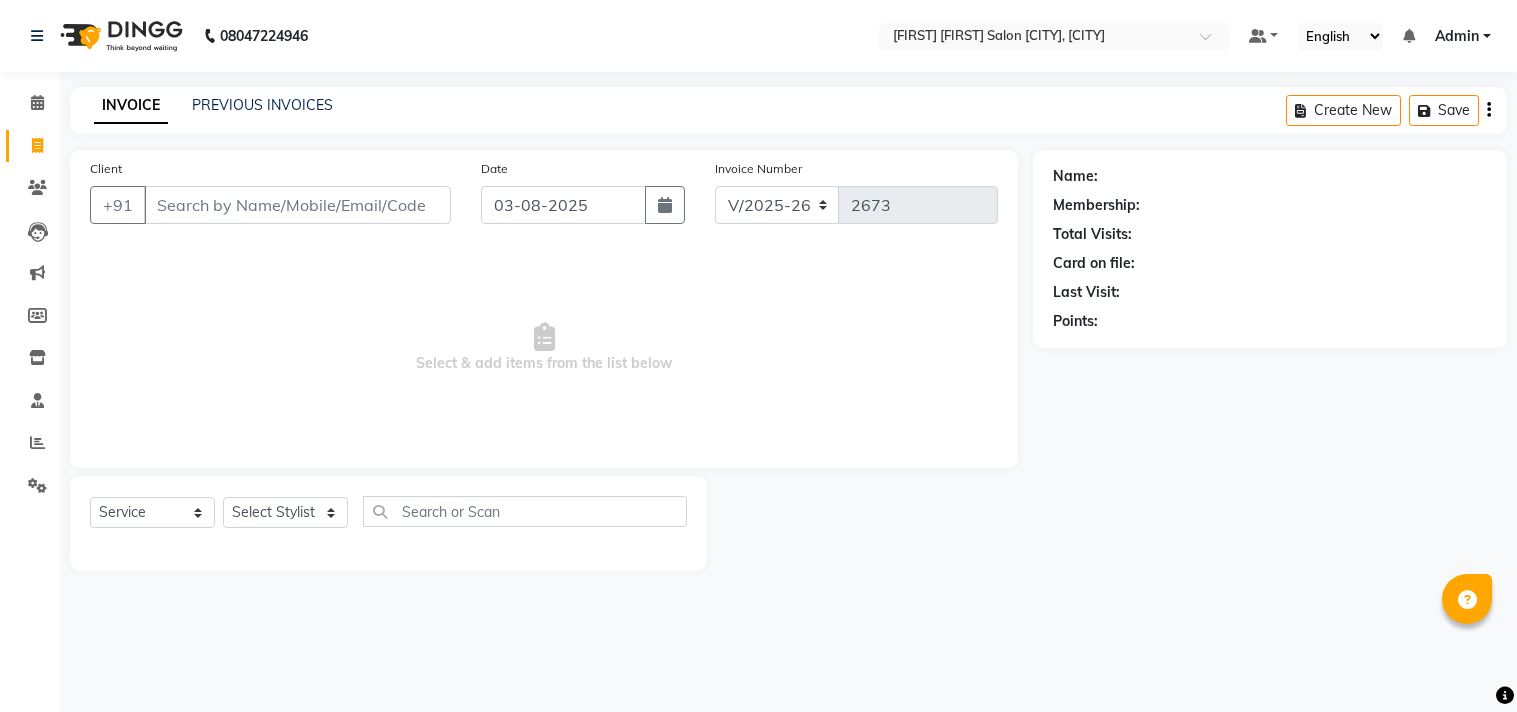 select on "8329" 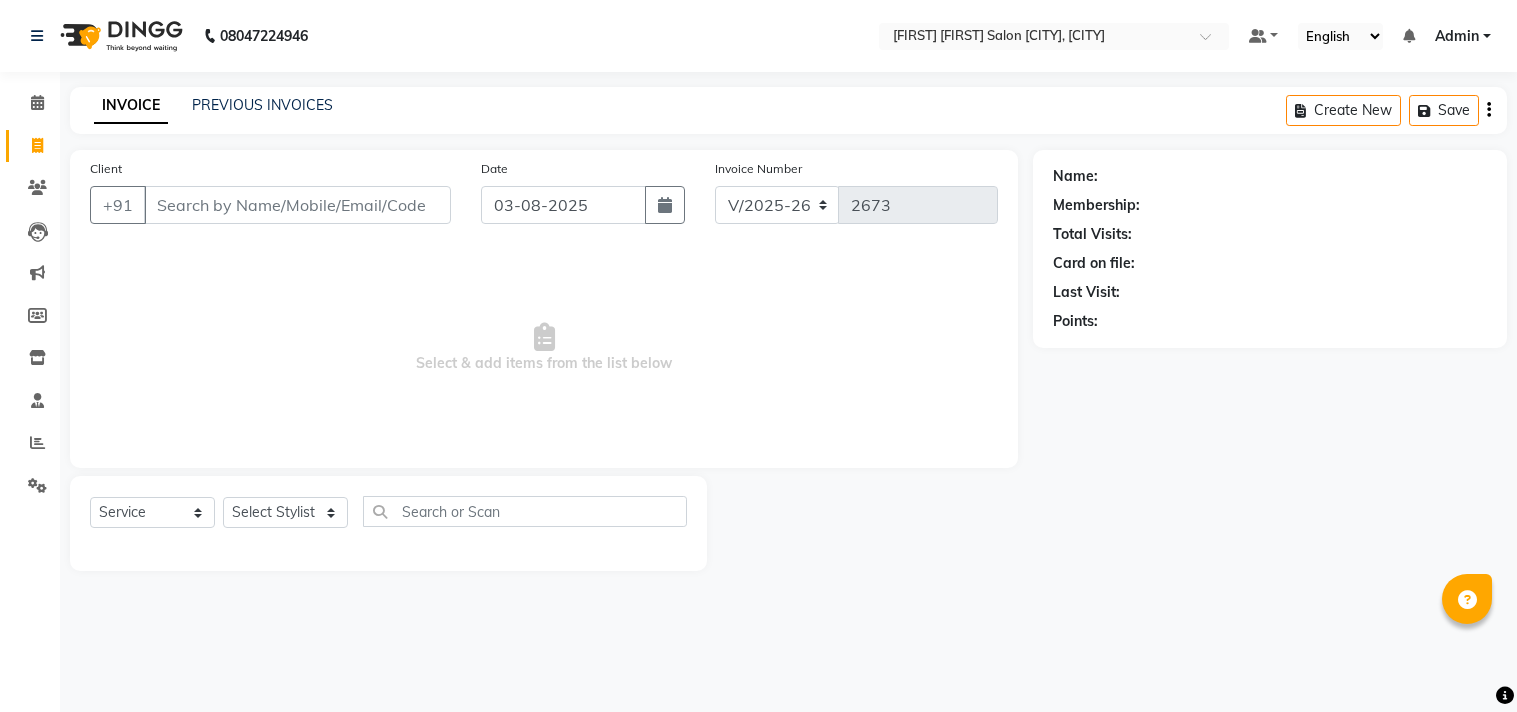 select on "service" 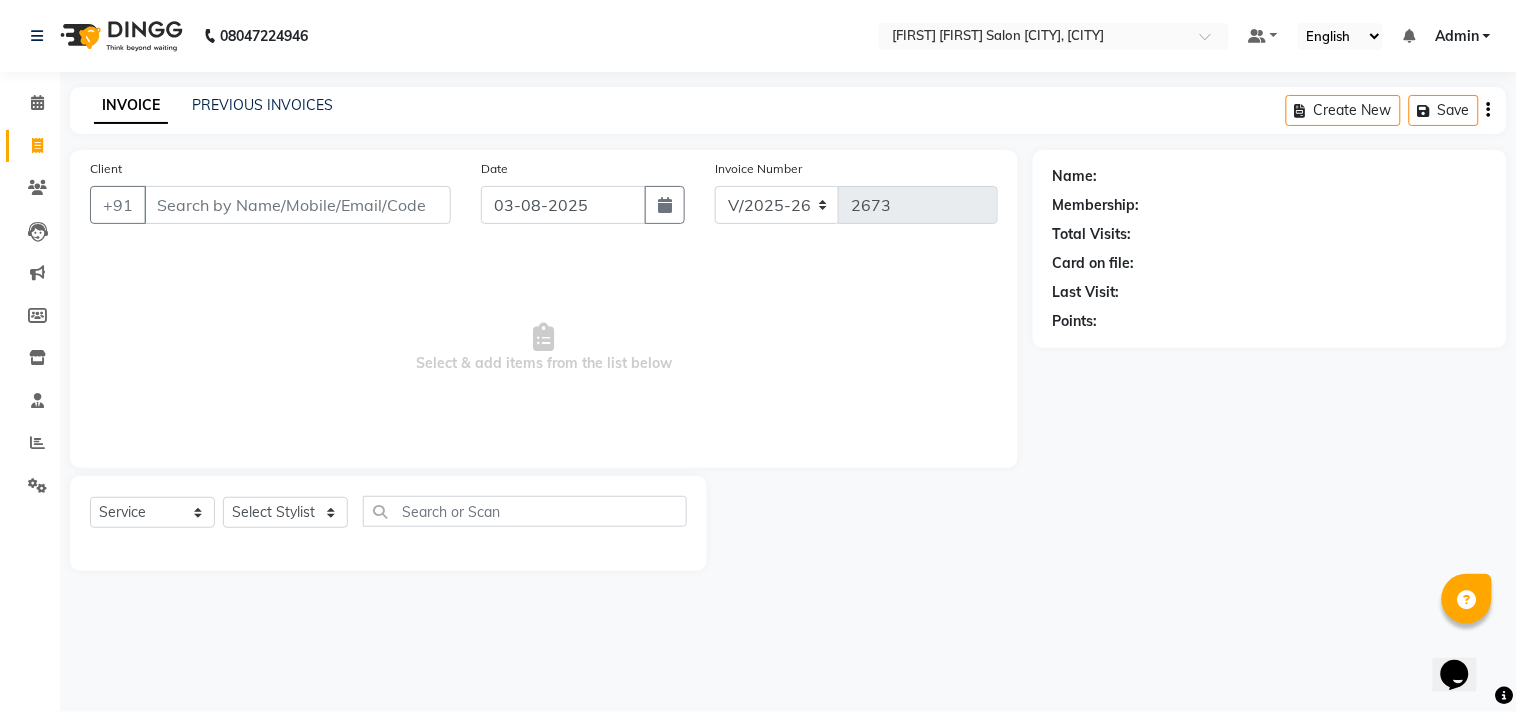 scroll, scrollTop: 0, scrollLeft: 0, axis: both 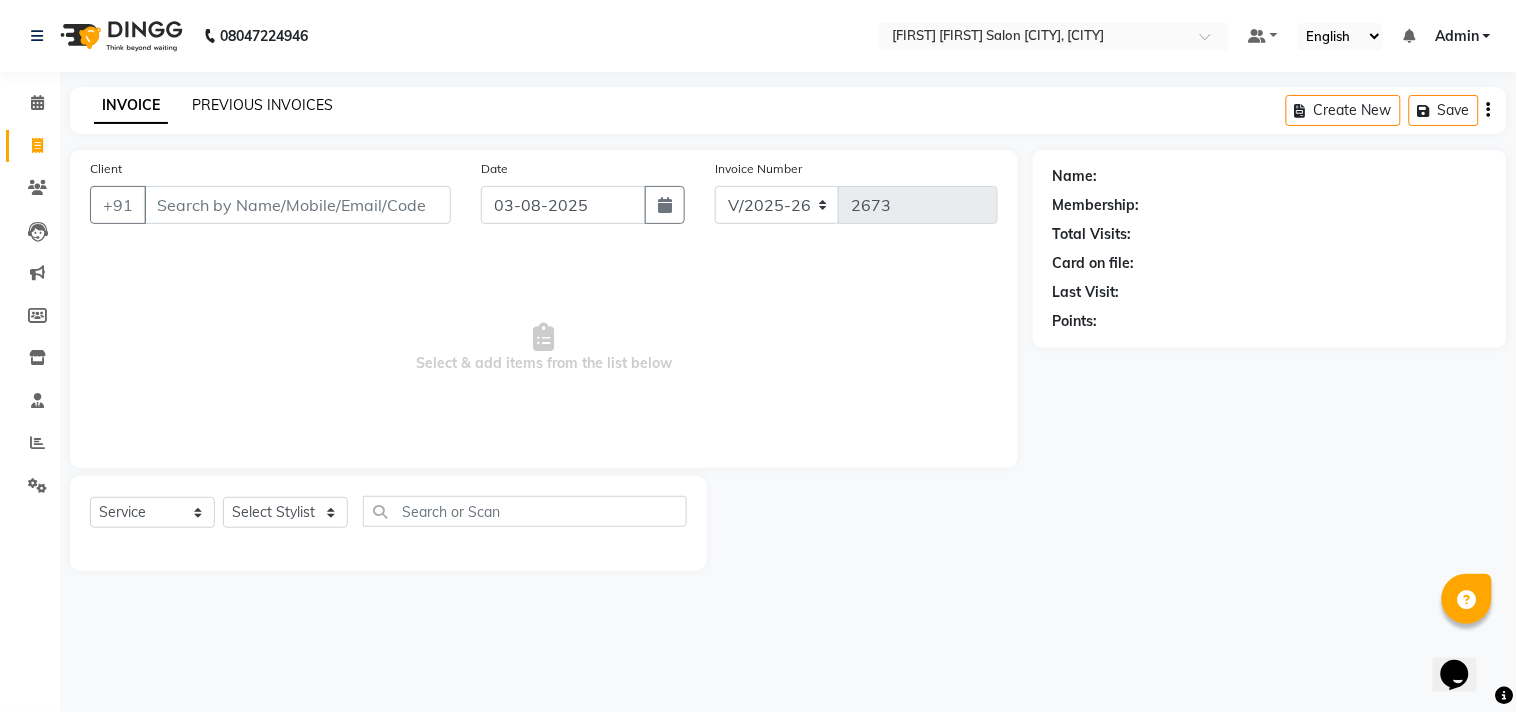 click on "PREVIOUS INVOICES" 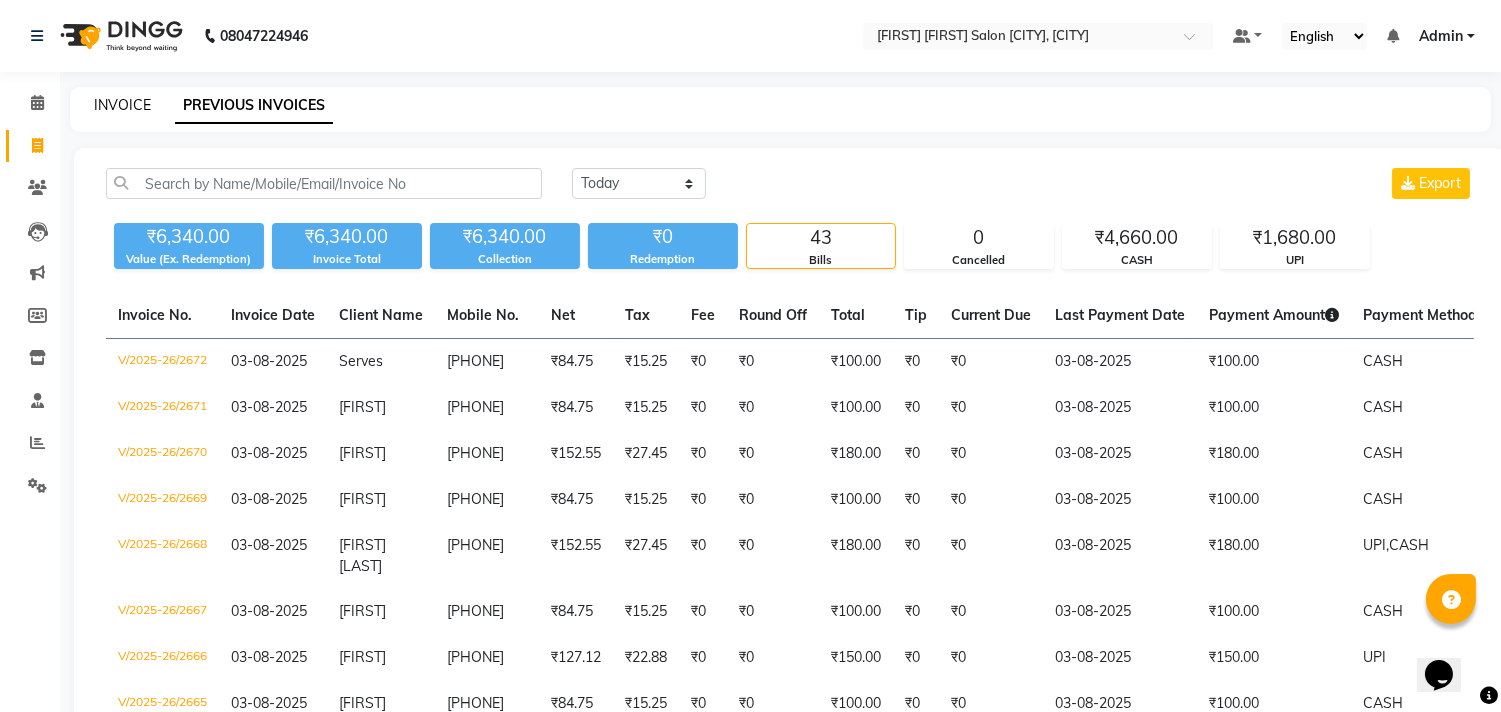 click on "INVOICE" 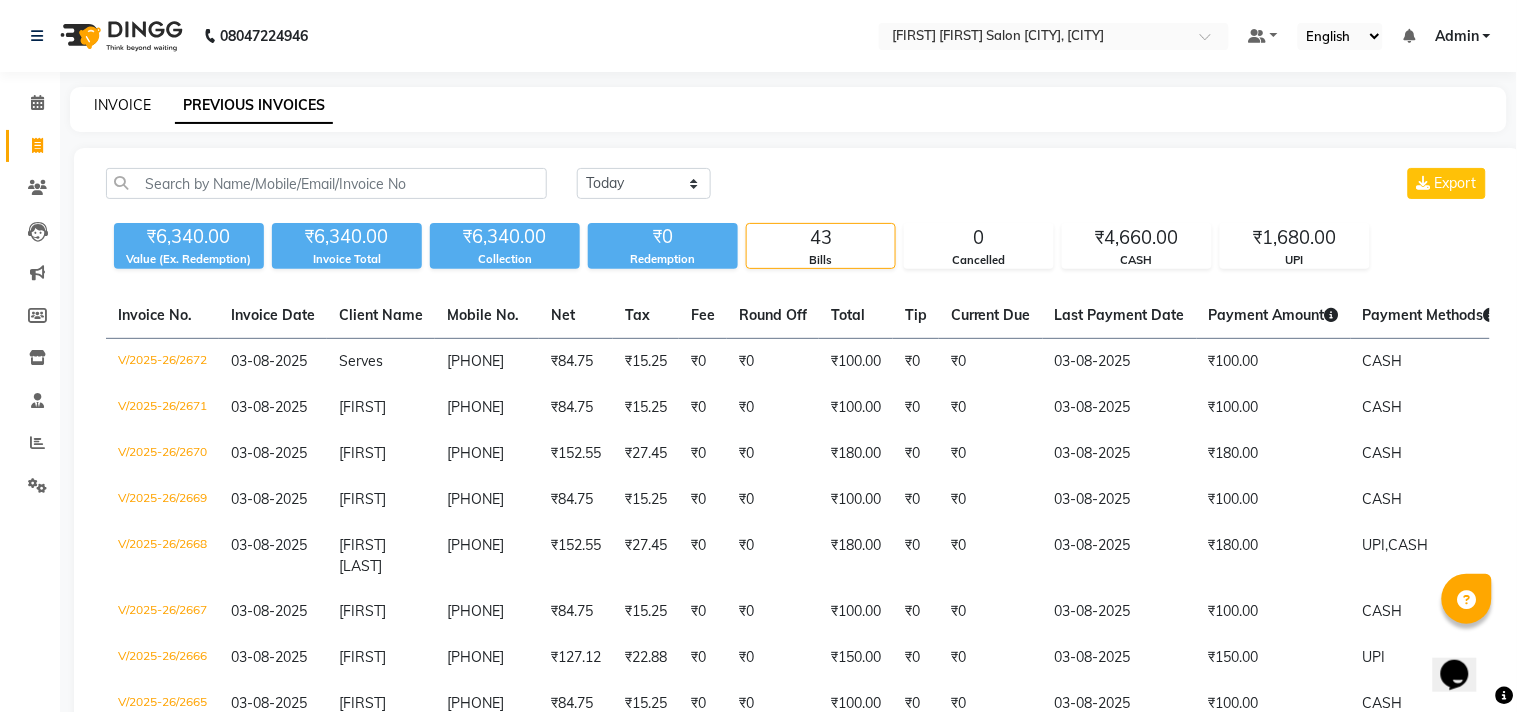 select on "8329" 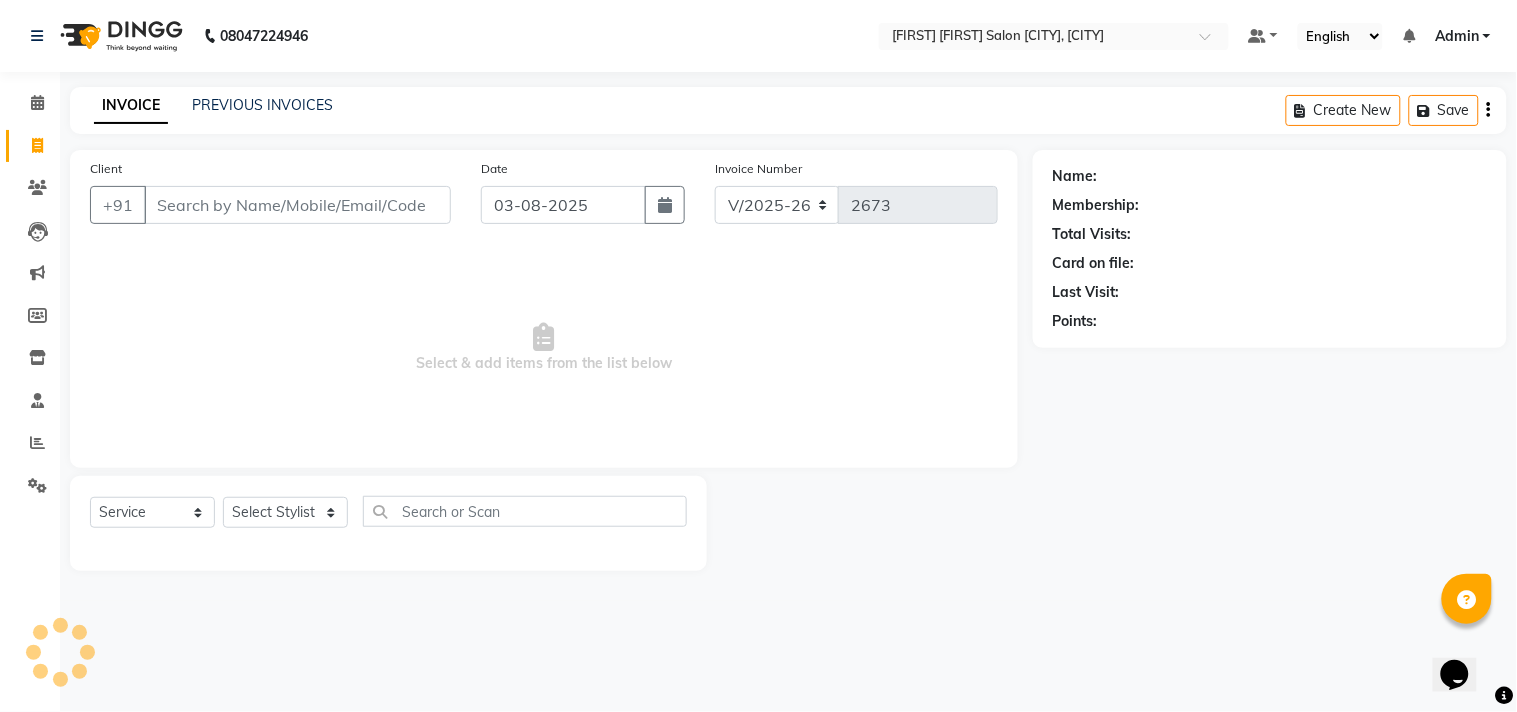 click on "Client" at bounding box center [297, 205] 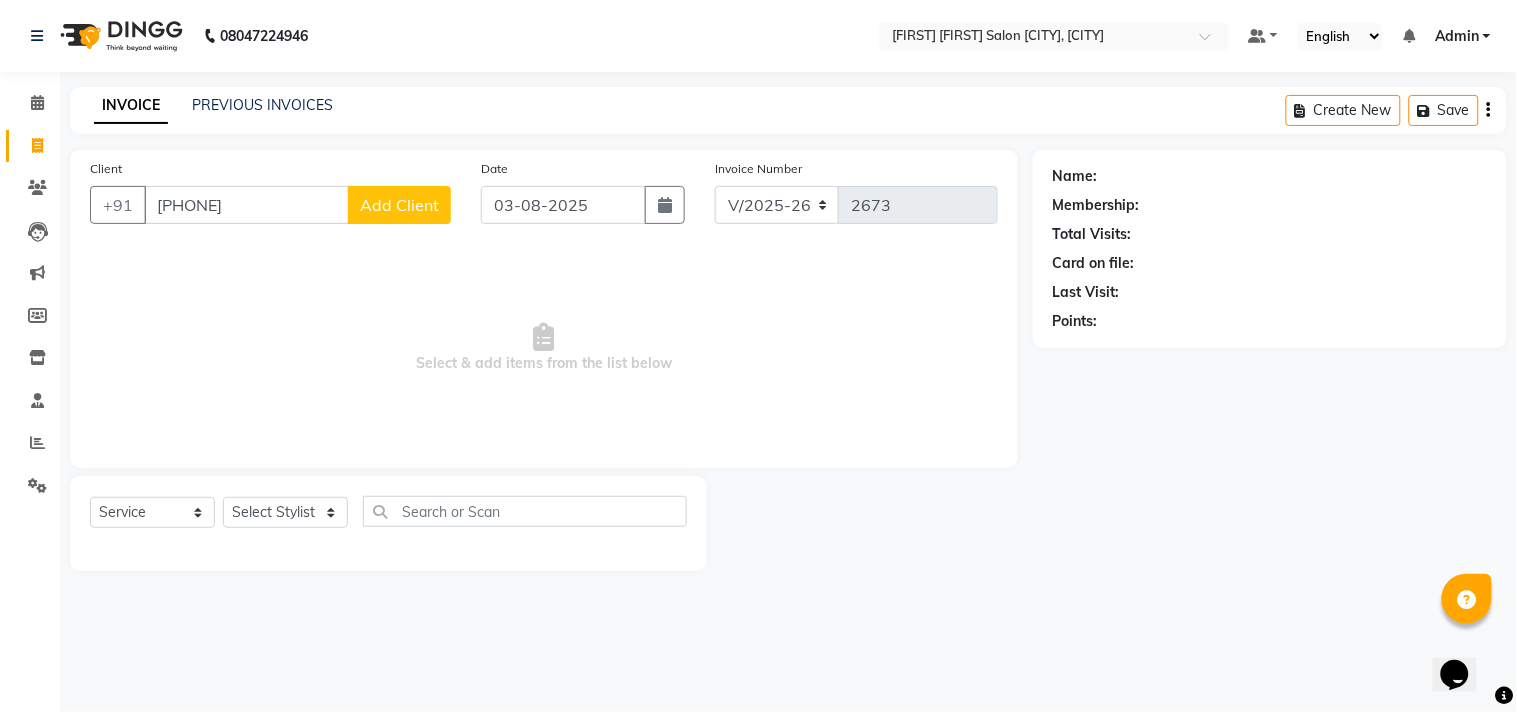 type on "[PHONE]" 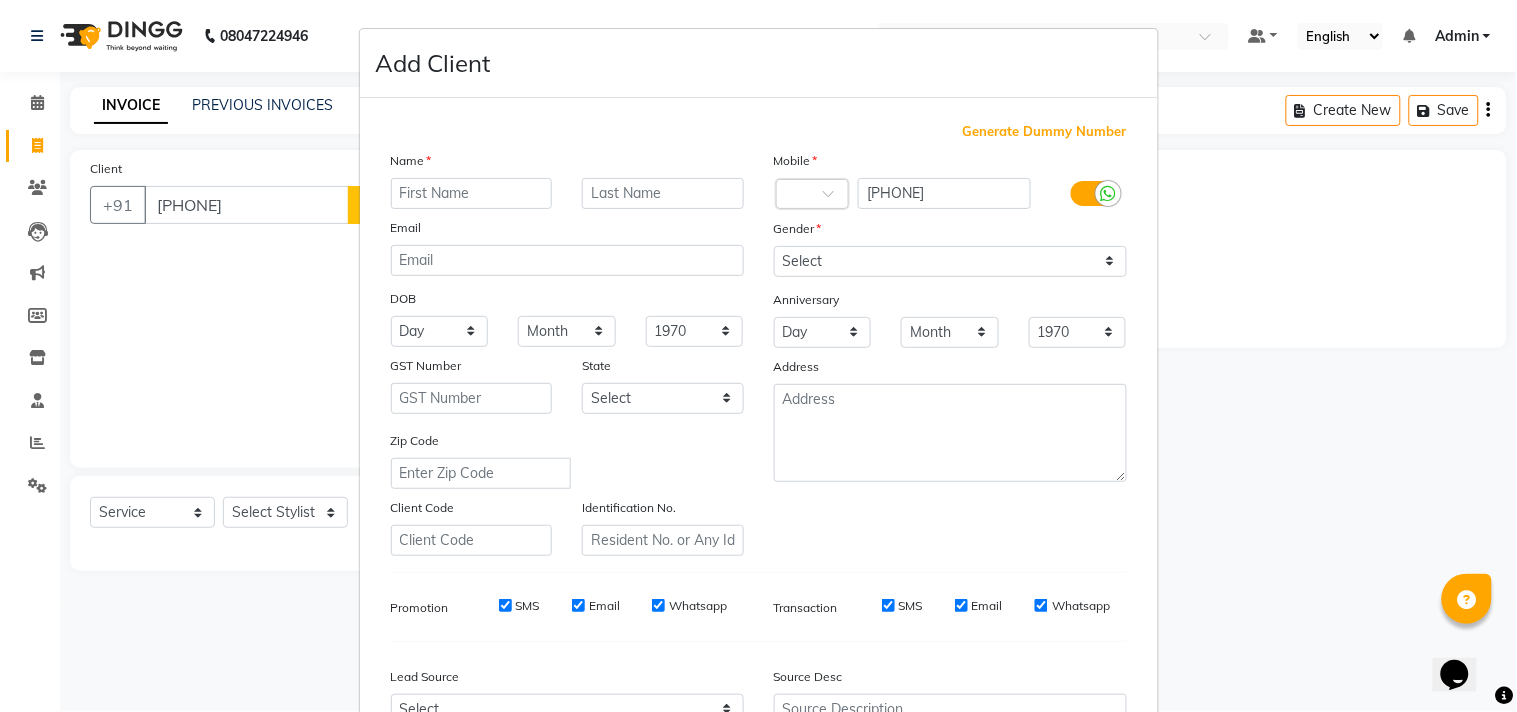 click on "Name" at bounding box center (411, 161) 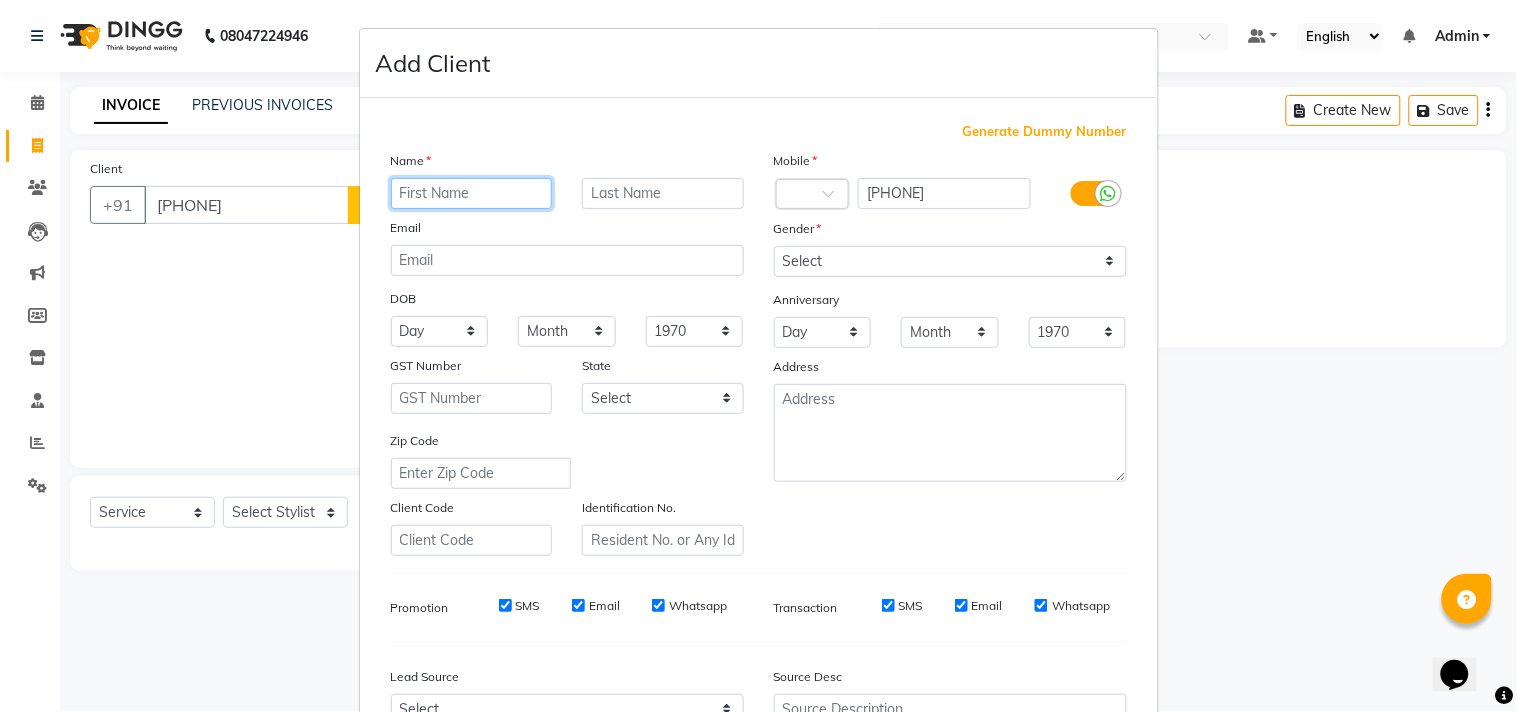 click at bounding box center (472, 193) 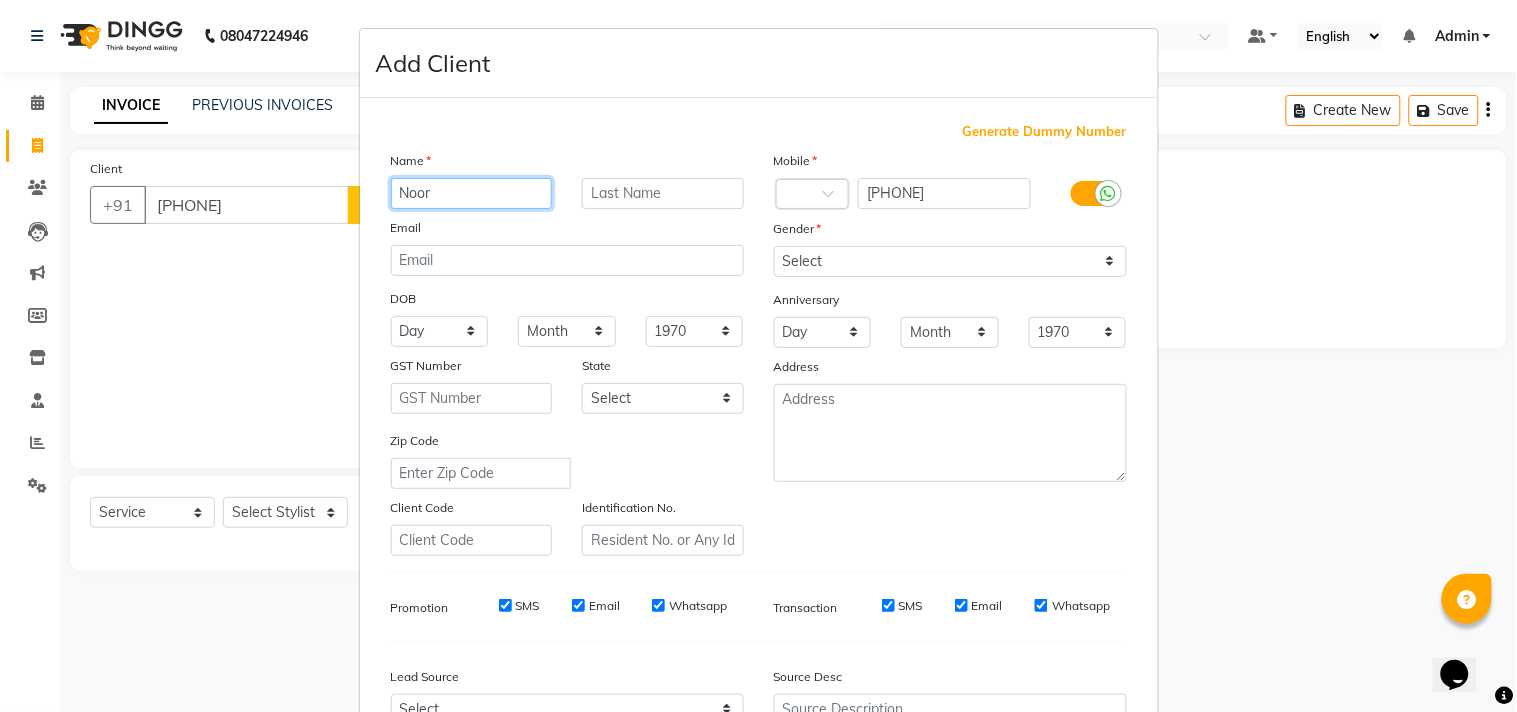 type on "Noor" 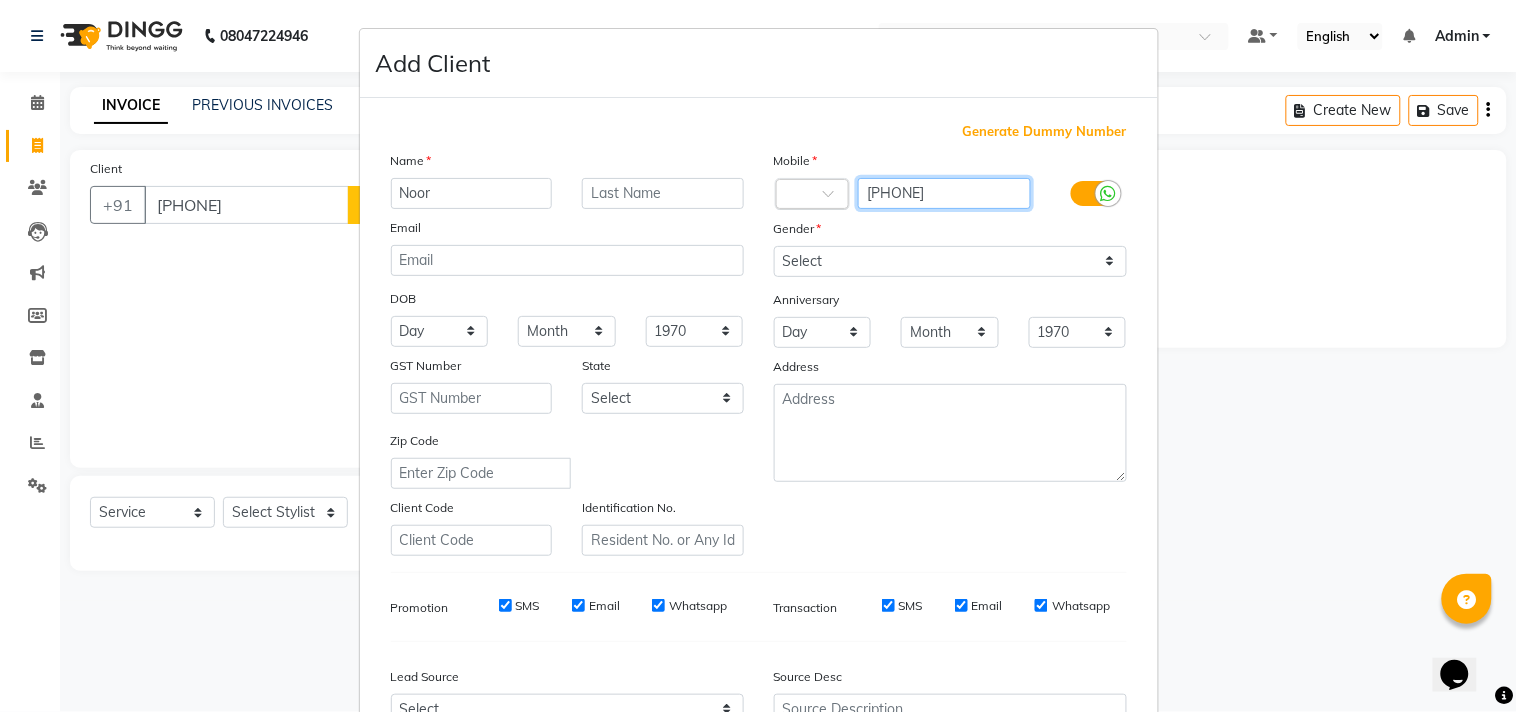 drag, startPoint x: 948, startPoint y: 191, endPoint x: 814, endPoint y: 188, distance: 134.03358 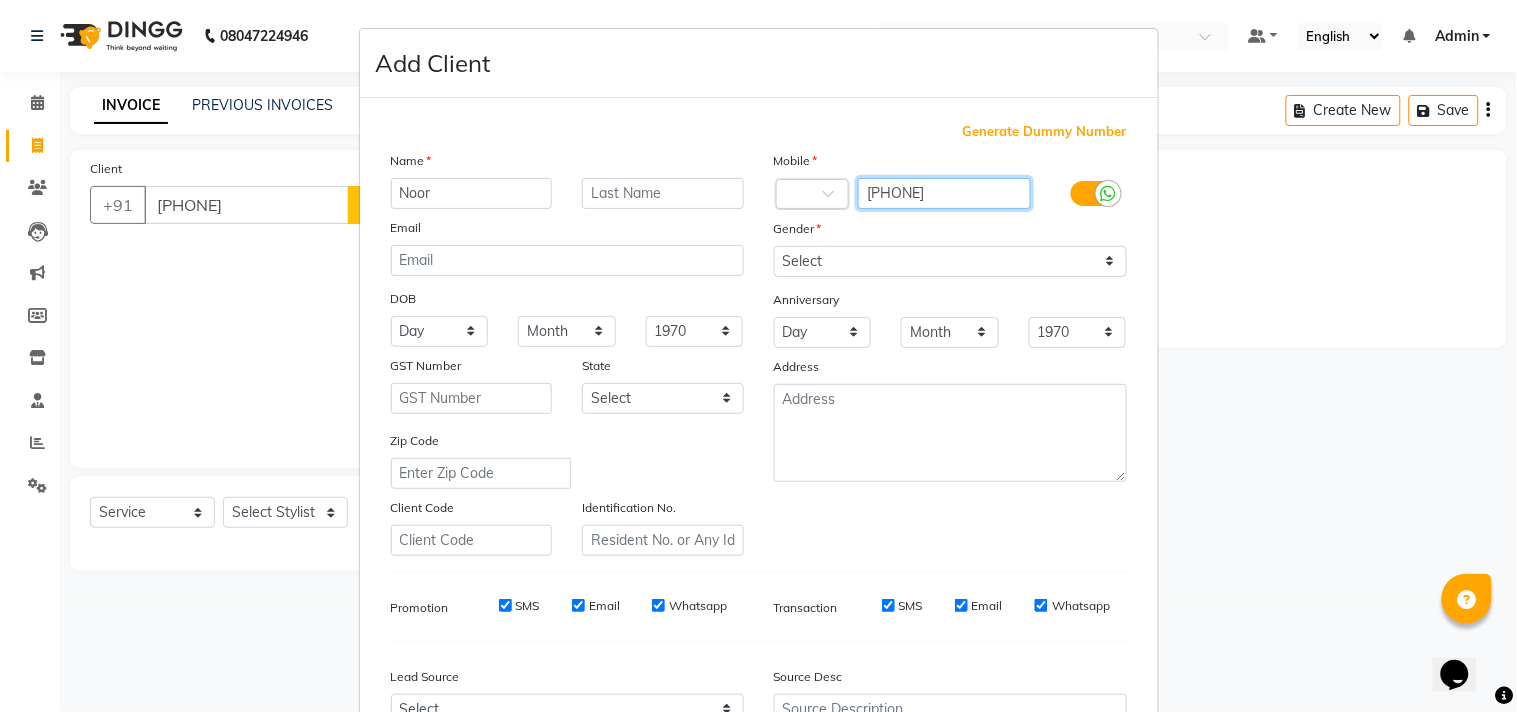 click on "Country Code × 9865925605" at bounding box center (950, 194) 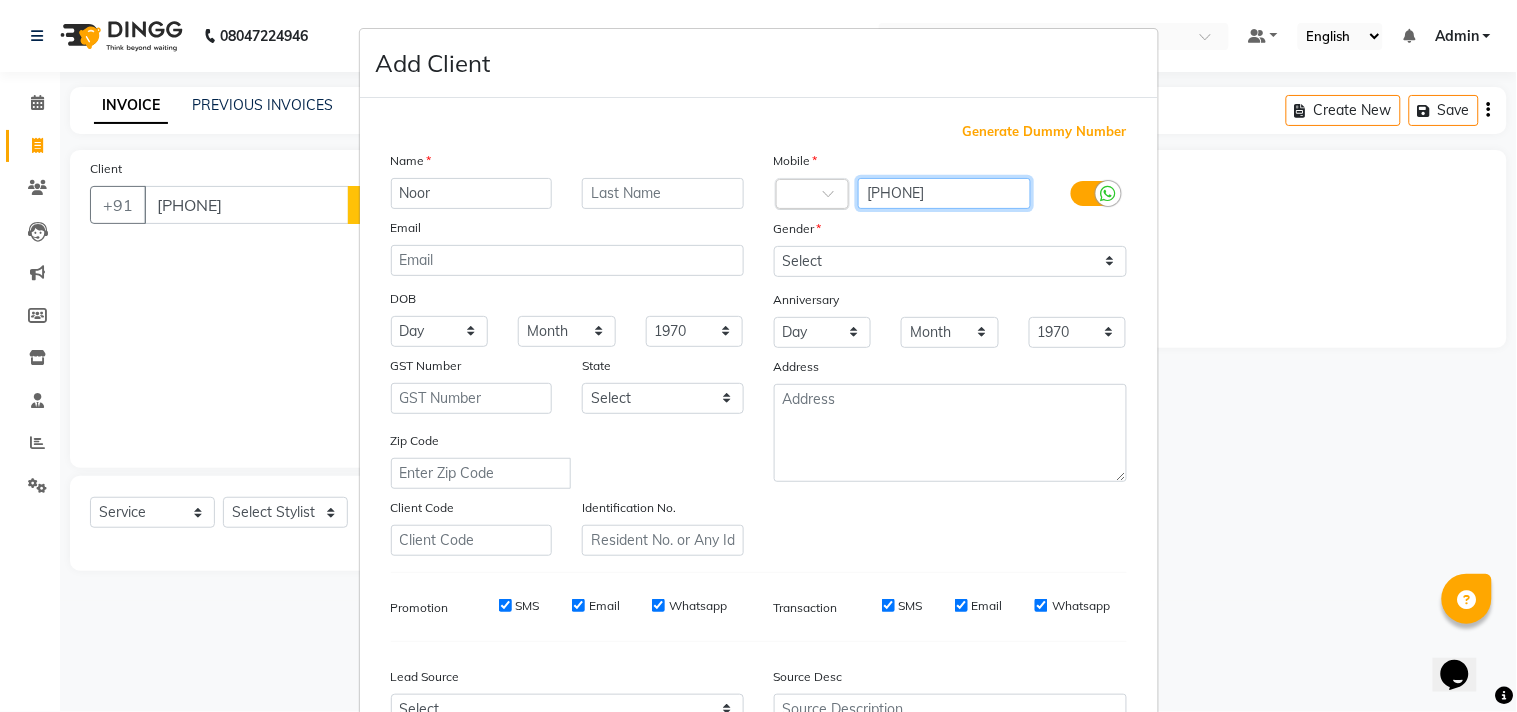 type 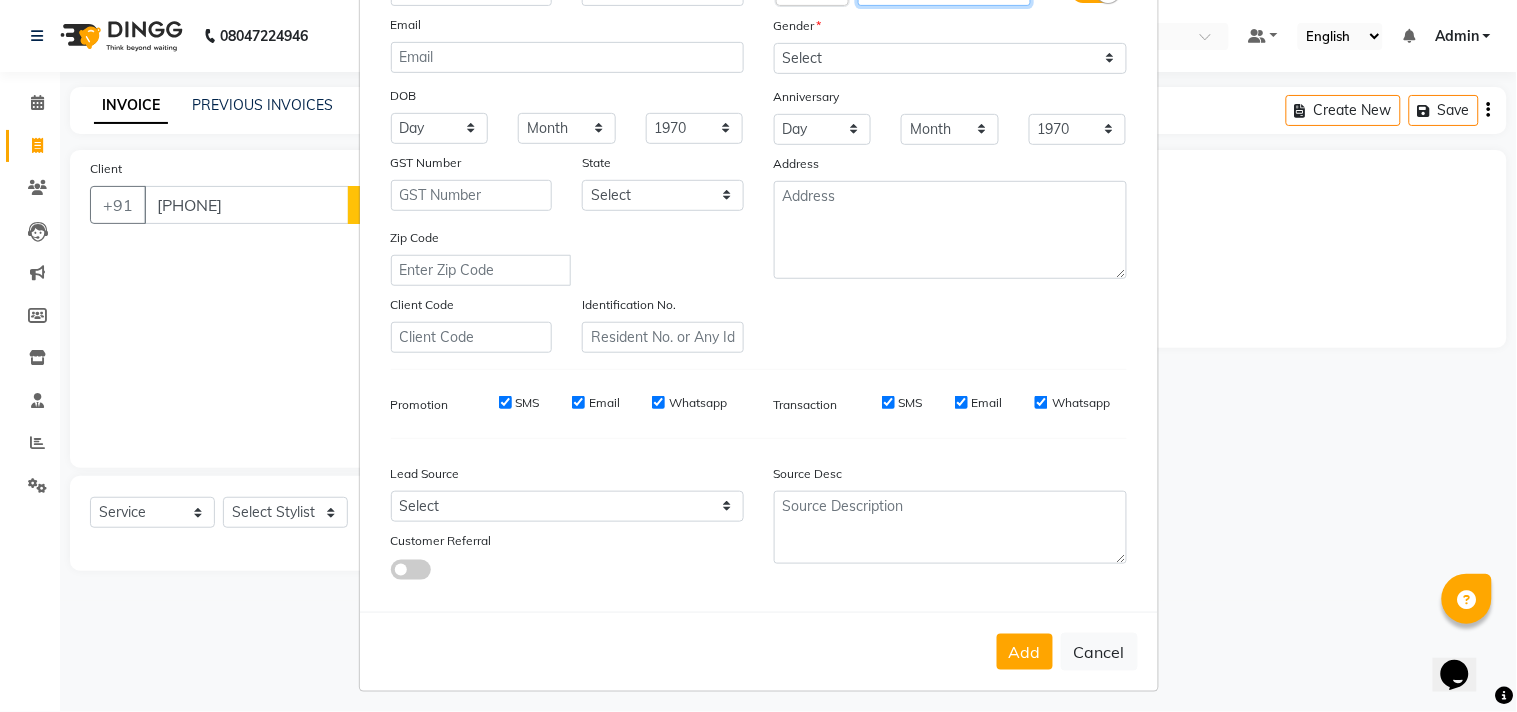 scroll, scrollTop: 212, scrollLeft: 0, axis: vertical 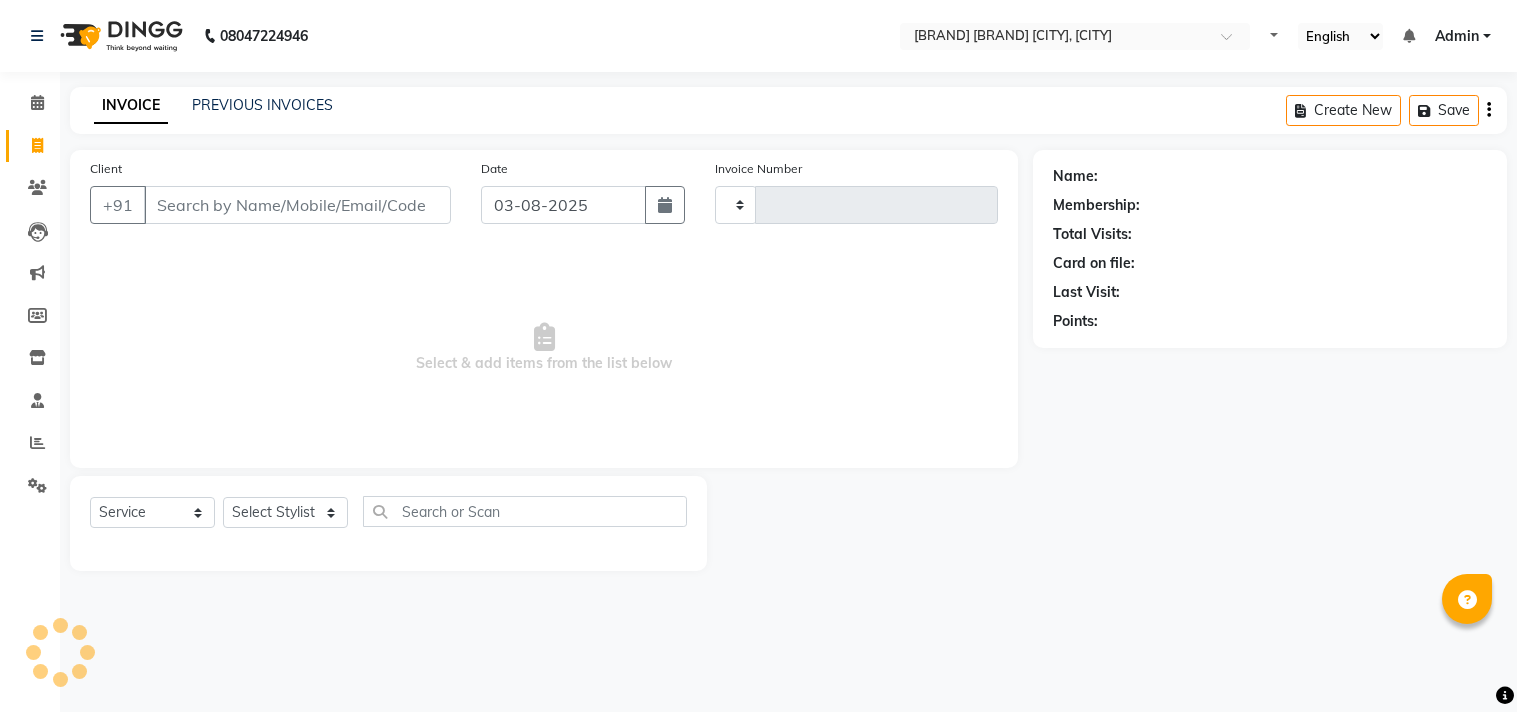 select on "service" 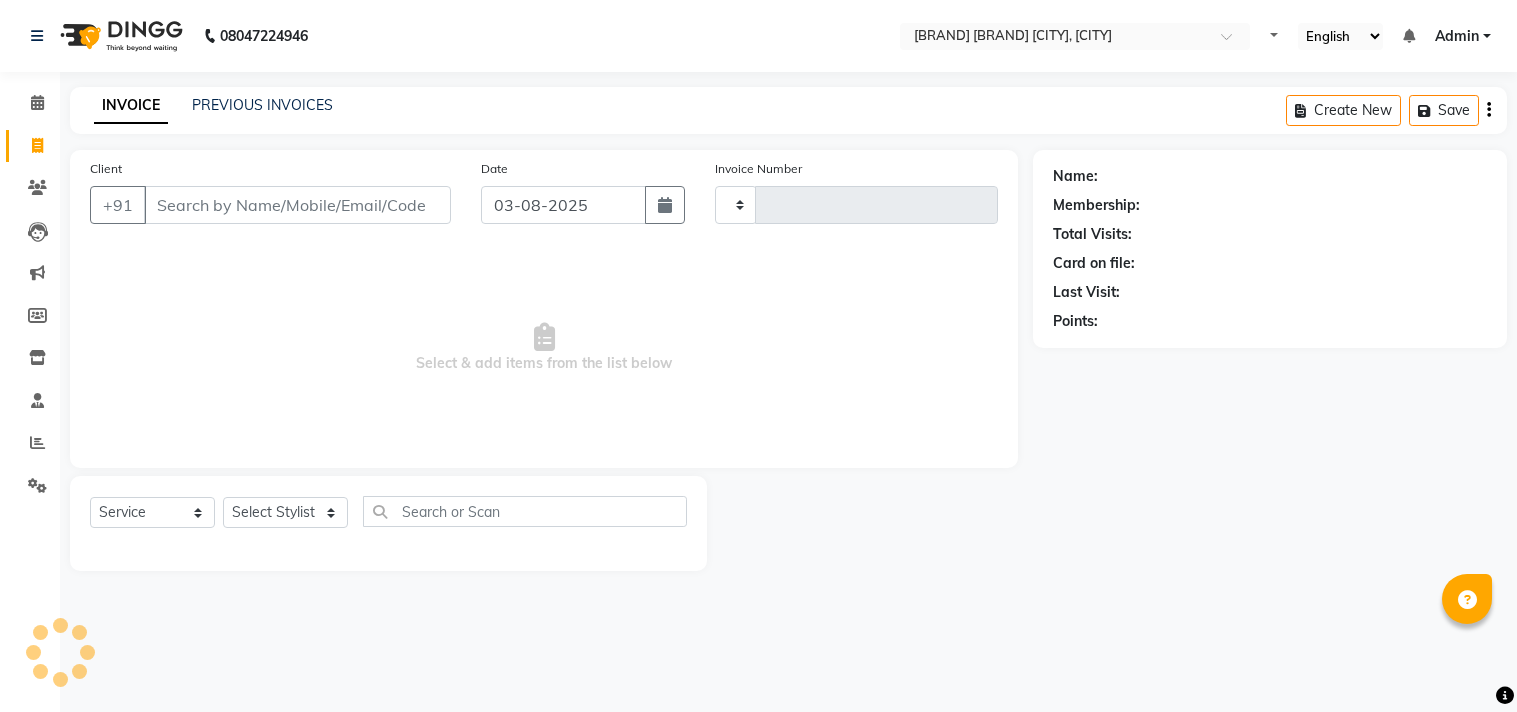 type on "2673" 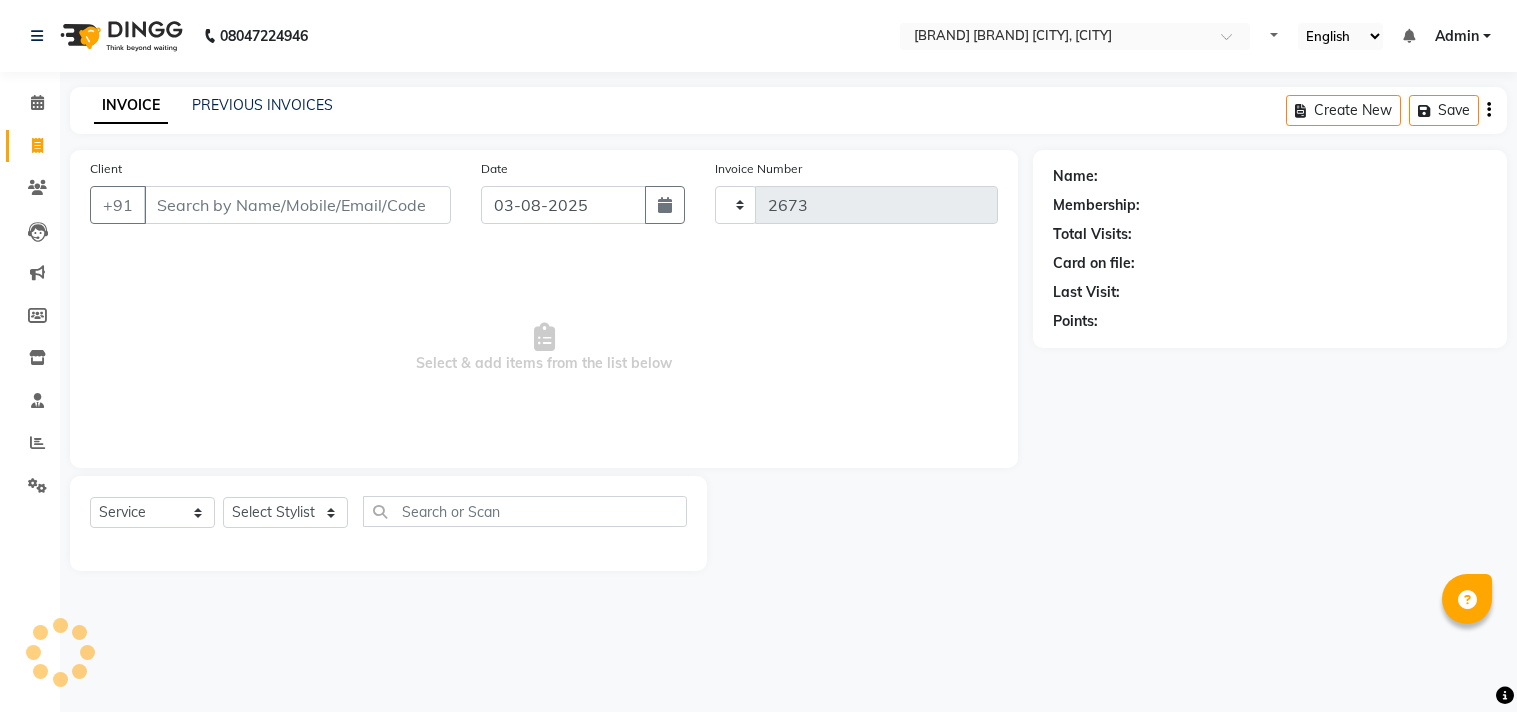 scroll, scrollTop: 0, scrollLeft: 0, axis: both 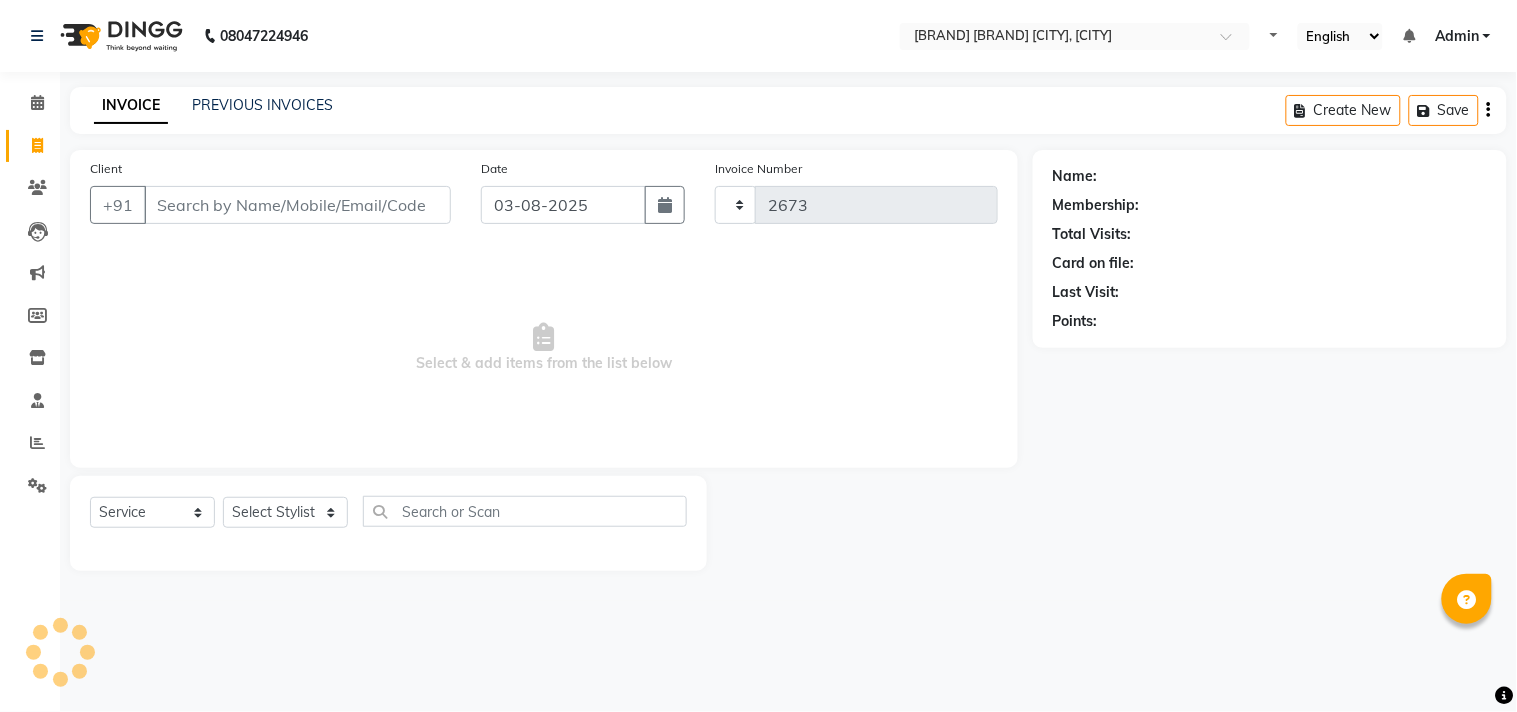 select on "8329" 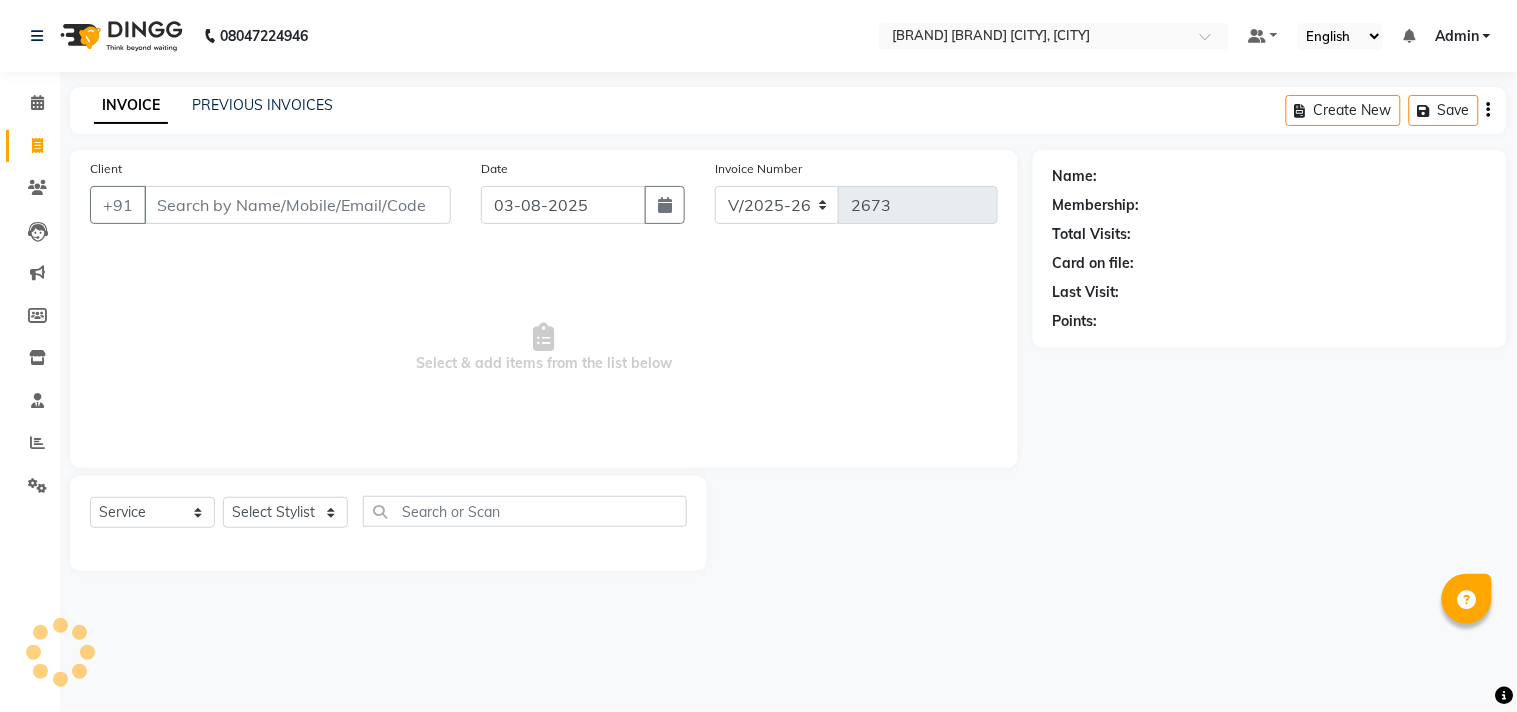 click on "Client" at bounding box center [297, 205] 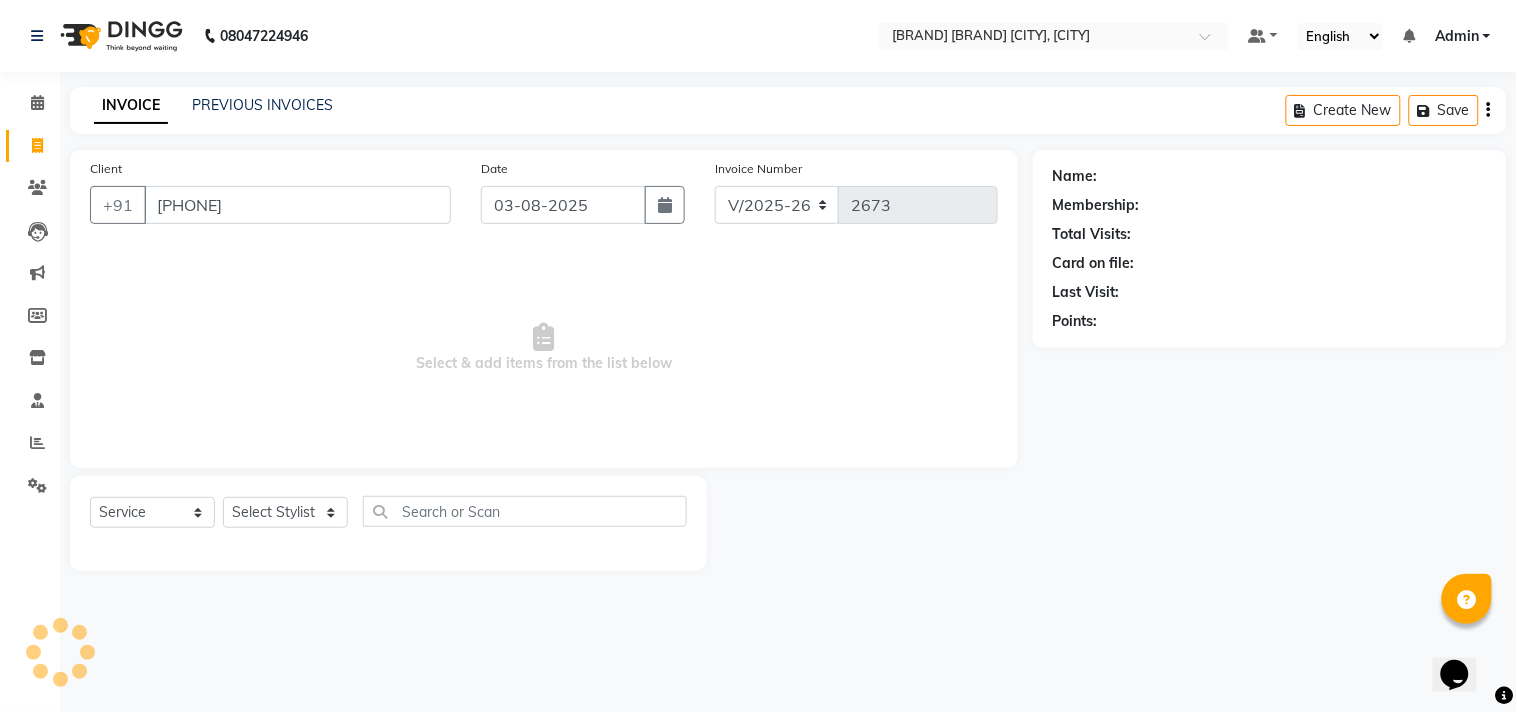 scroll, scrollTop: 0, scrollLeft: 0, axis: both 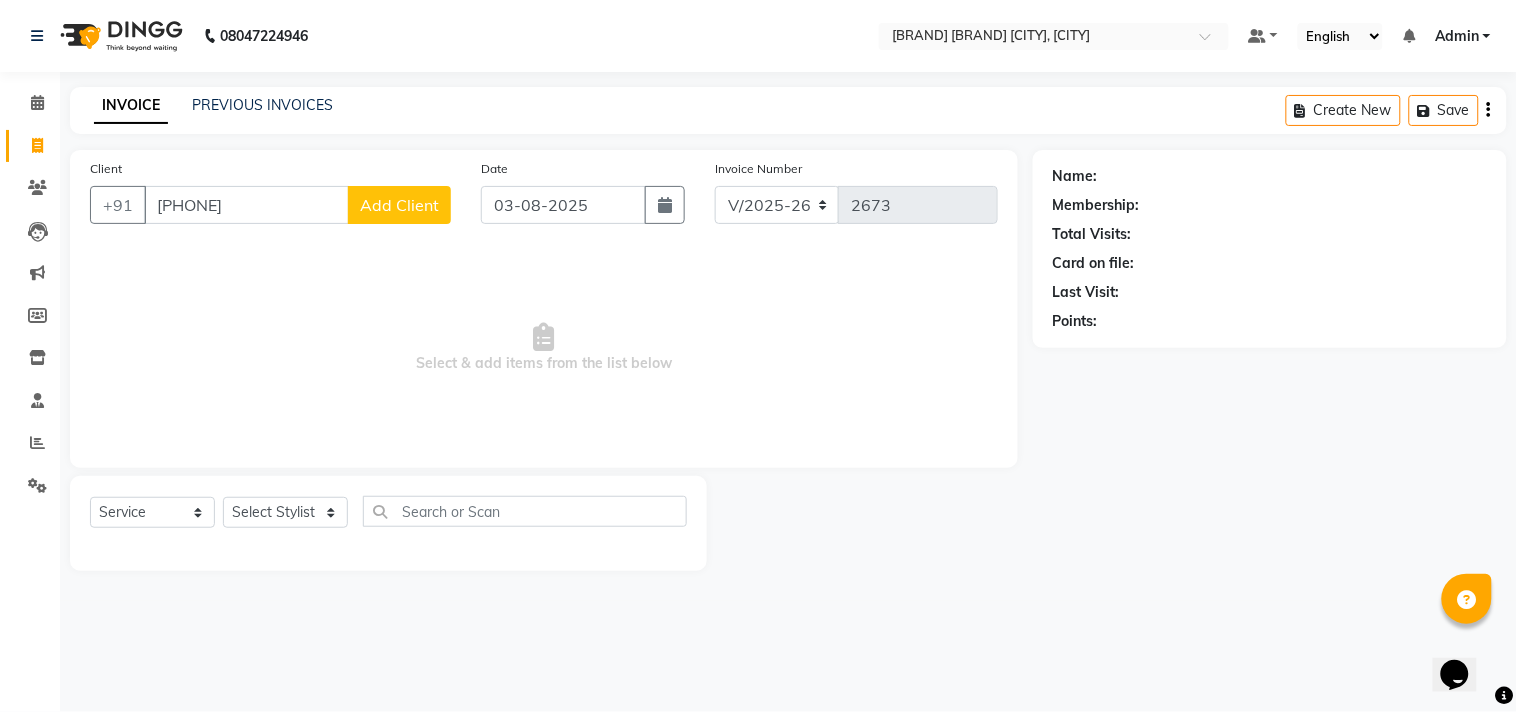 click on "[PHONE]" at bounding box center [246, 205] 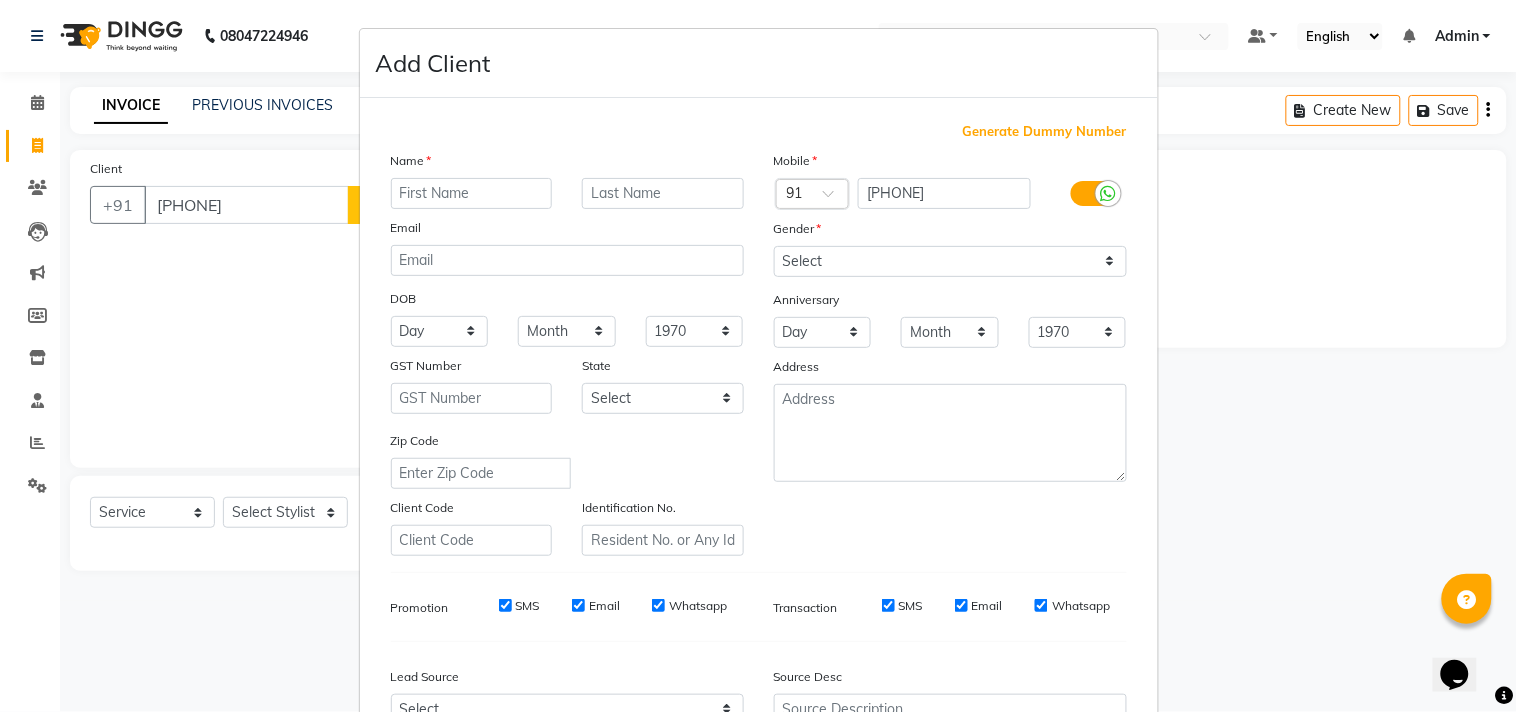click at bounding box center (472, 193) 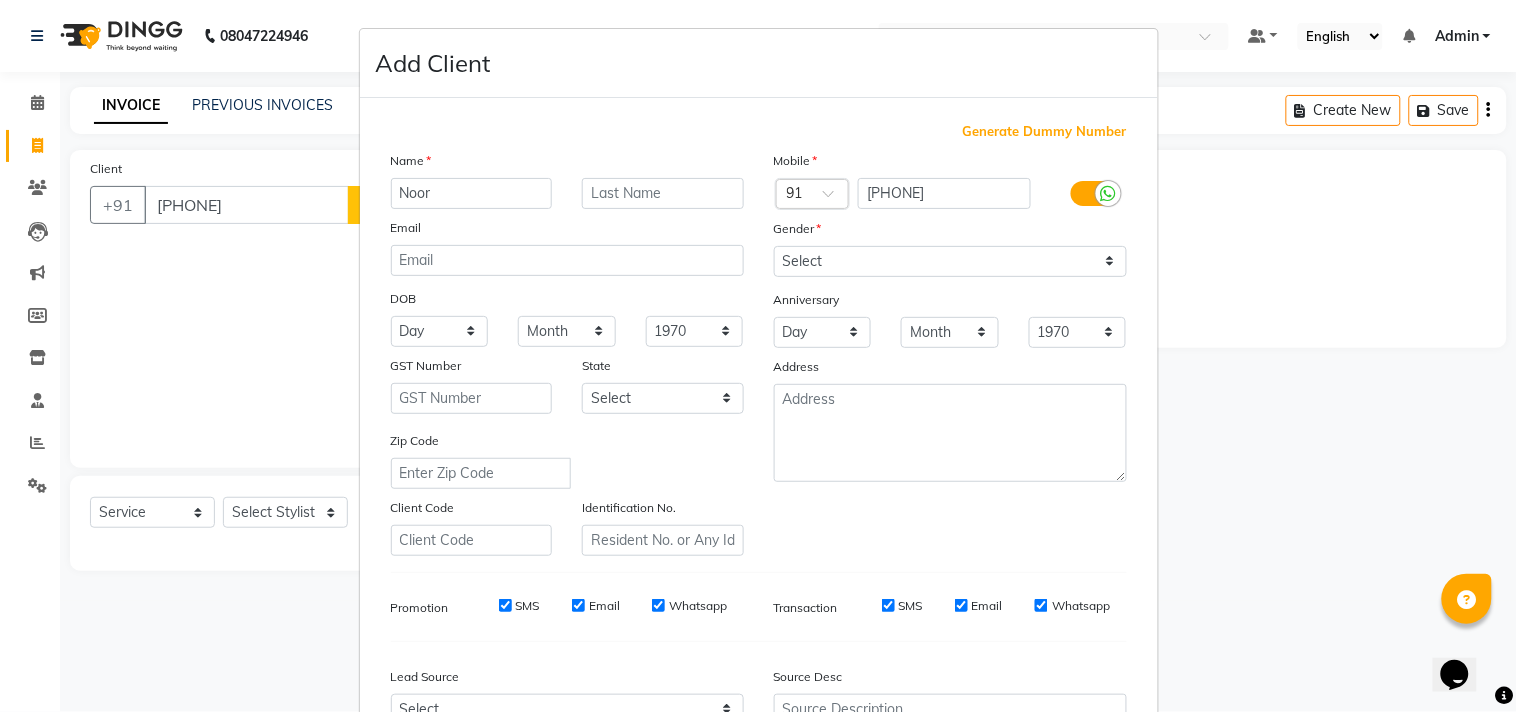 type on "Noor" 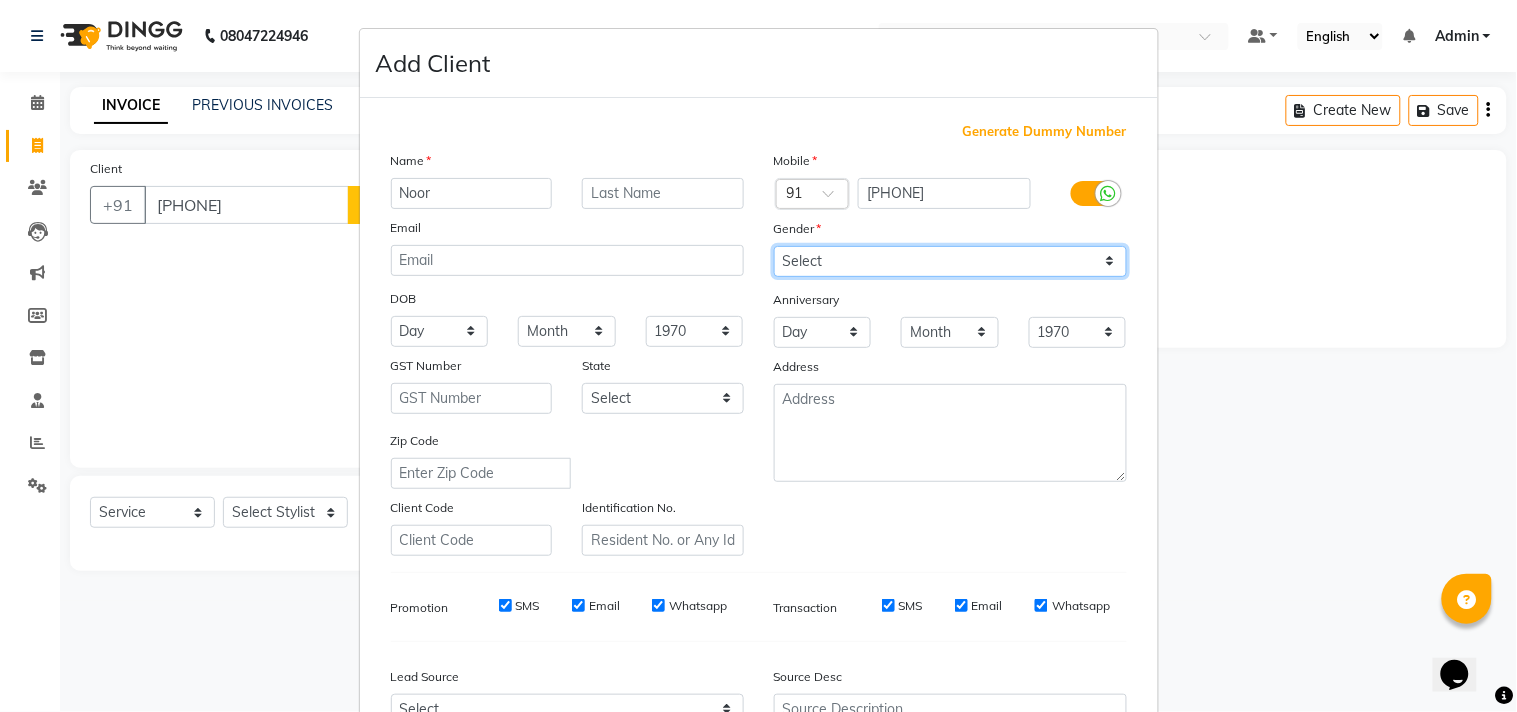 click on "Select Male Female Other Prefer Not To Say" at bounding box center [950, 261] 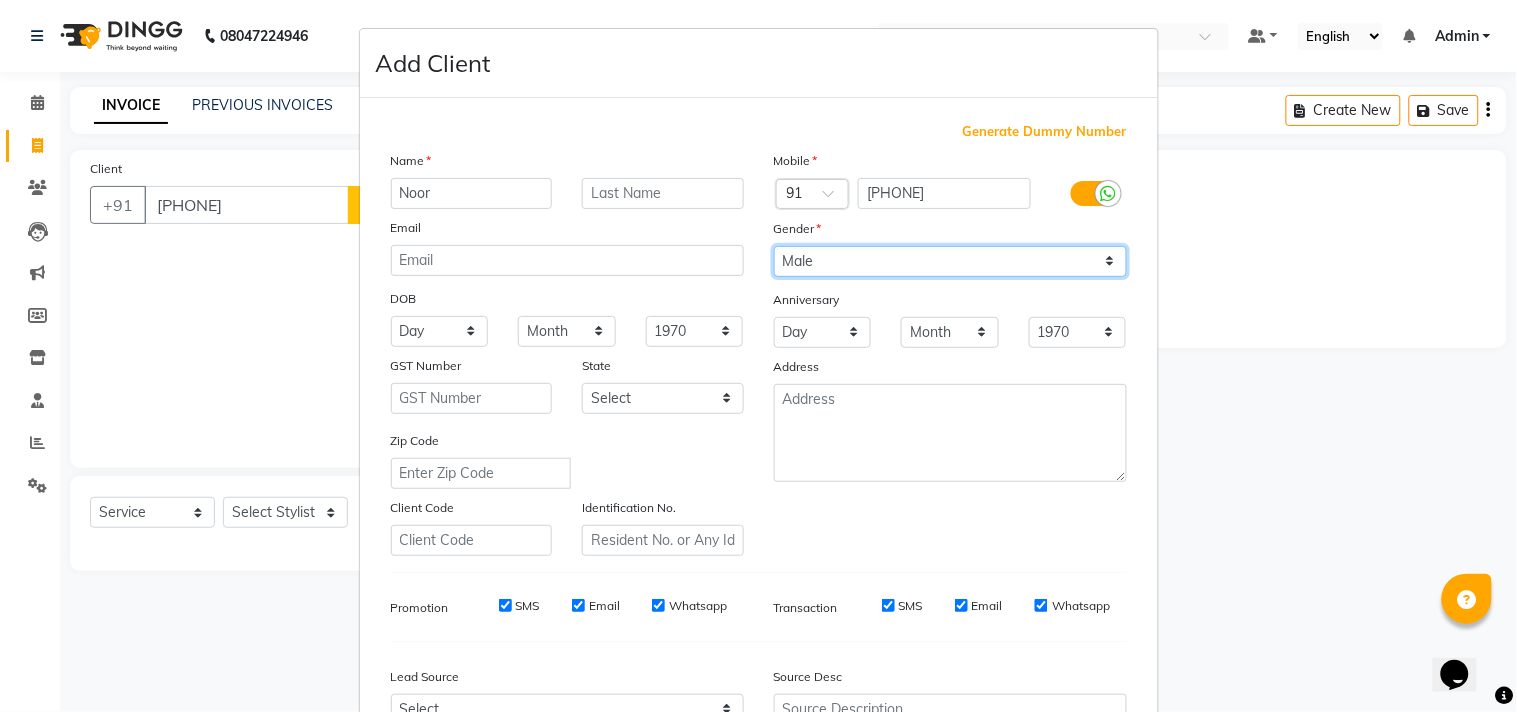 click on "Select Male Female Other Prefer Not To Say" at bounding box center (950, 261) 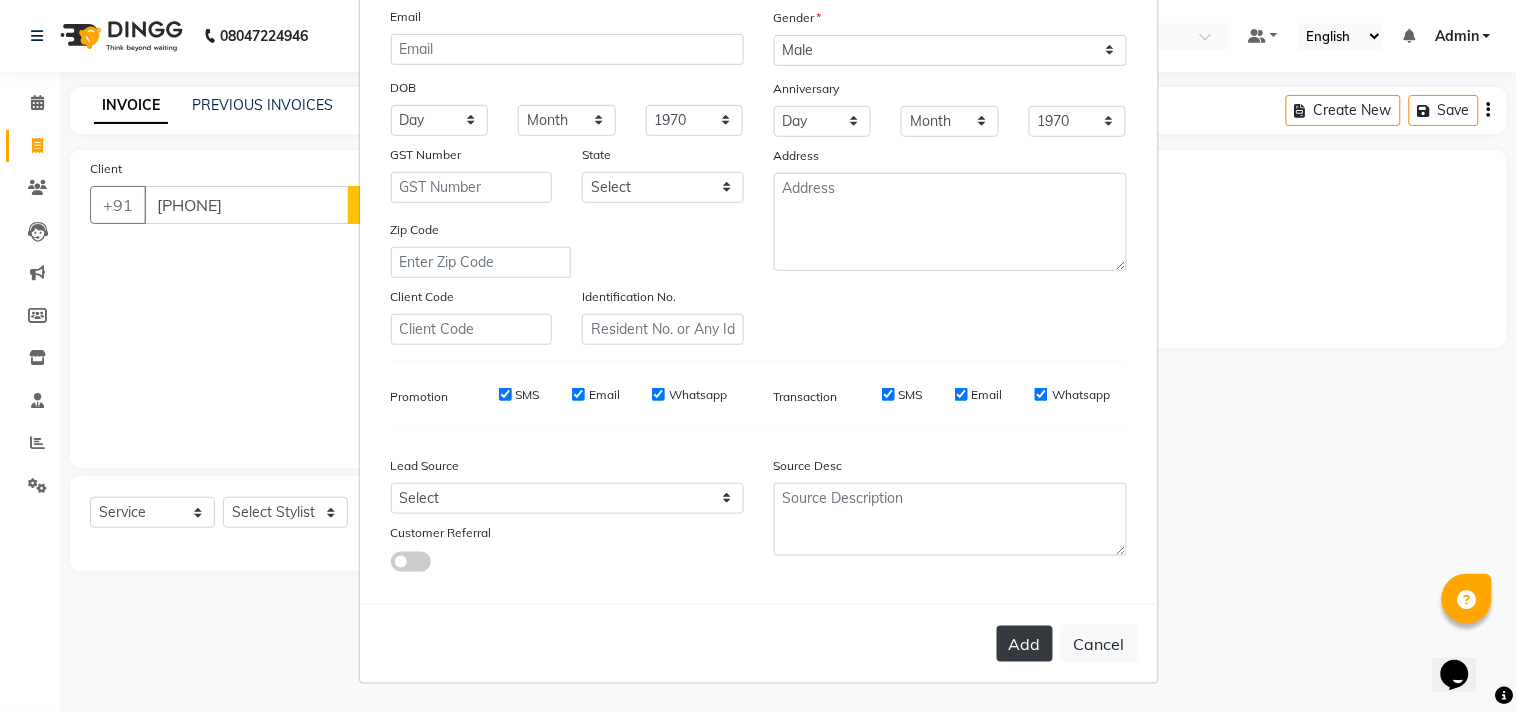 click on "Add" at bounding box center [1025, 644] 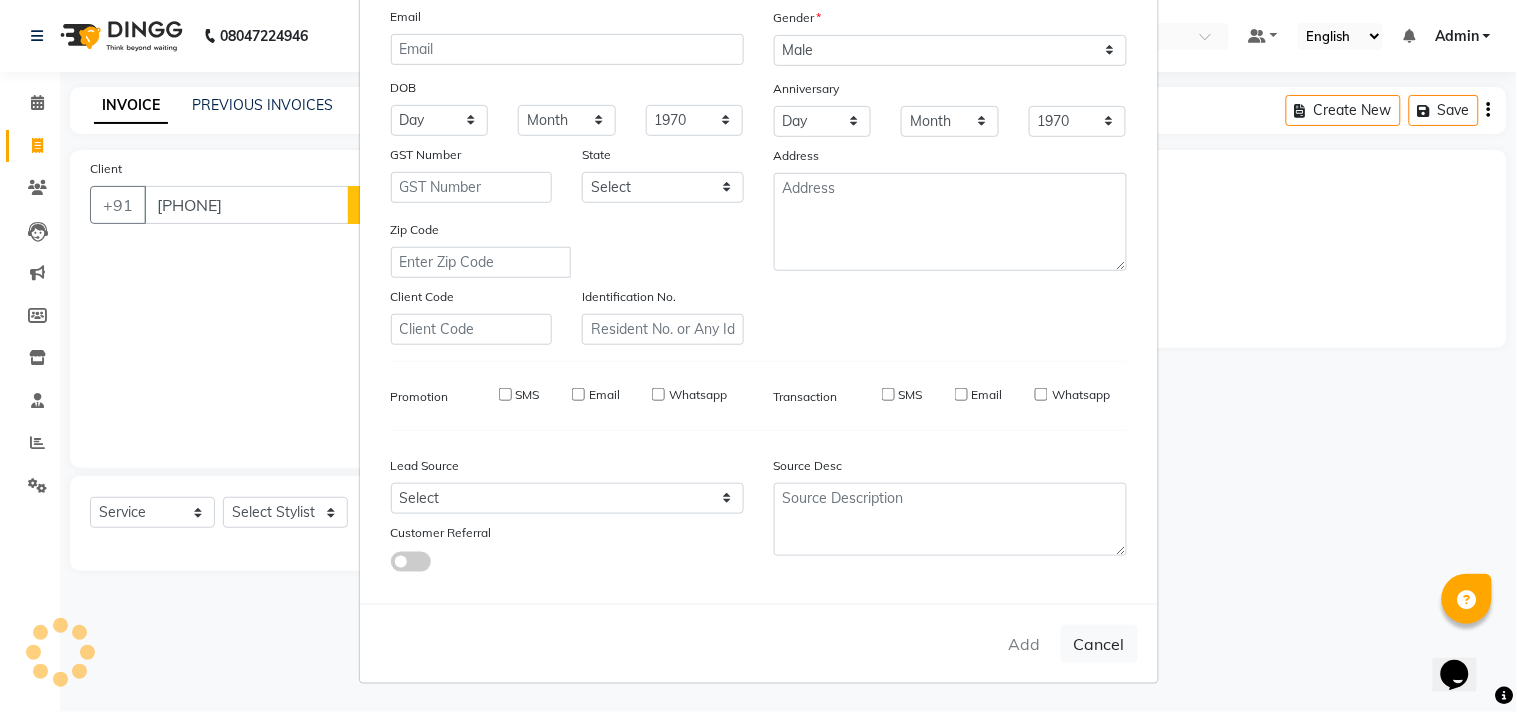 type 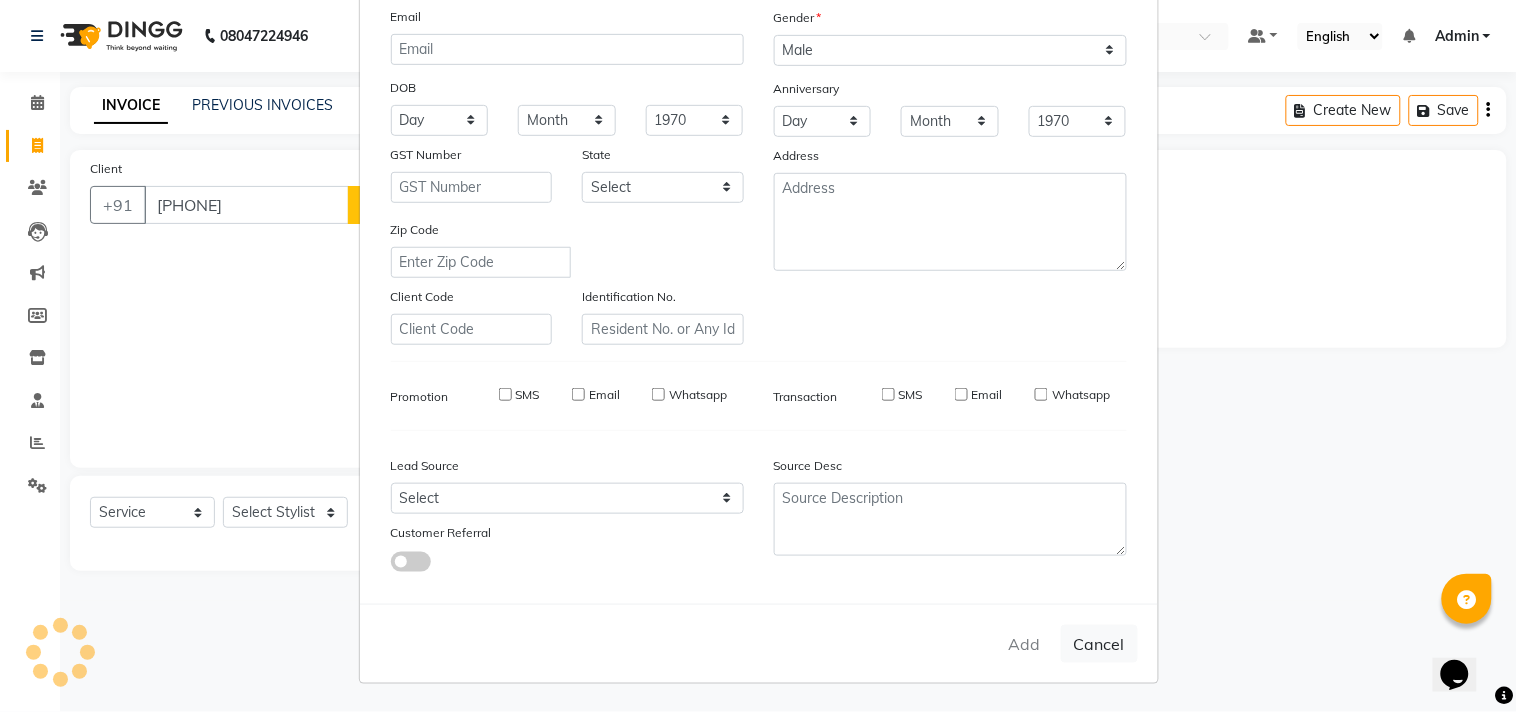 select 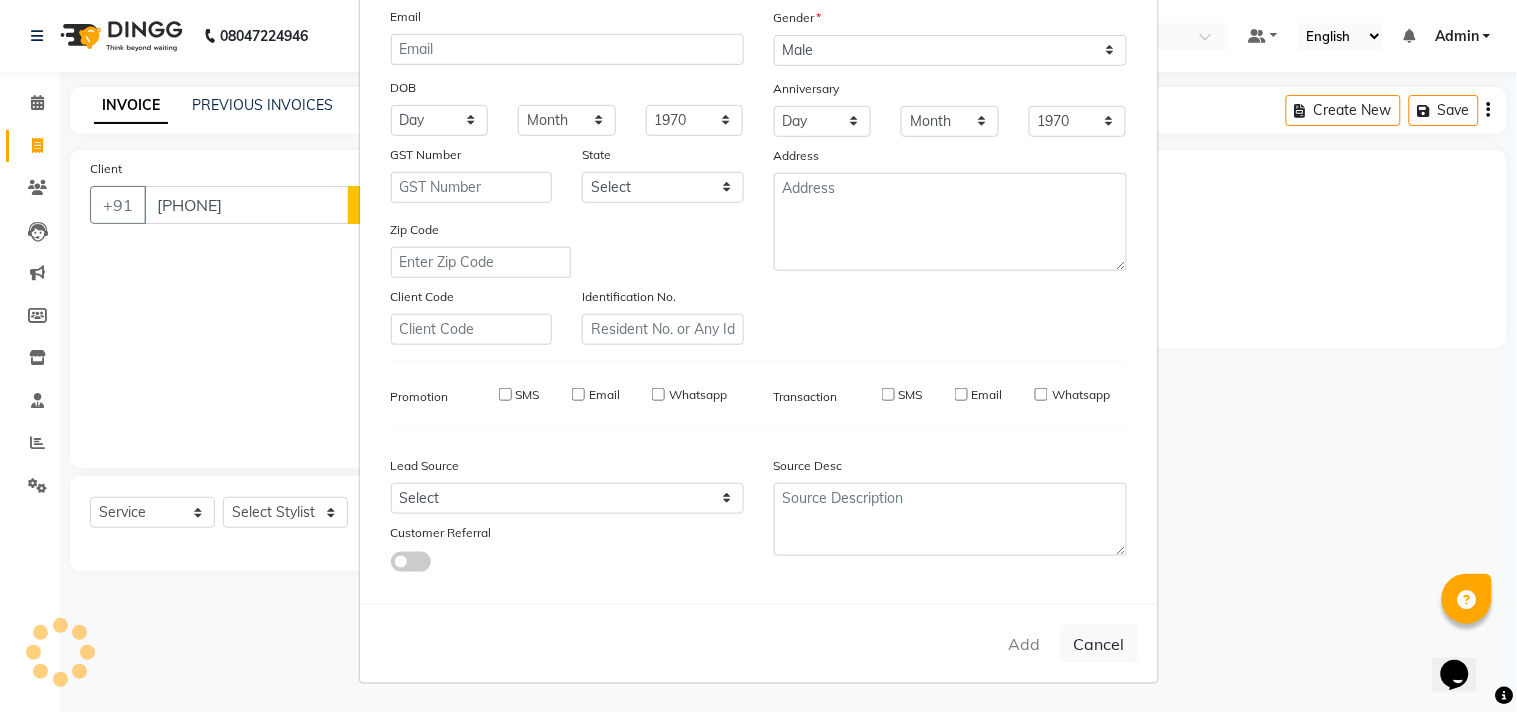select 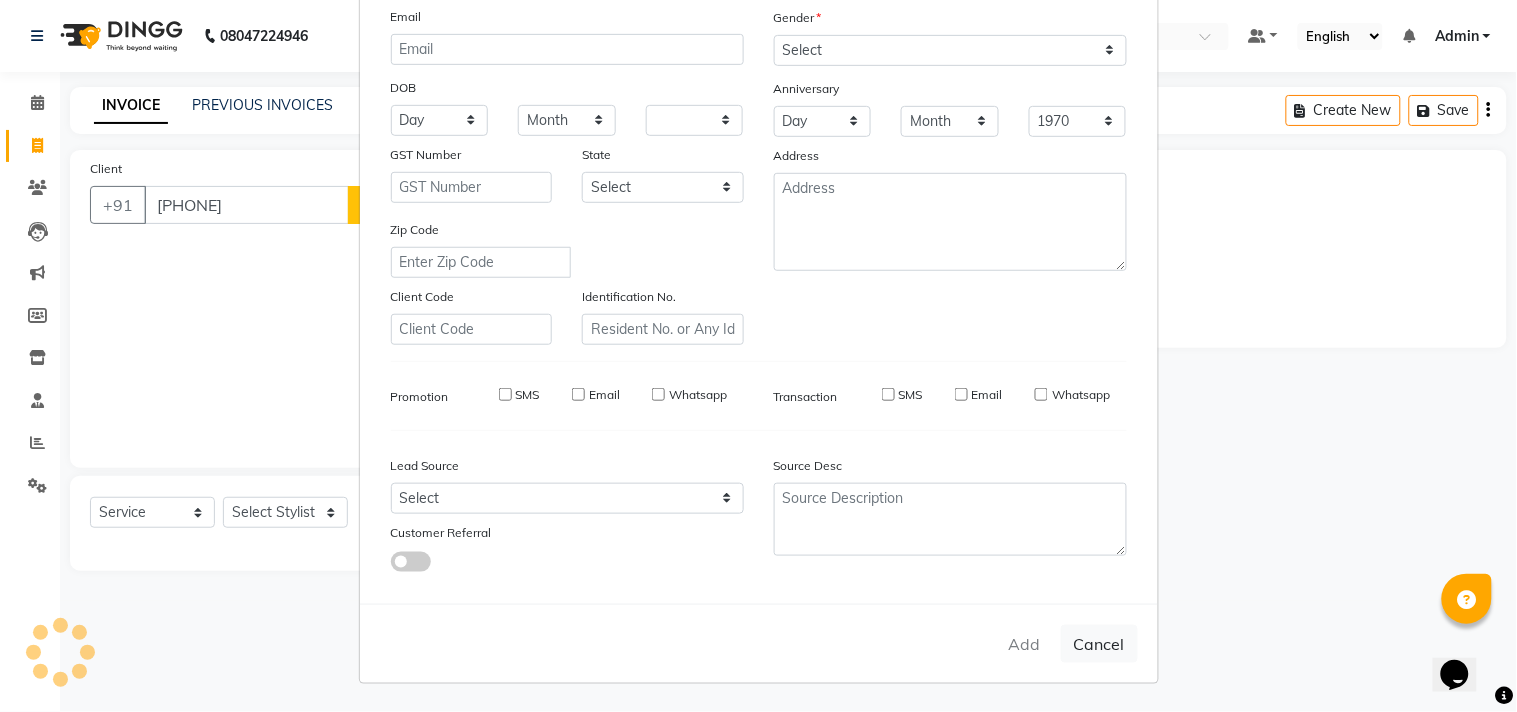 select 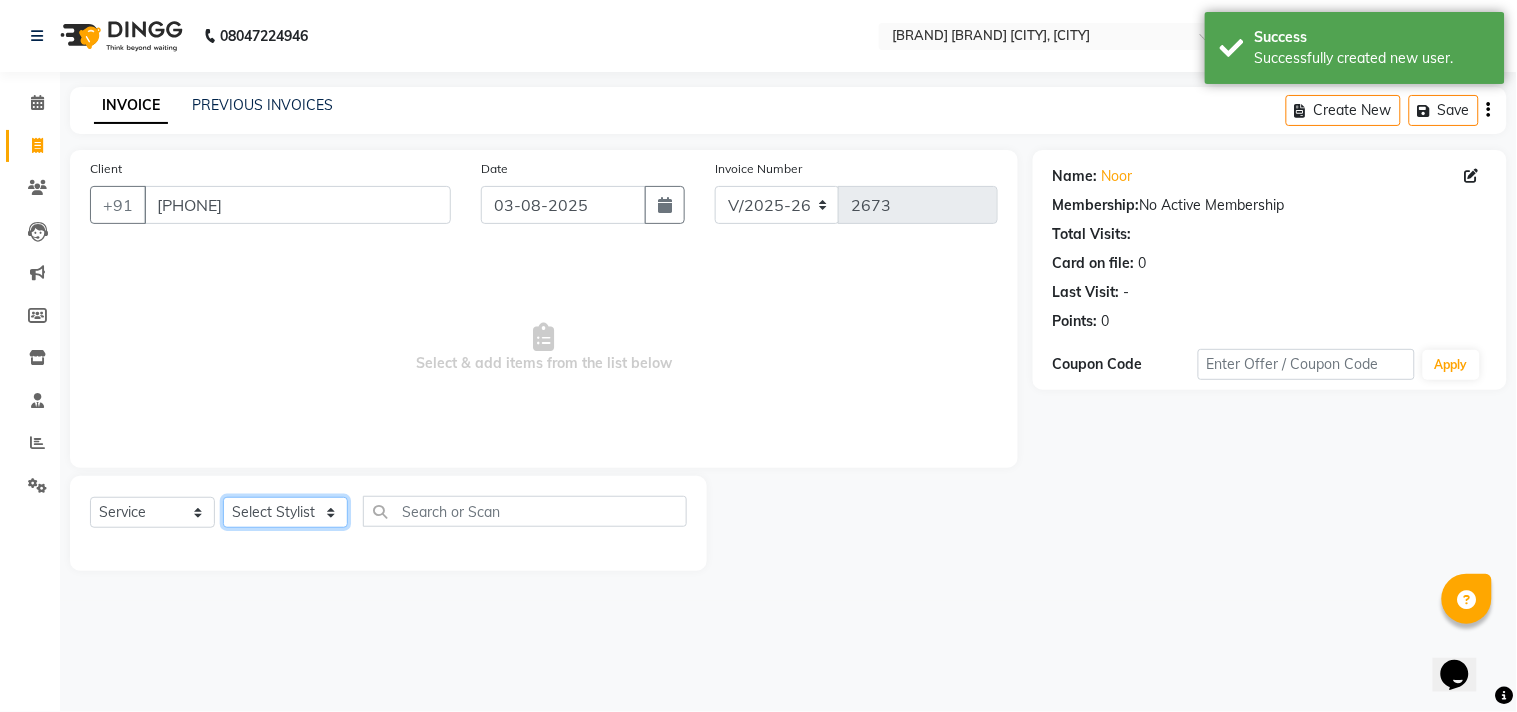 click on "Select Stylist Admin [LAST] [LAST] [LAST] [LAST] [LAST] [LAST] [LAST] [LAST]" 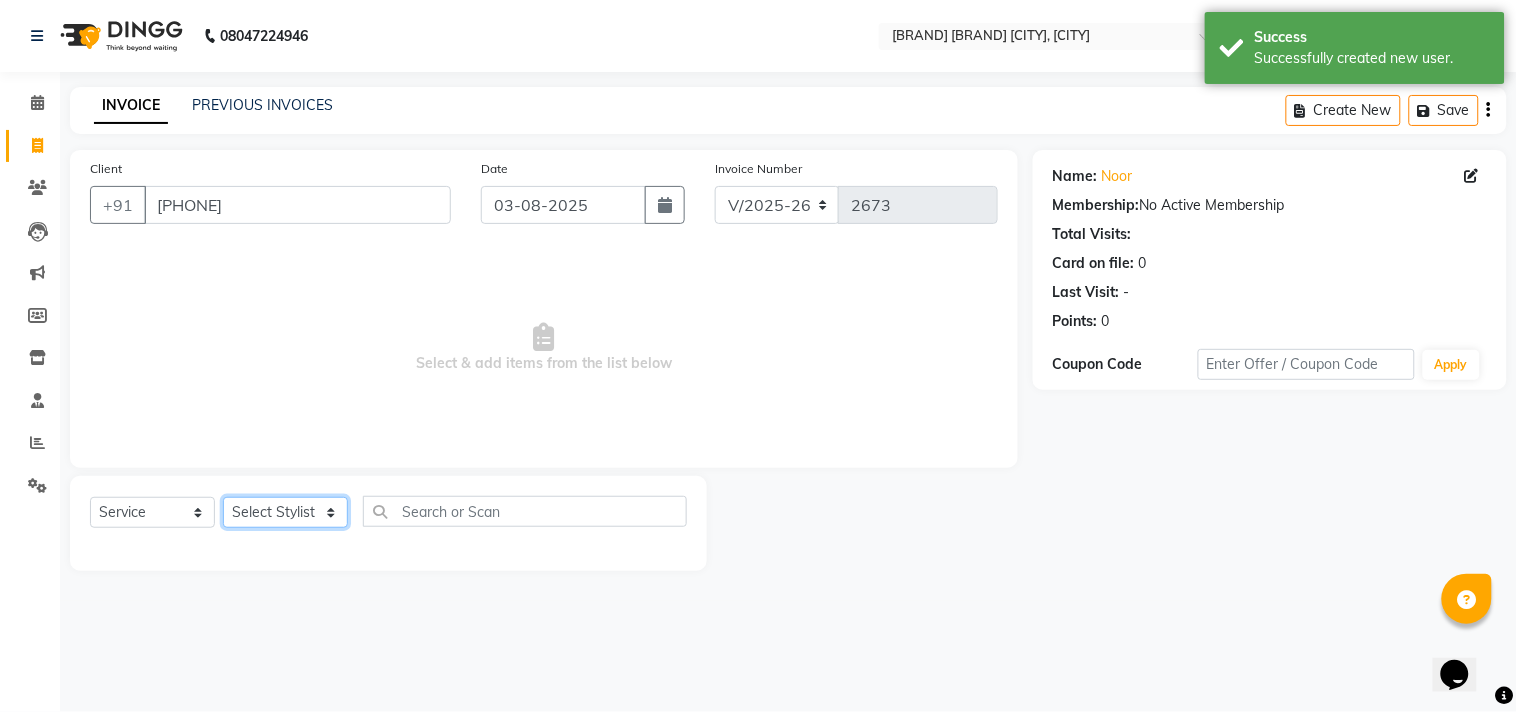 select on "85801" 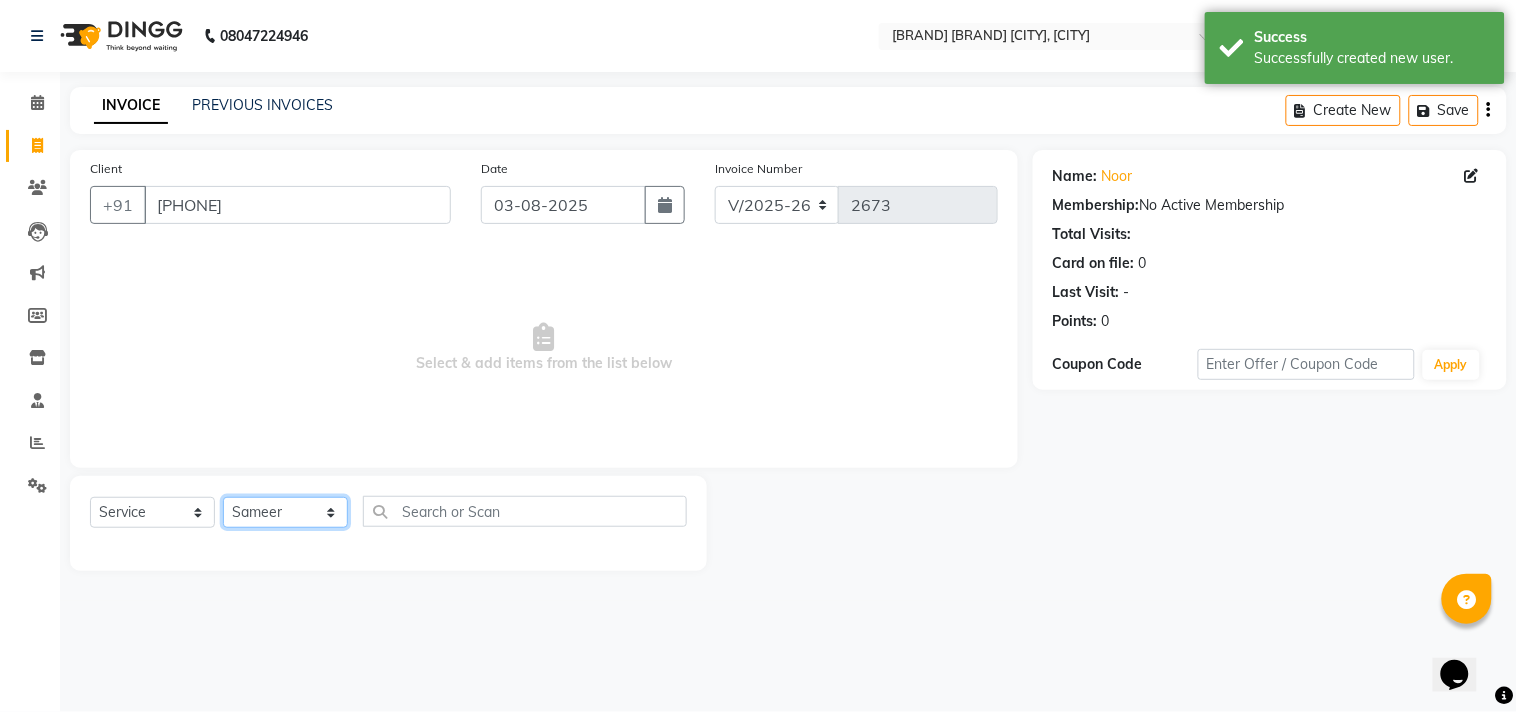 click on "Select Stylist Admin [LAST] [LAST] [LAST] [LAST] [LAST] [LAST] [LAST] [LAST]" 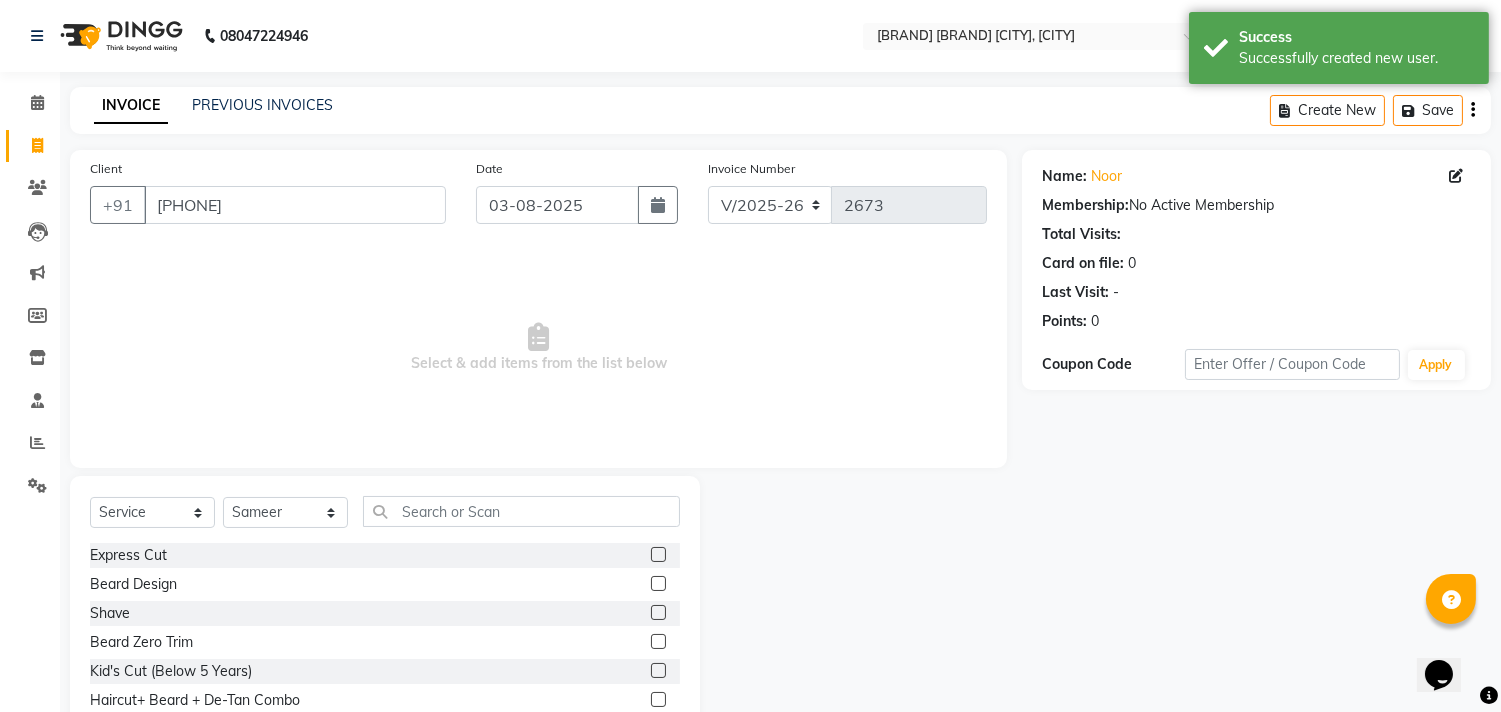 click on "Express Cut" 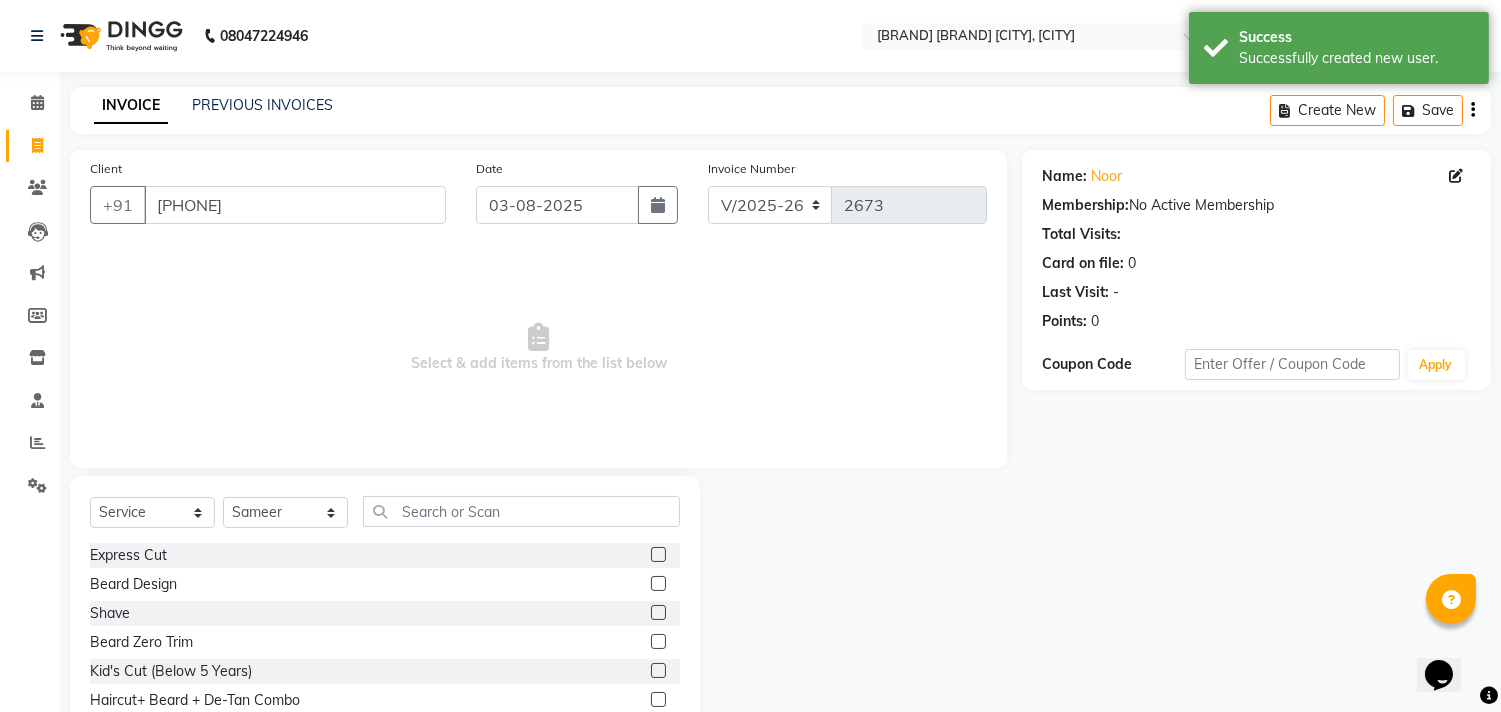 click 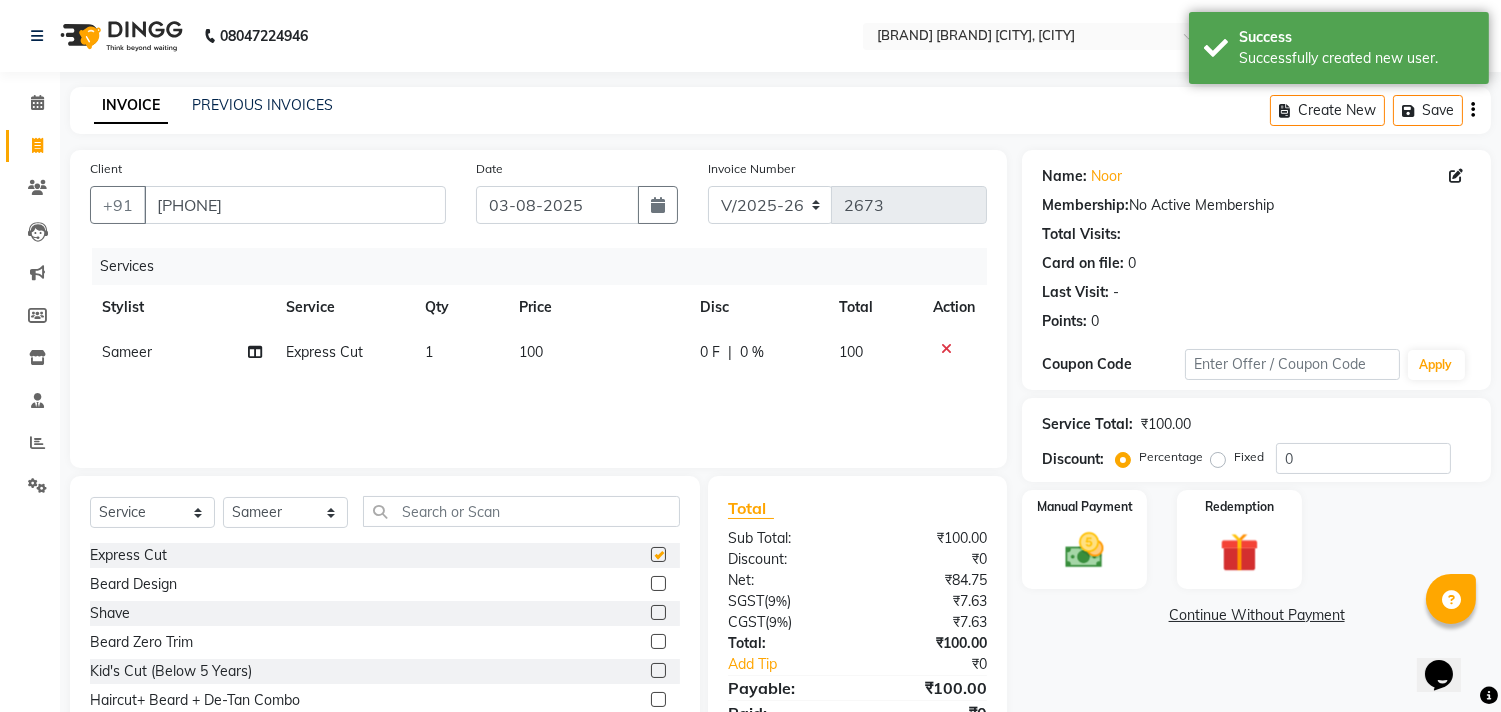 checkbox on "false" 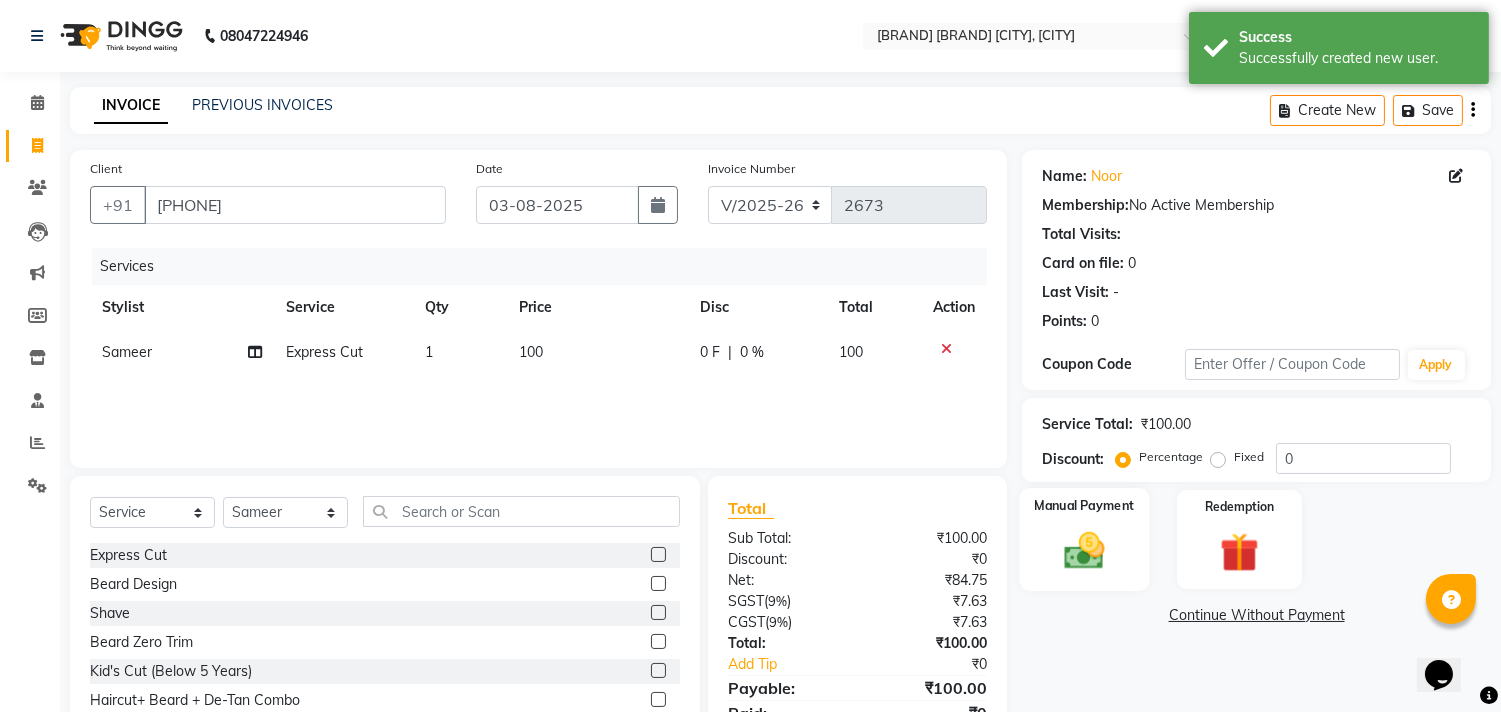 click on "Manual Payment" 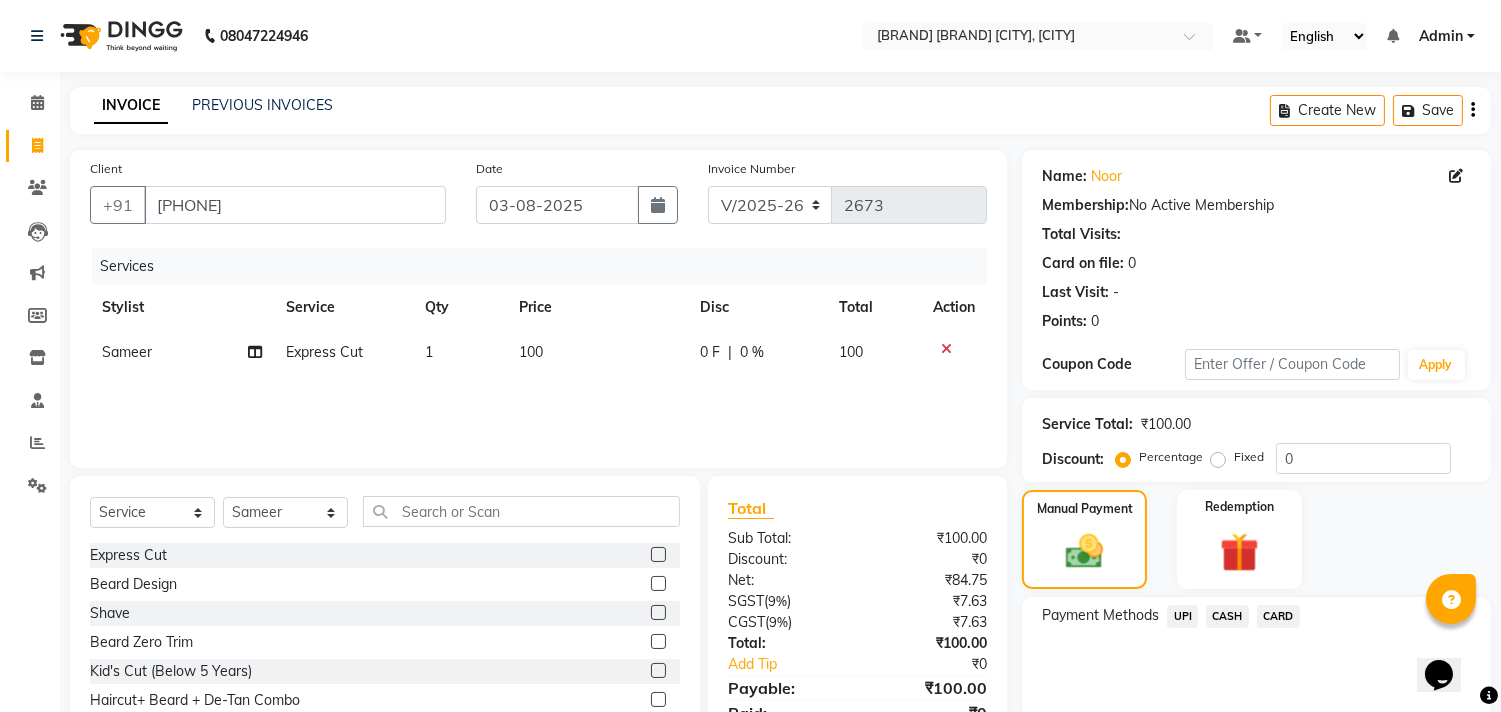 click on "CASH" 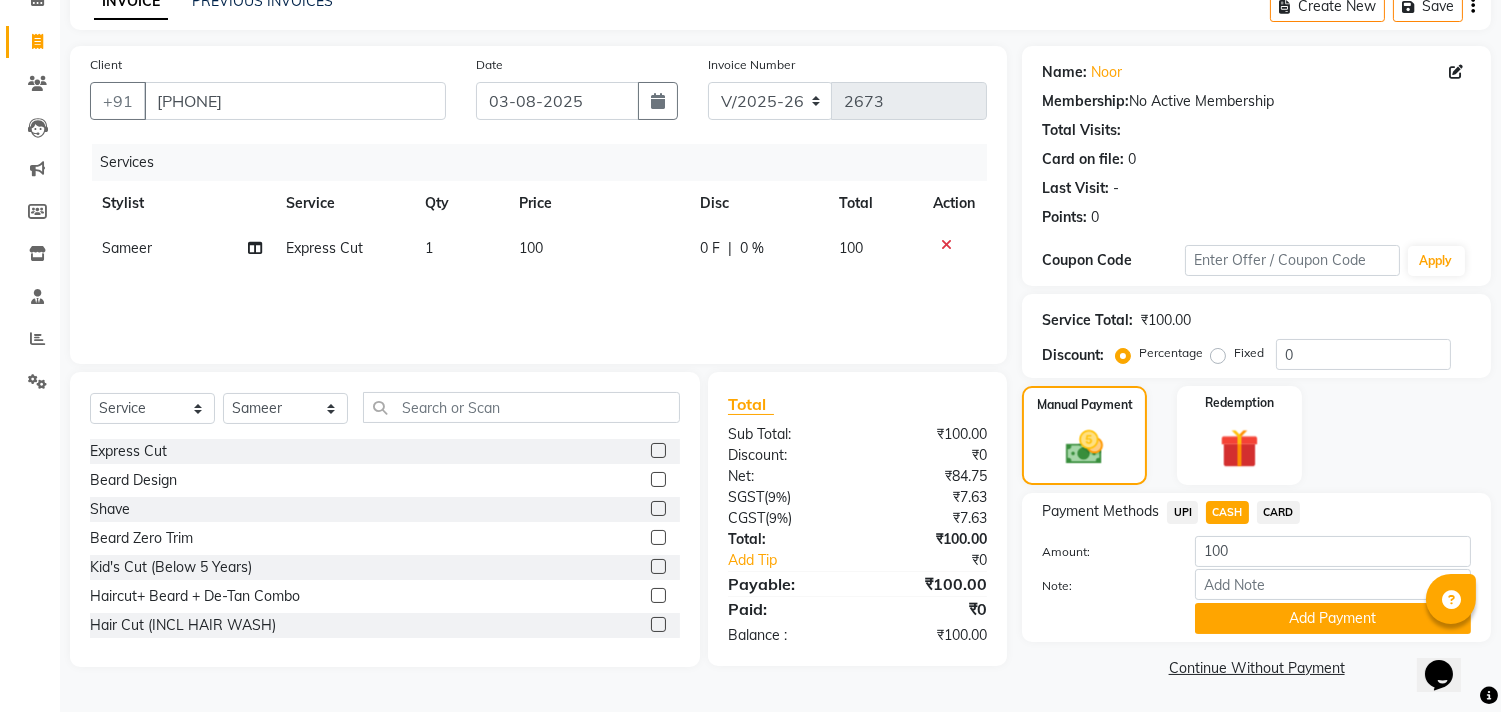 click on "Add Payment" 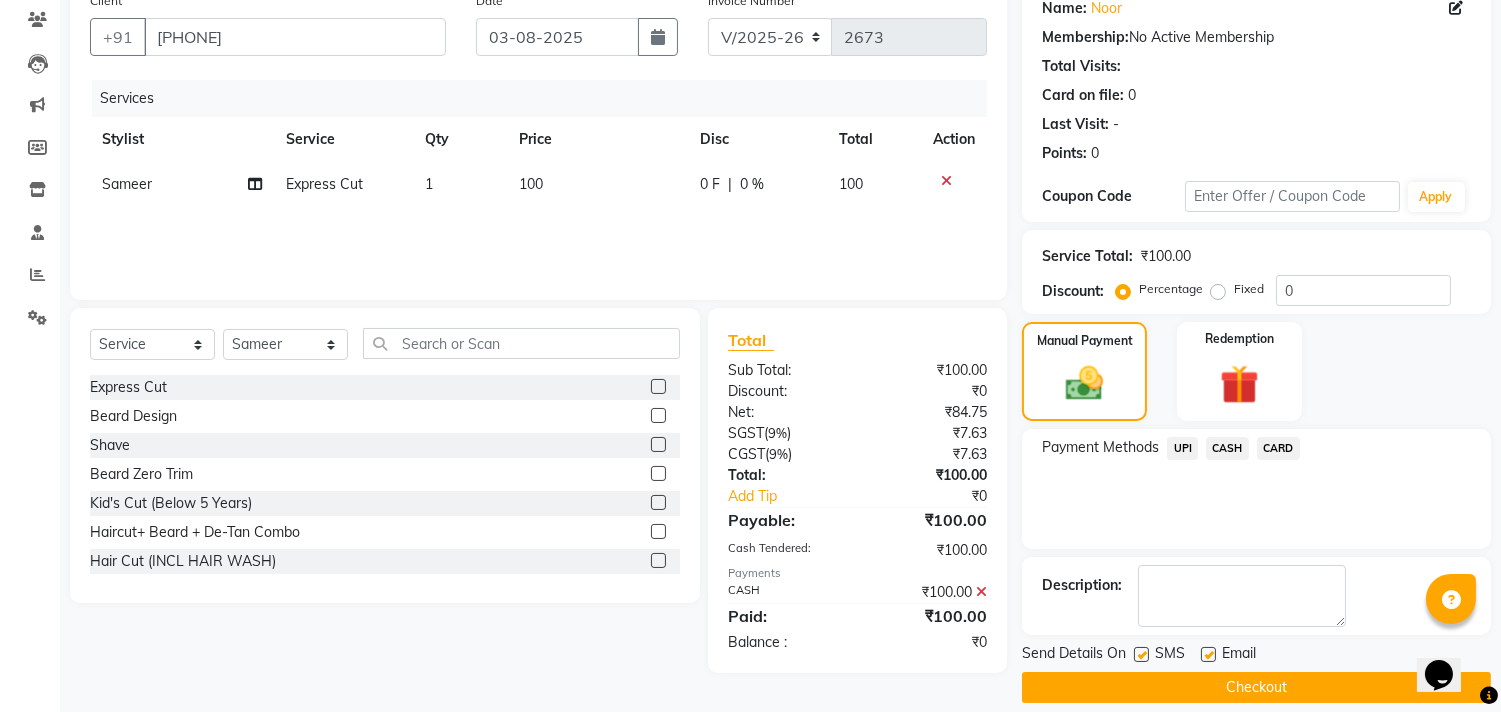scroll, scrollTop: 187, scrollLeft: 0, axis: vertical 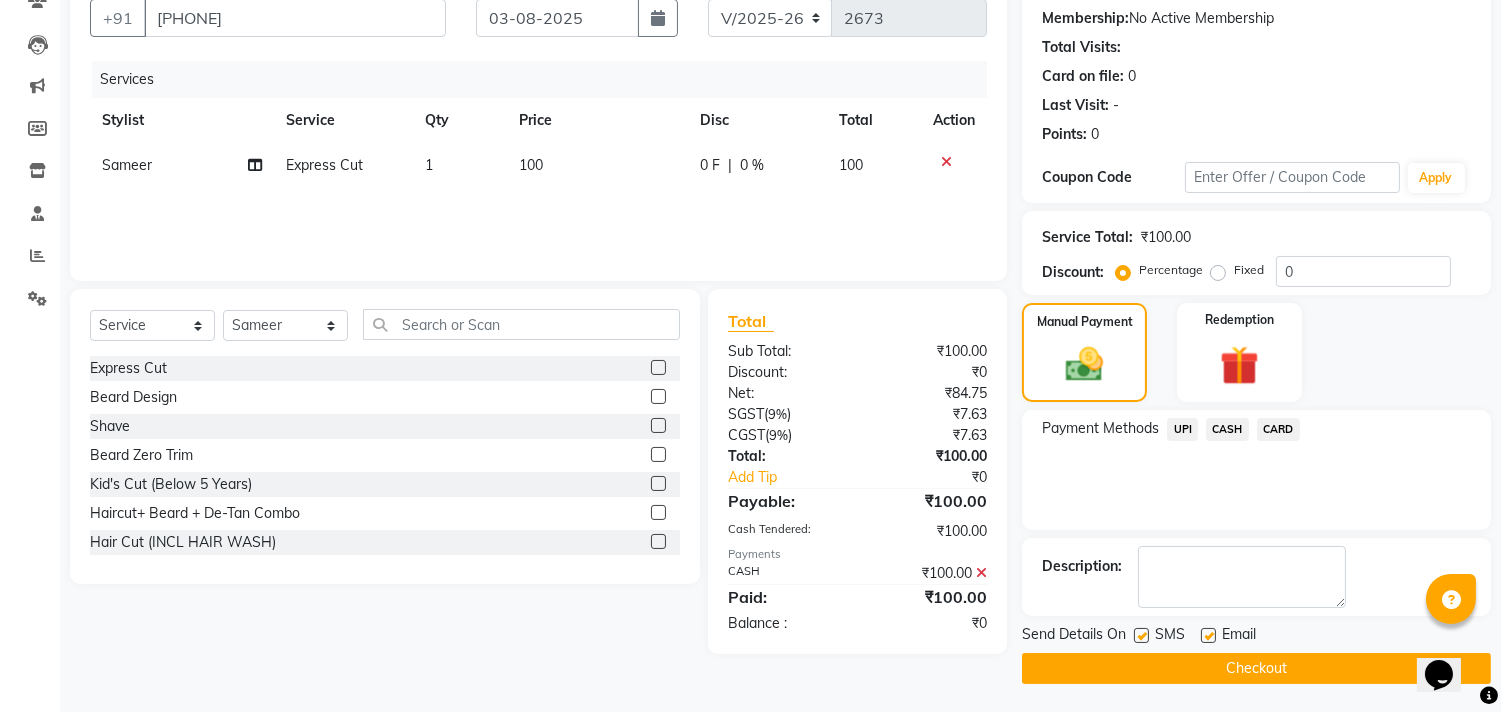 click on "Checkout" 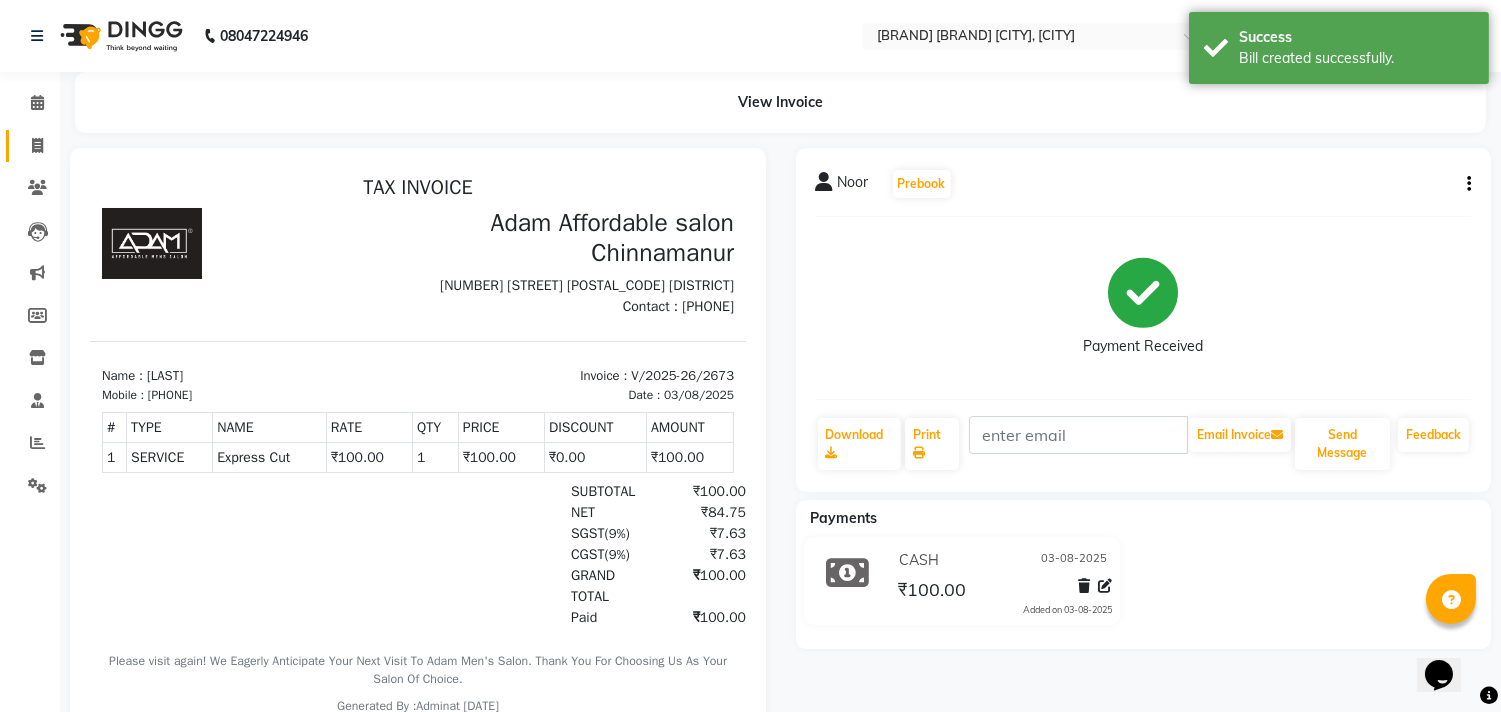 scroll, scrollTop: 0, scrollLeft: 0, axis: both 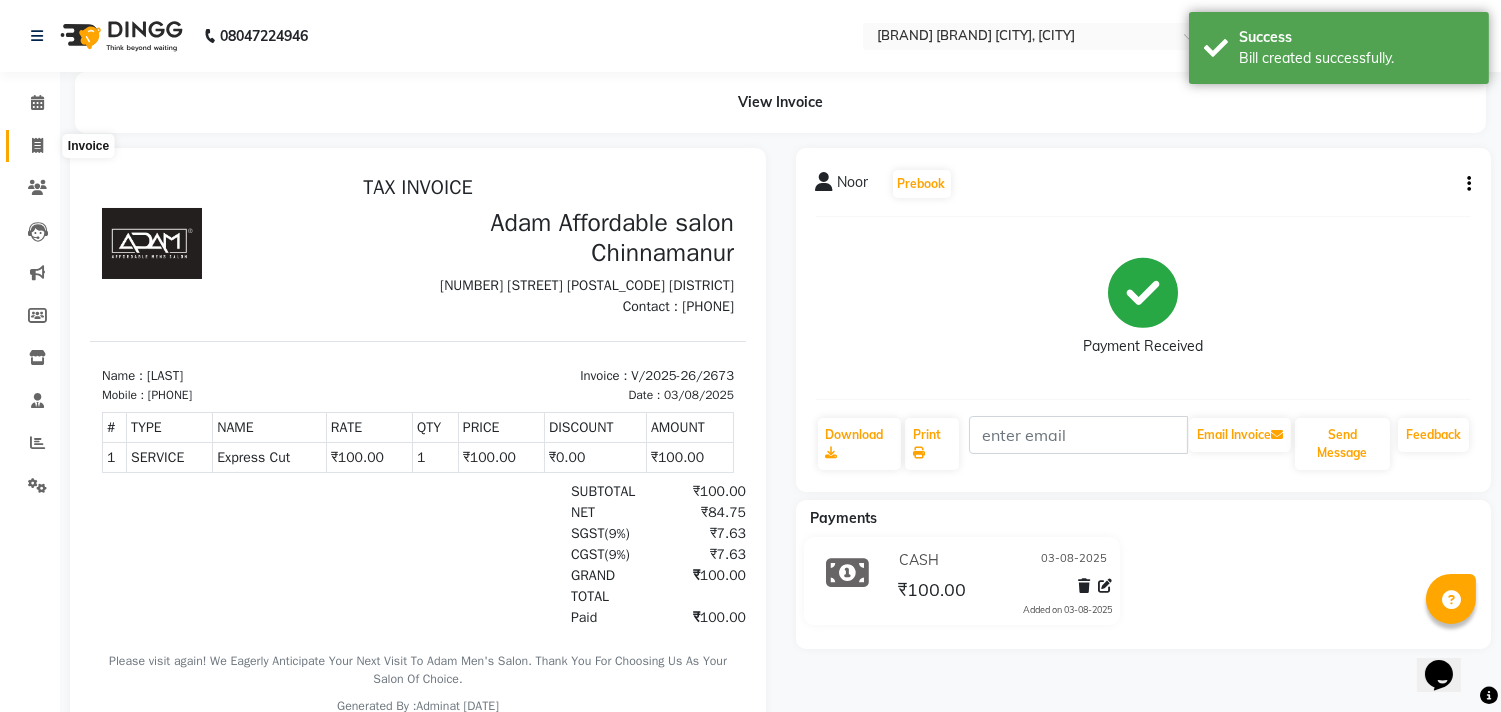 click 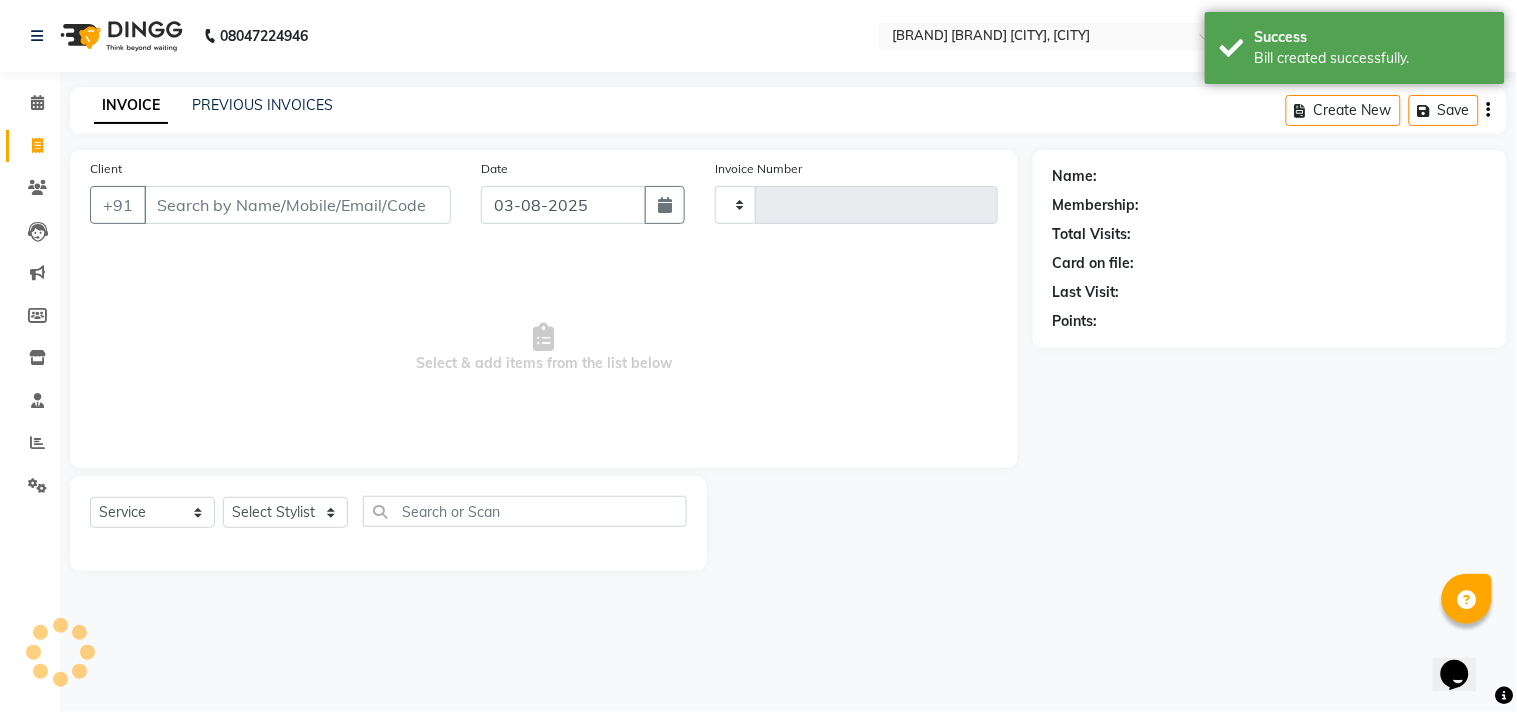type on "2674" 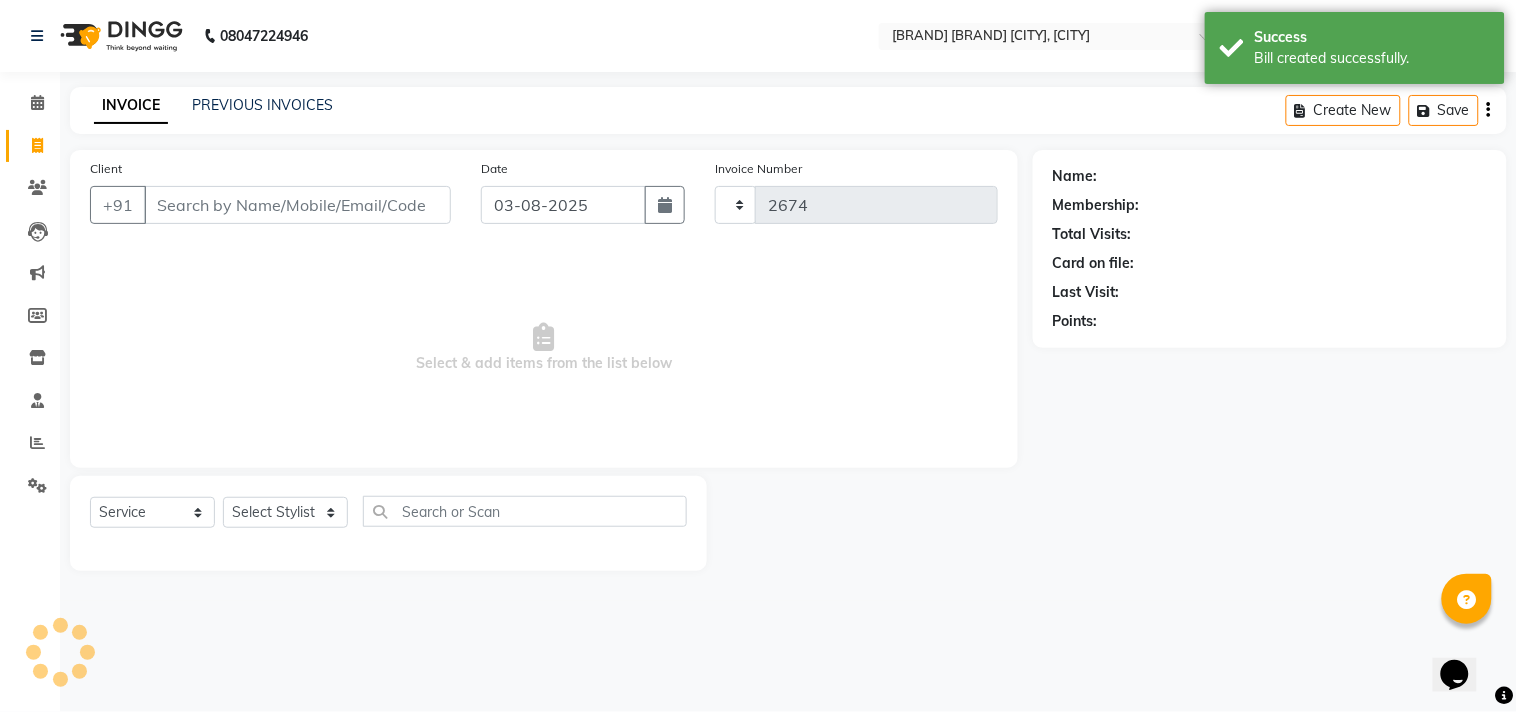 select on "8329" 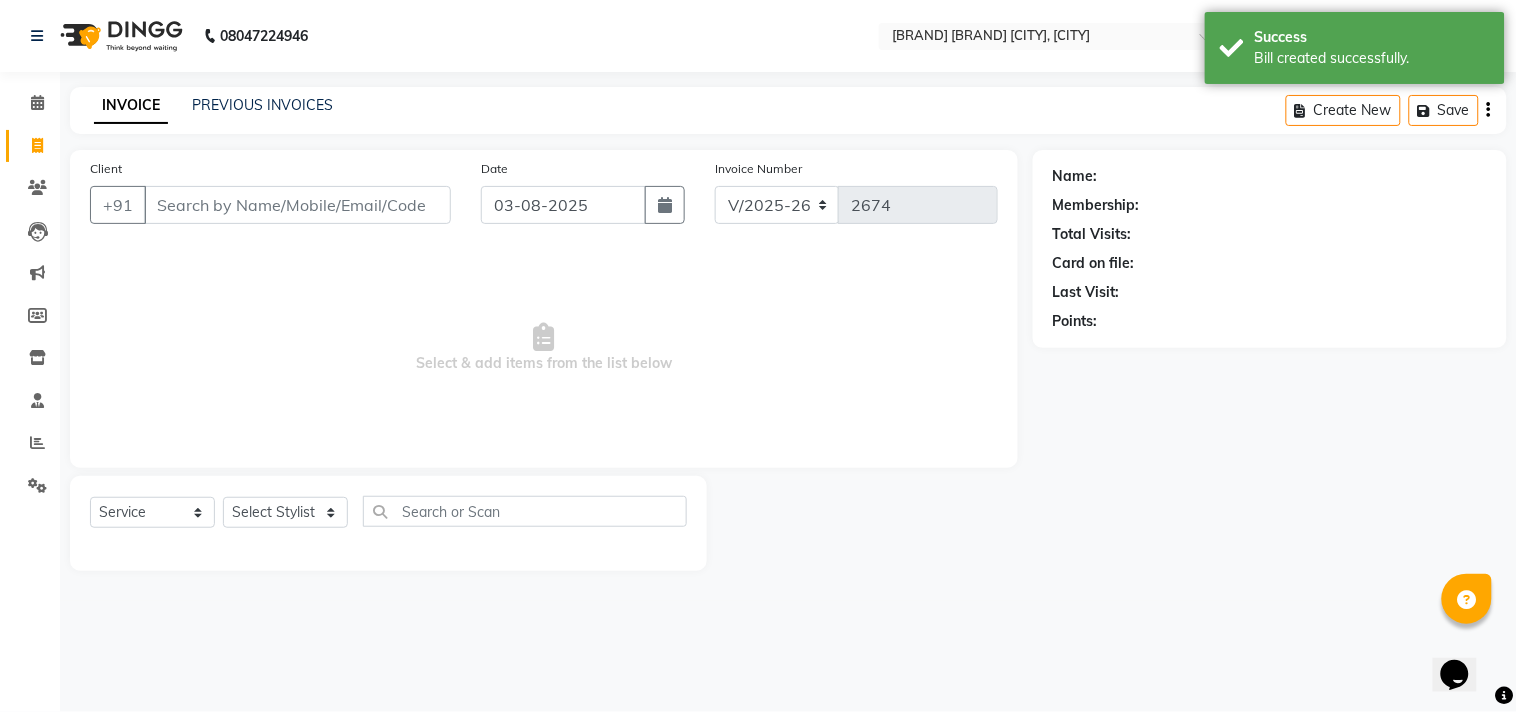 click on "Client" at bounding box center (297, 205) 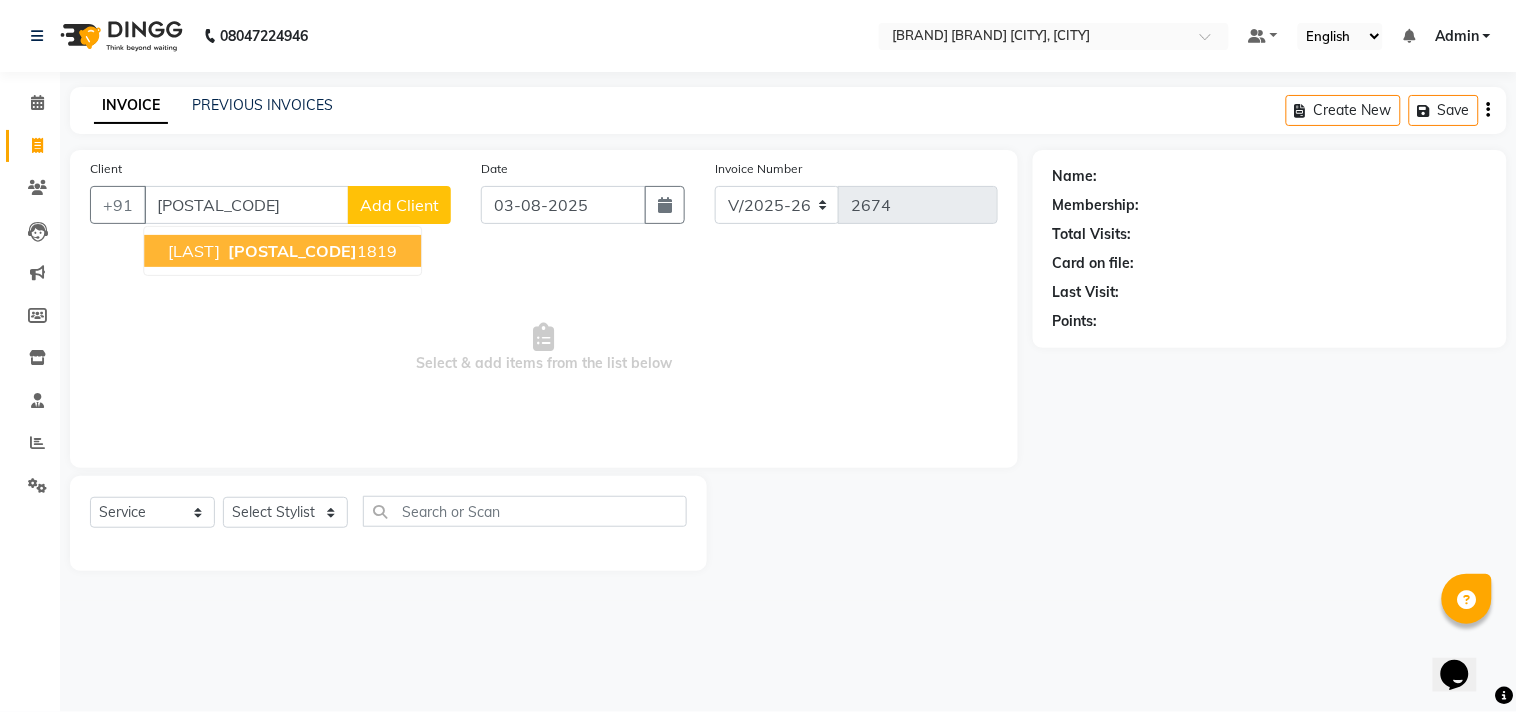 click on "[PHONE]" at bounding box center (310, 251) 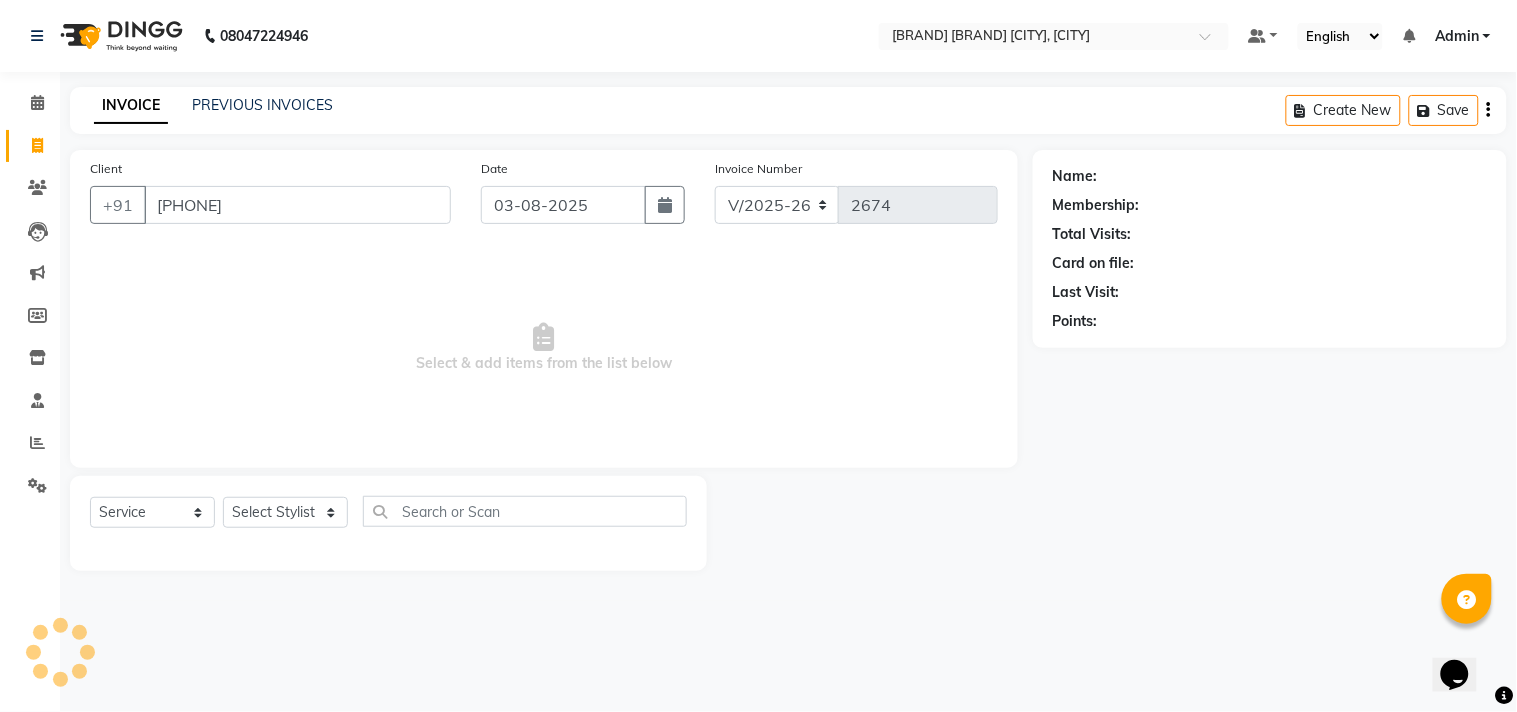 type on "[PHONE]" 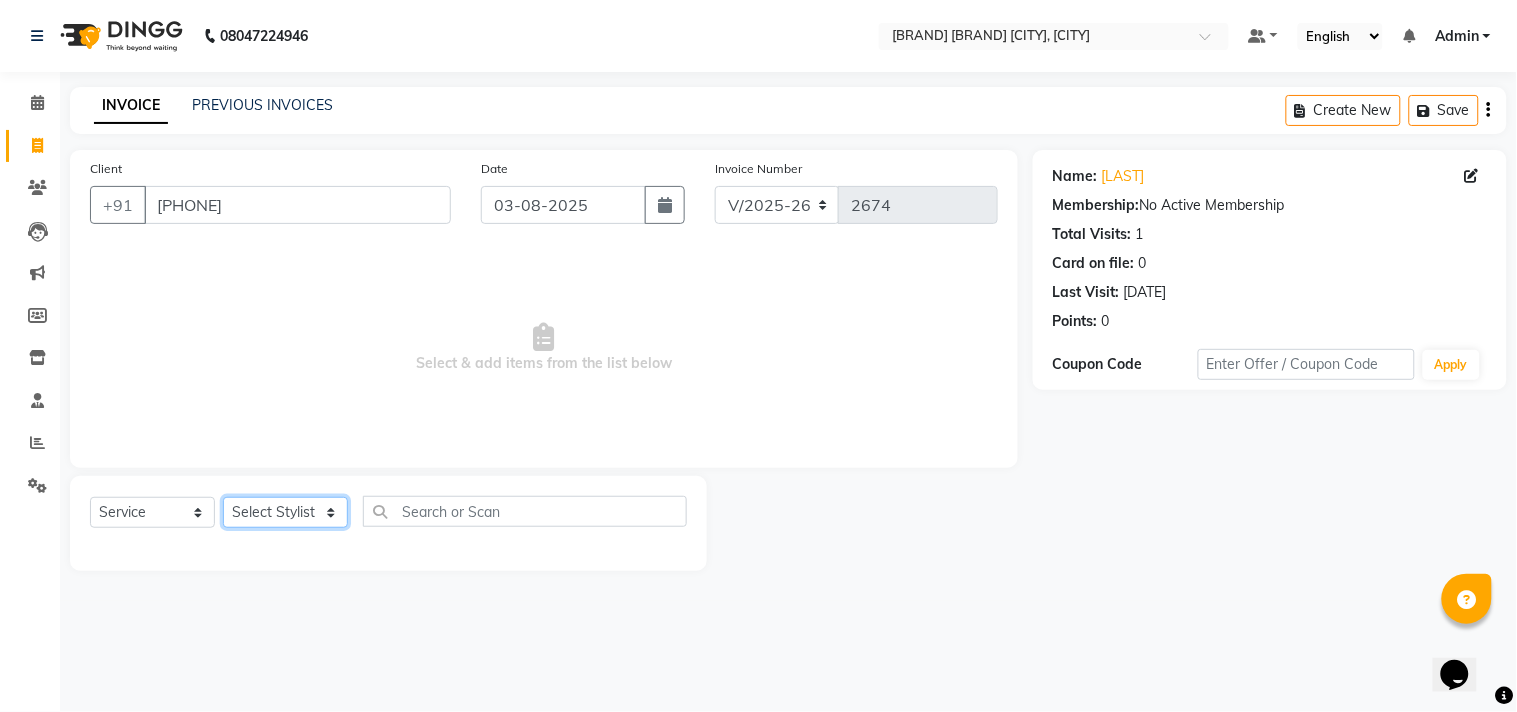 click on "Select Stylist Admin [LAST] [LAST] [LAST] [LAST] [LAST] [LAST] [LAST] [LAST]" 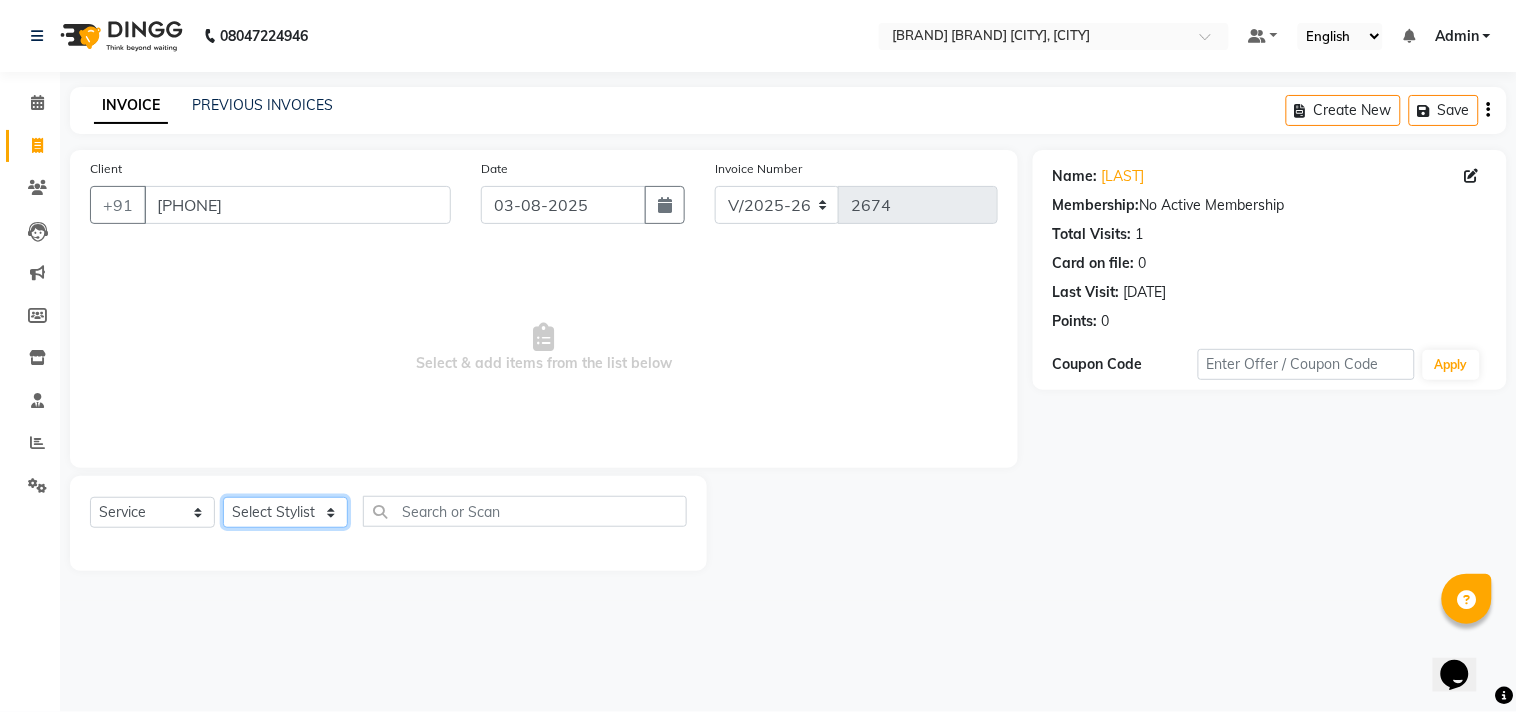 select on "85802" 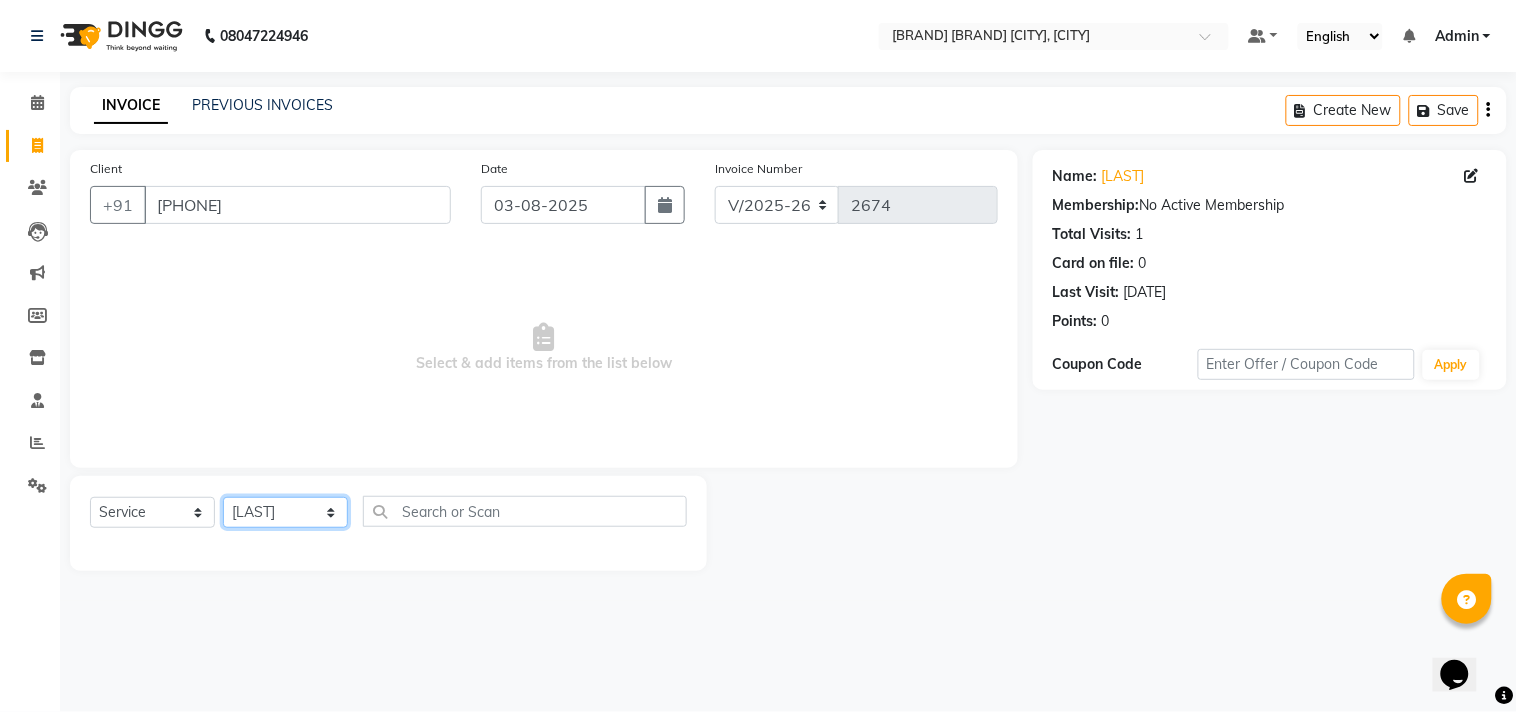 click on "Select Stylist Admin [LAST] [LAST] [LAST] [LAST] [LAST] [LAST] [LAST] [LAST]" 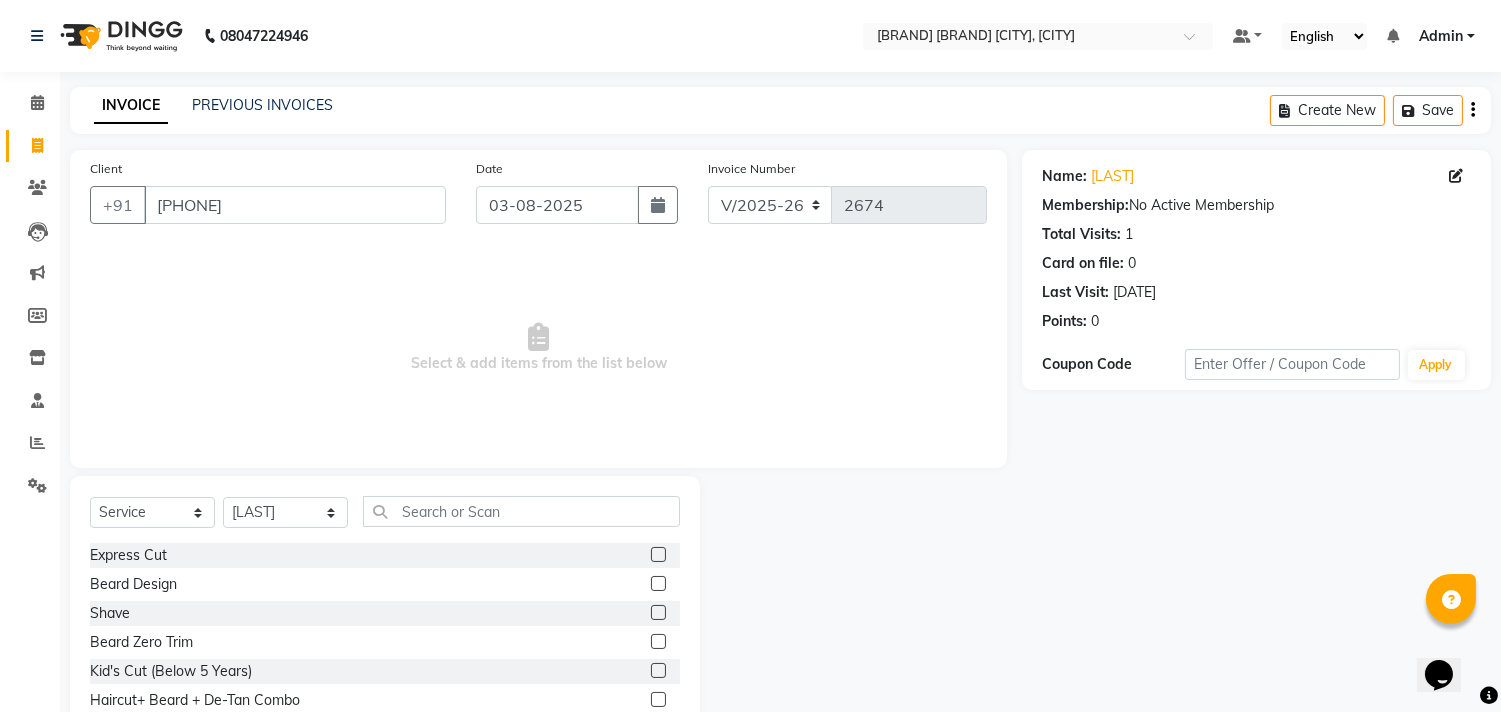 click 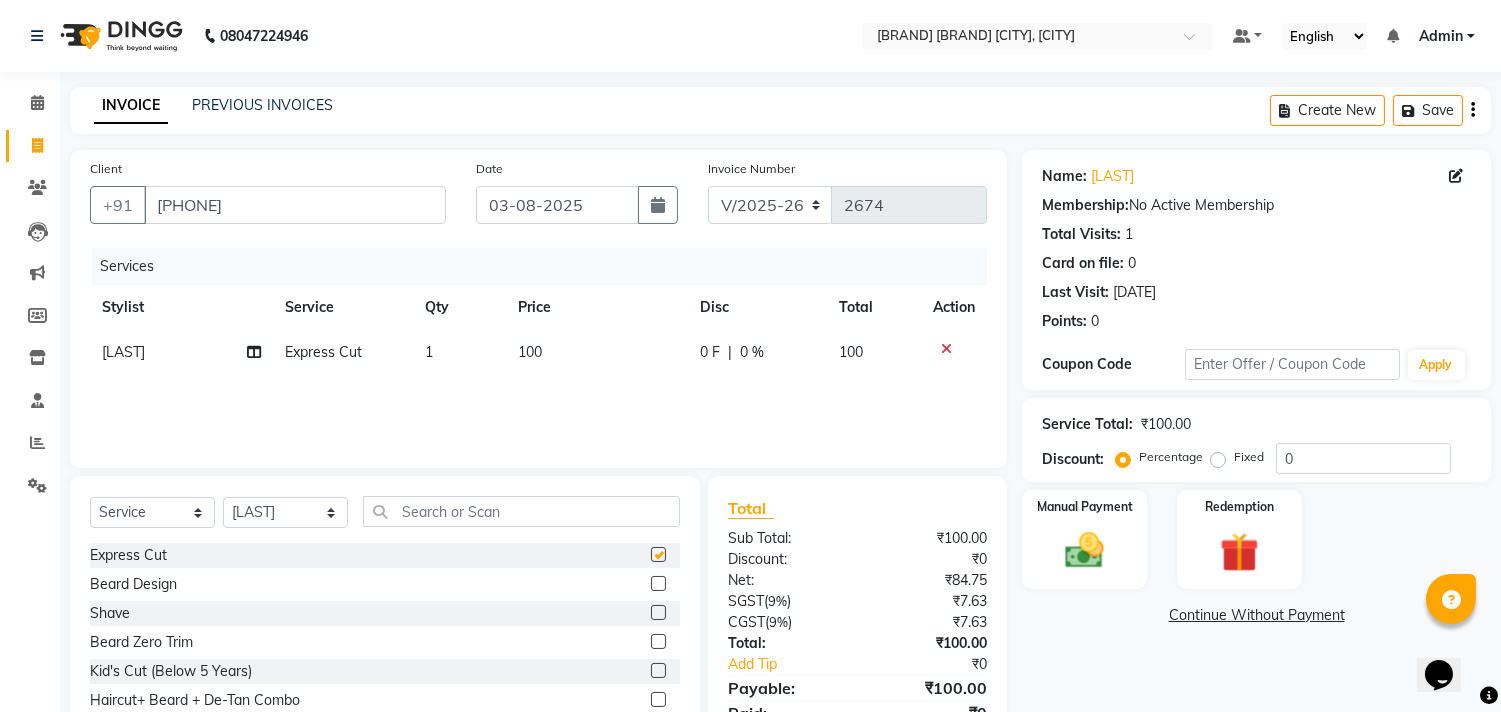 checkbox on "false" 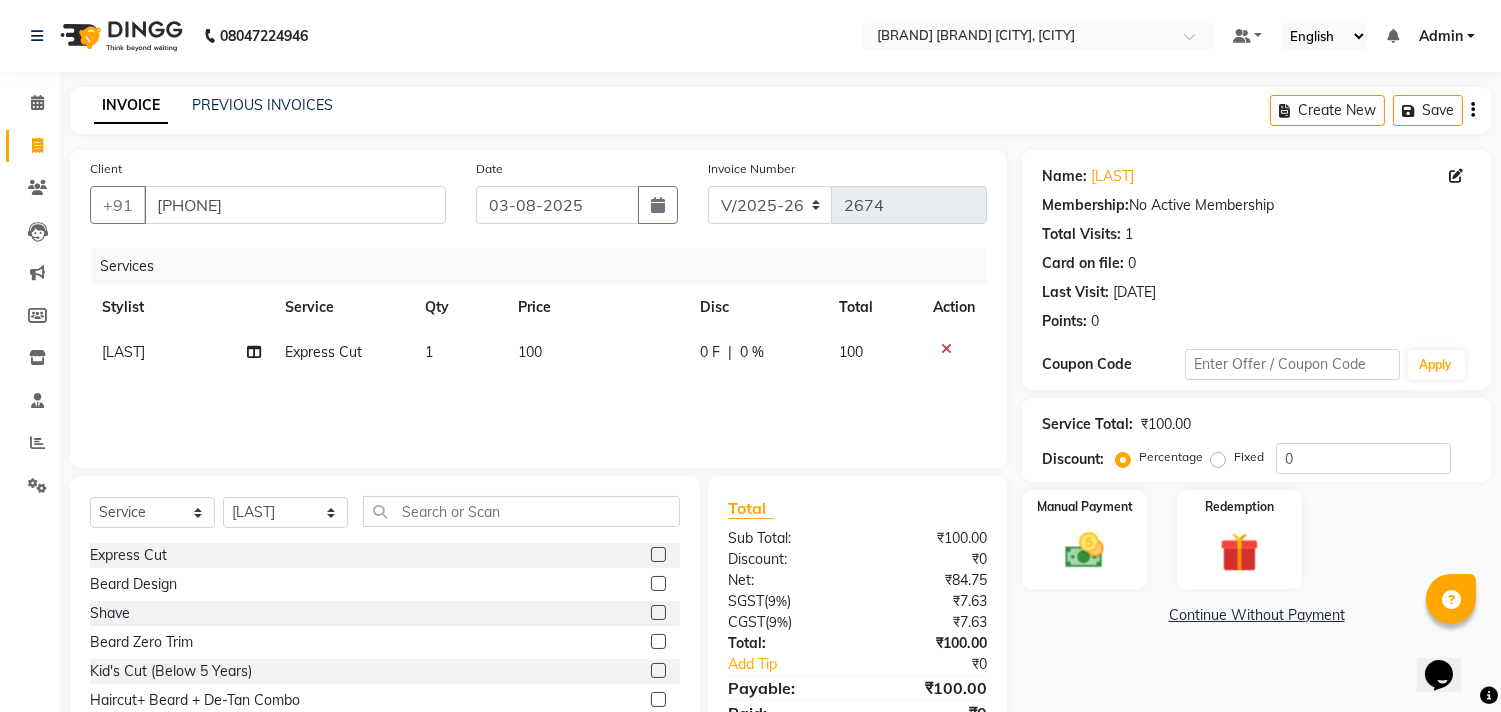 click 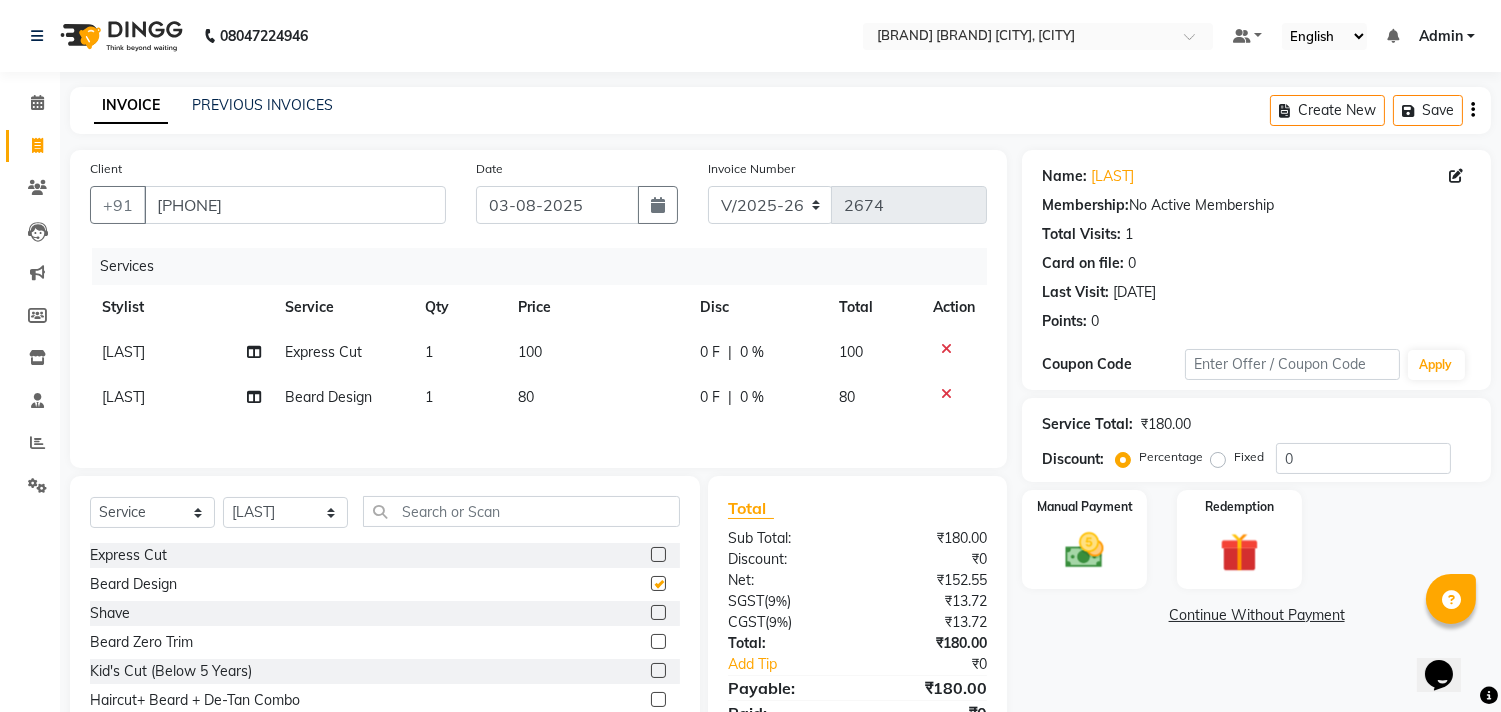 checkbox on "false" 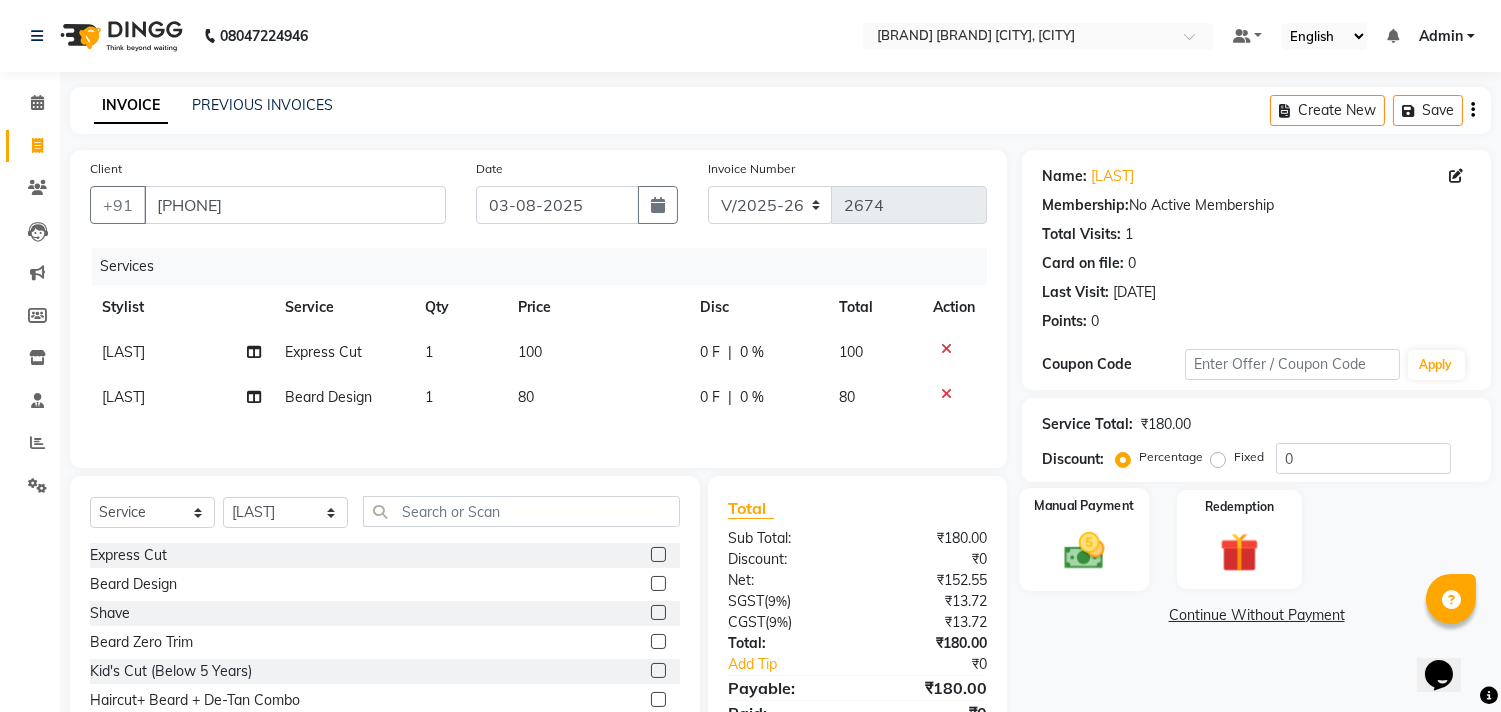 click 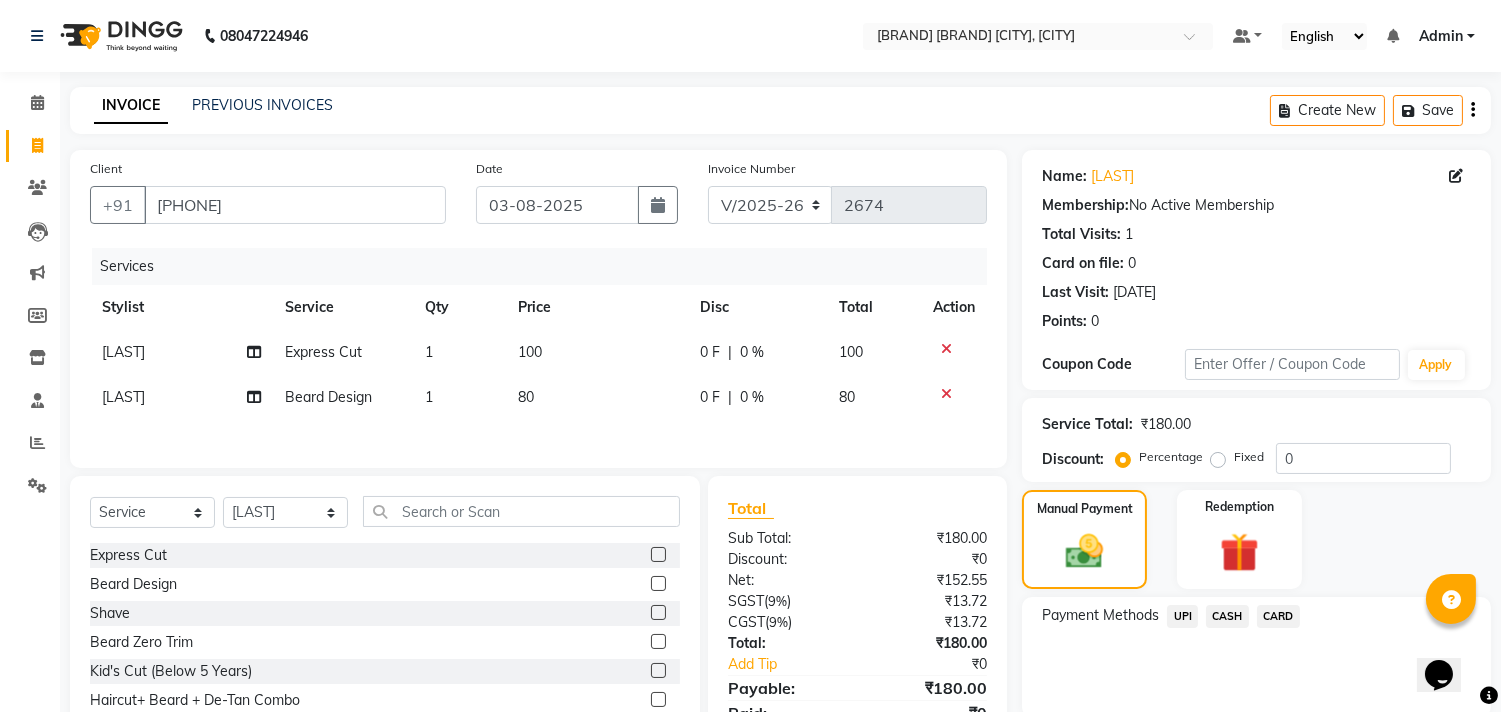 click on "CASH" 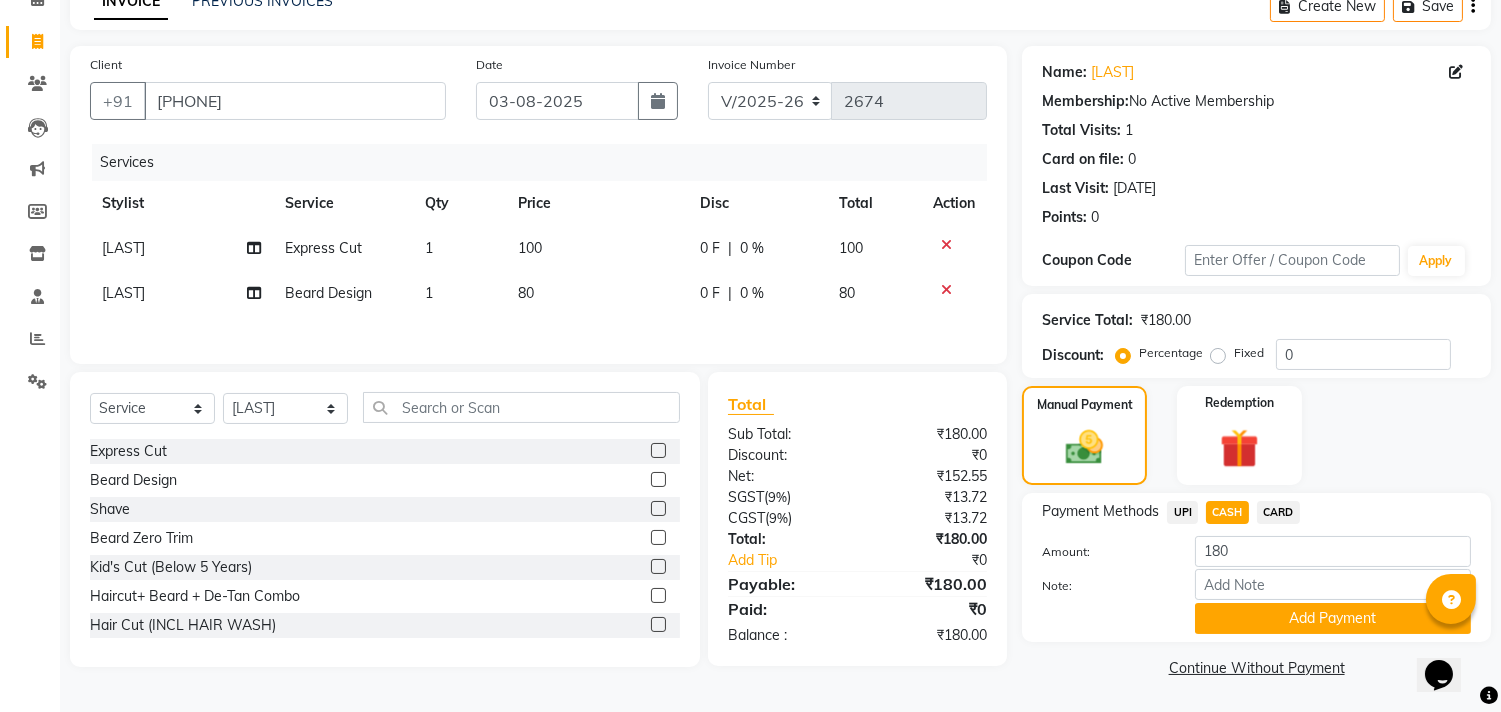 click on "Add Payment" 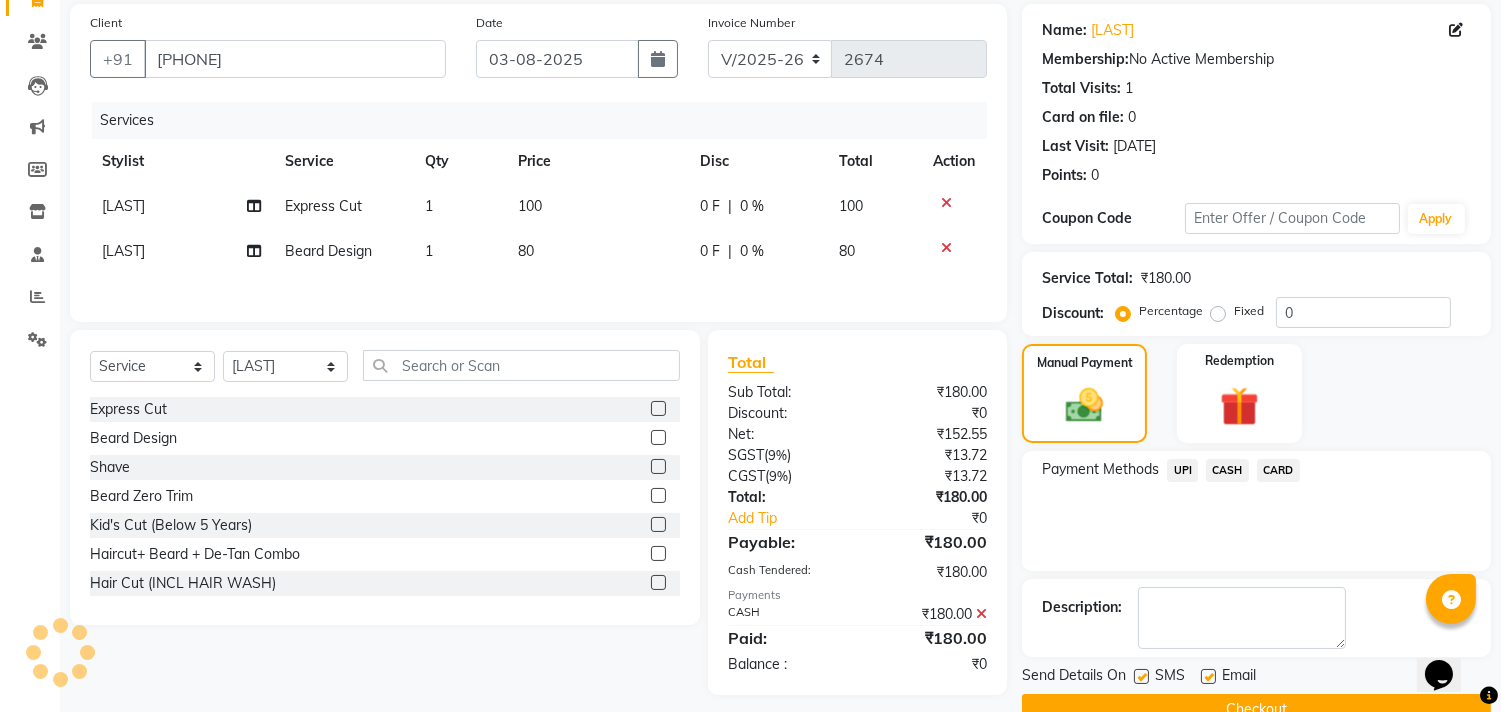 scroll, scrollTop: 187, scrollLeft: 0, axis: vertical 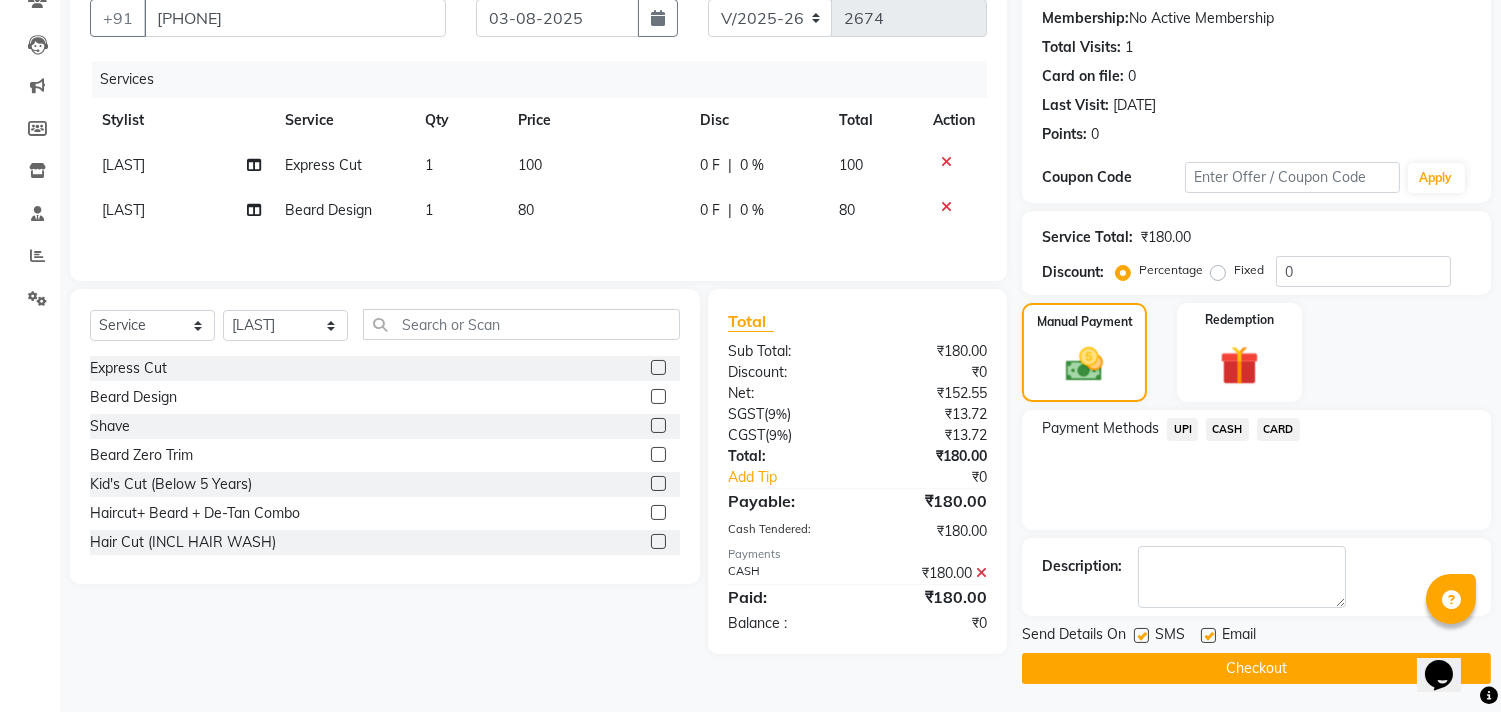 click on "Checkout" 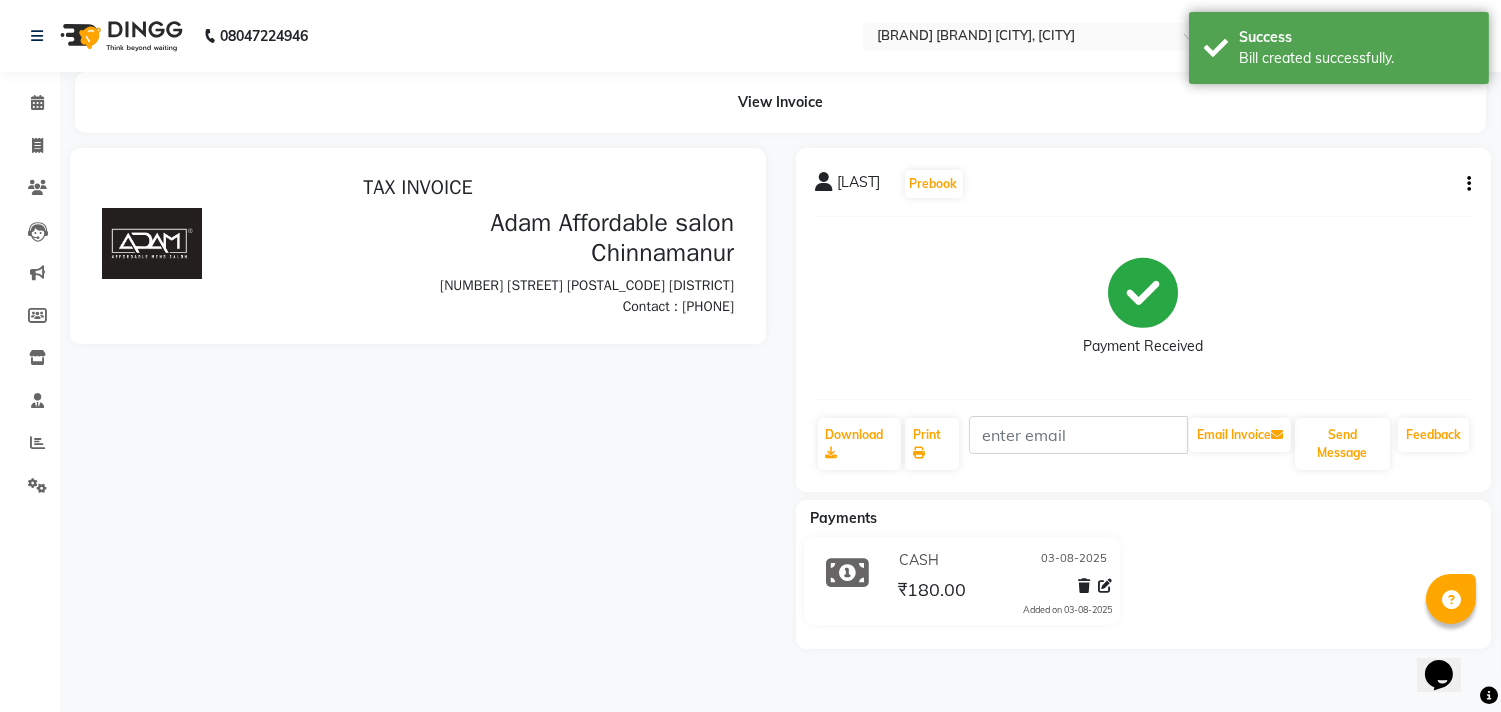 scroll, scrollTop: 0, scrollLeft: 0, axis: both 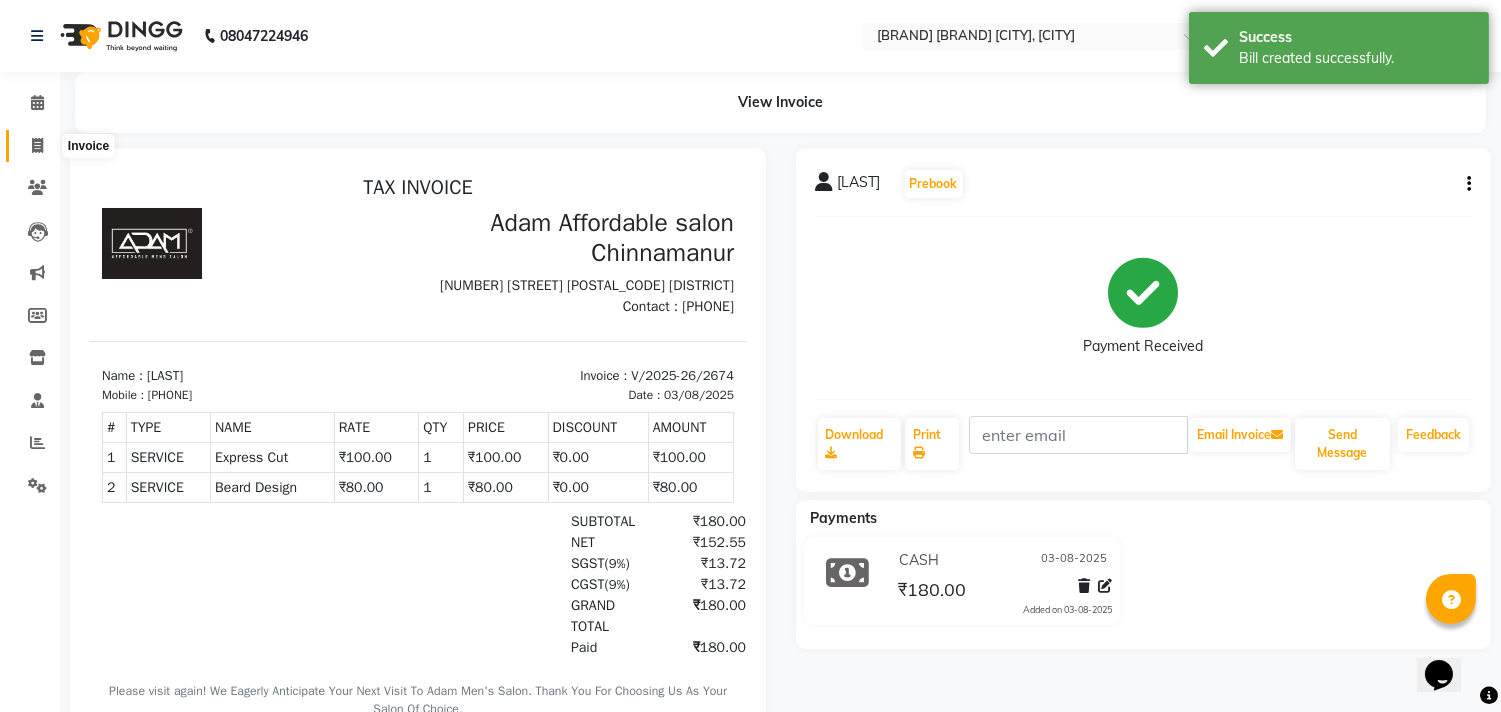 click 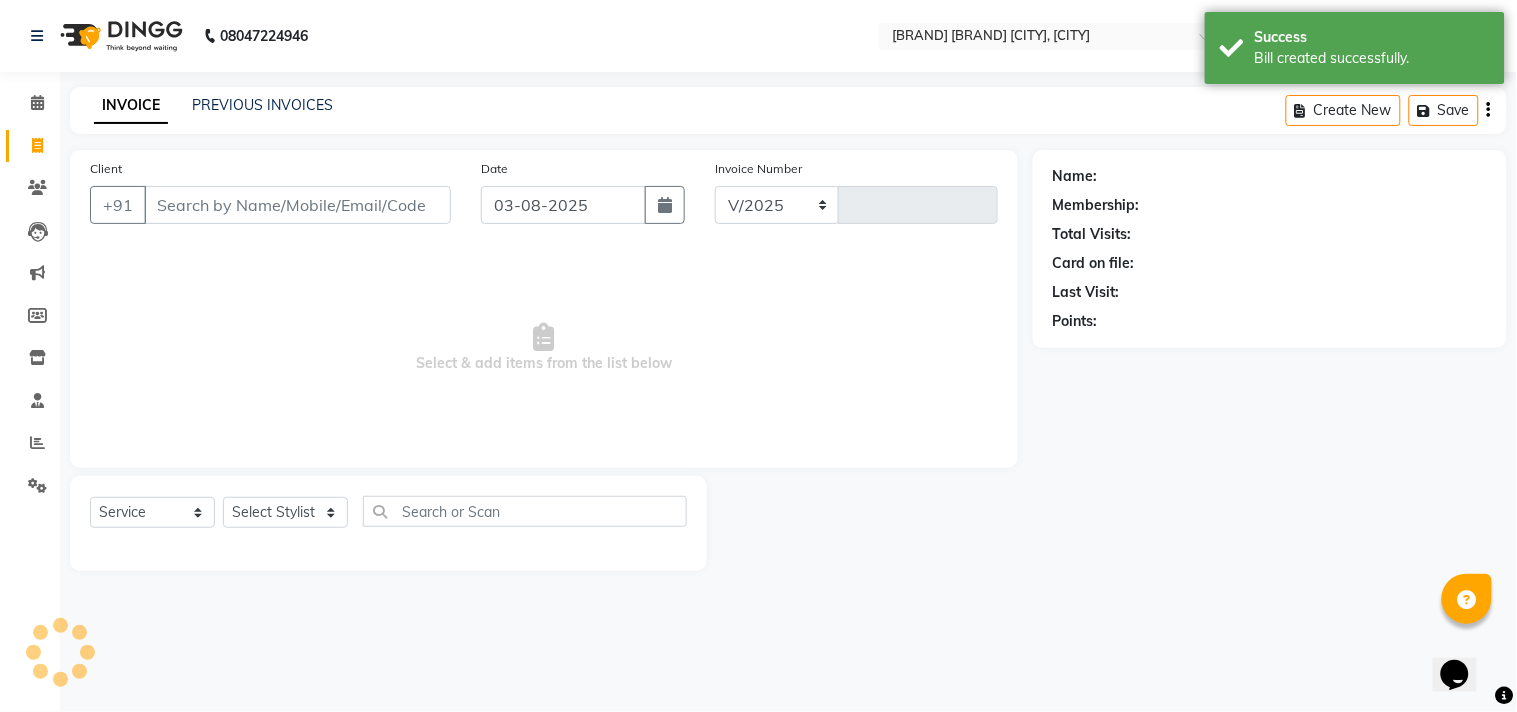 select on "8329" 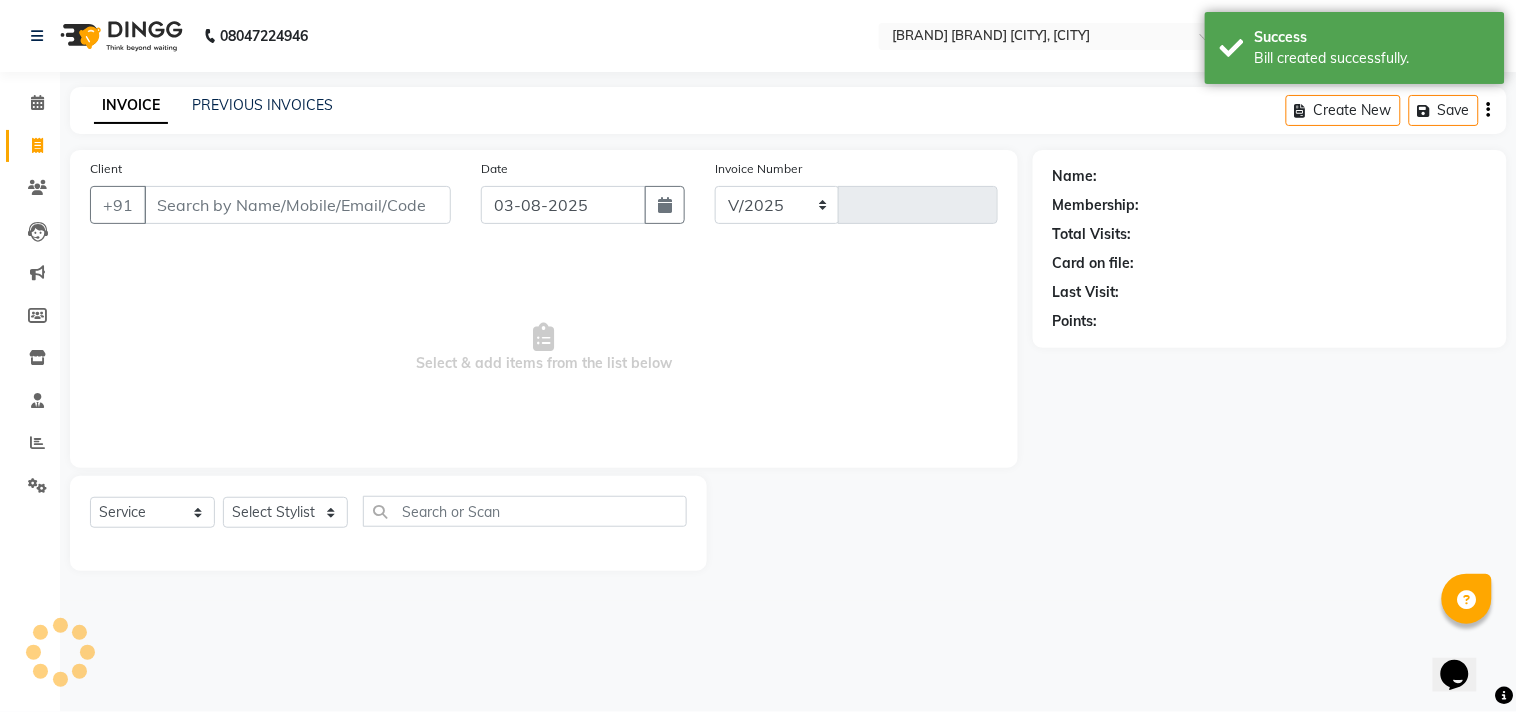 type on "2675" 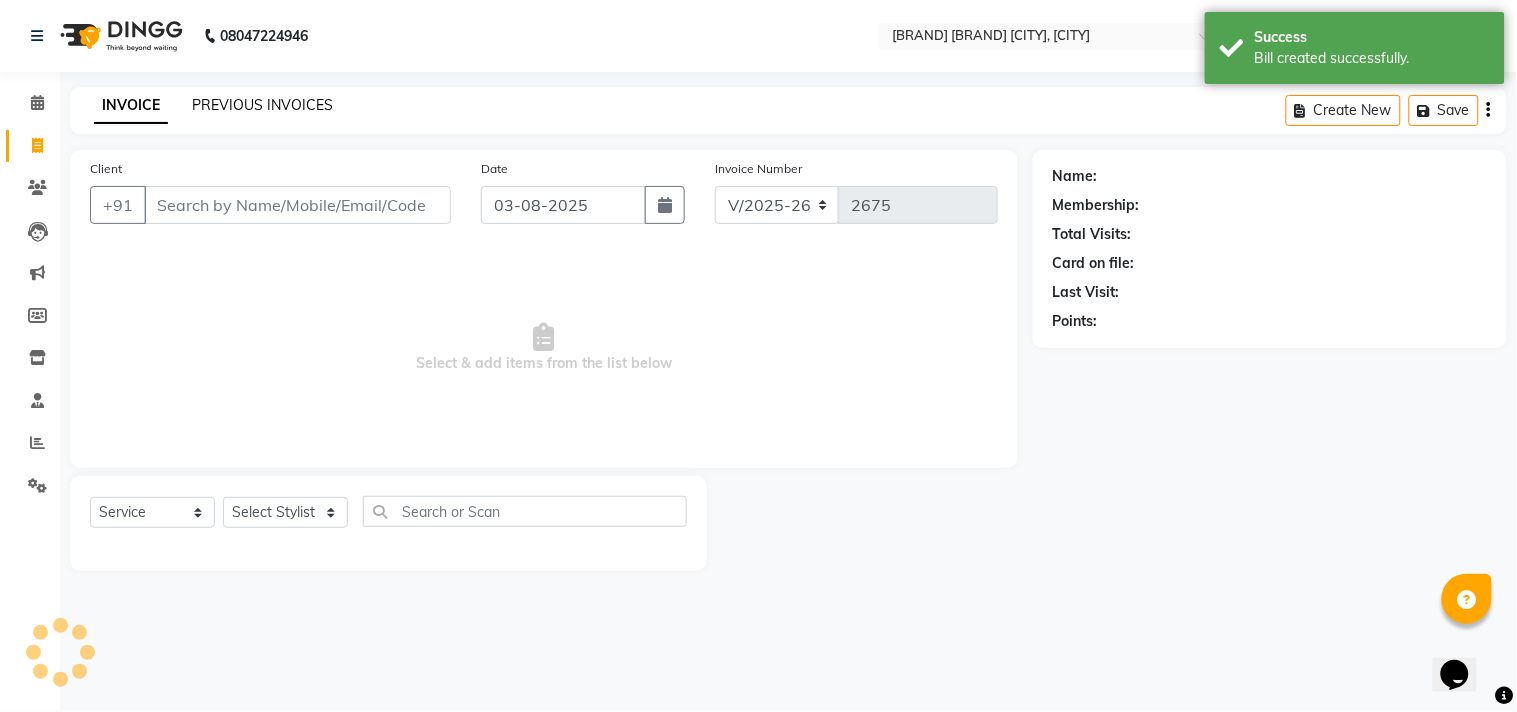 click on "PREVIOUS INVOICES" 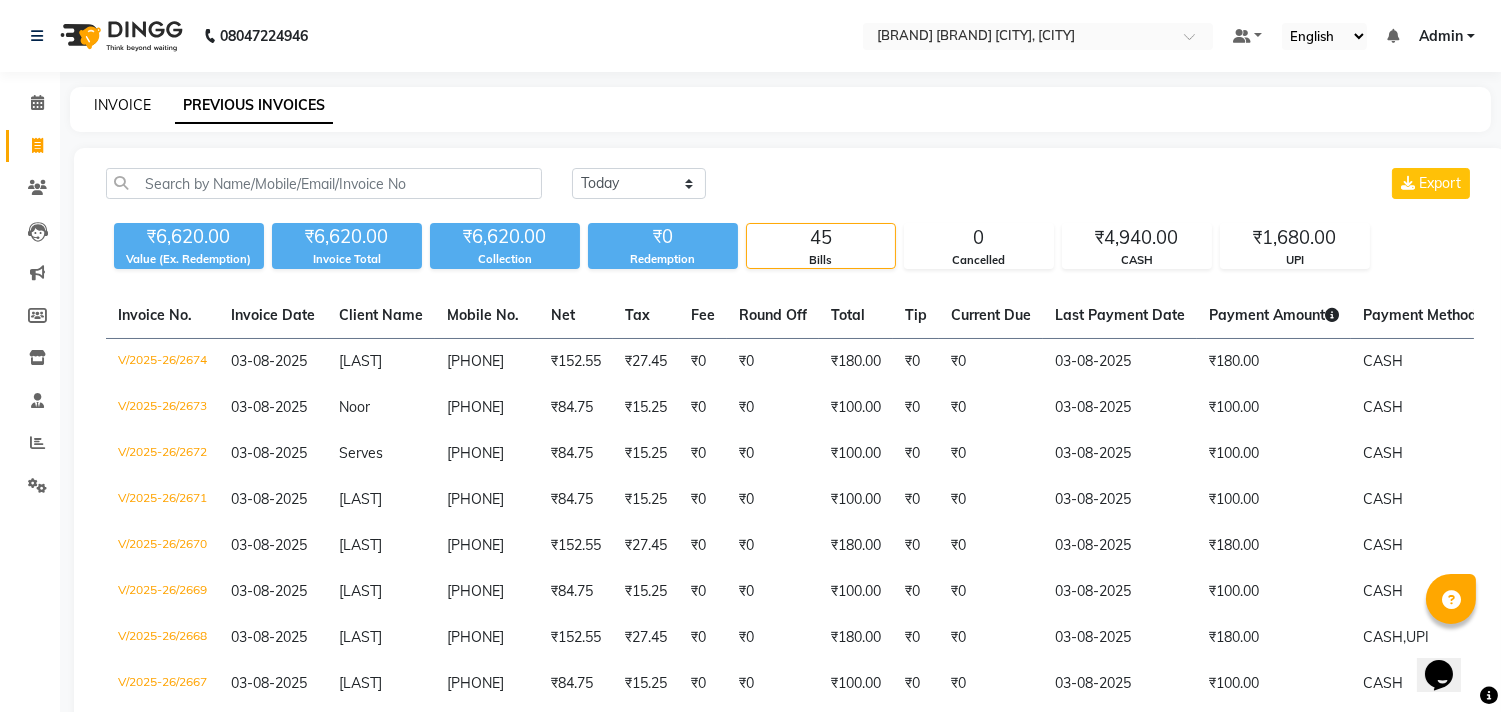 click on "INVOICE" 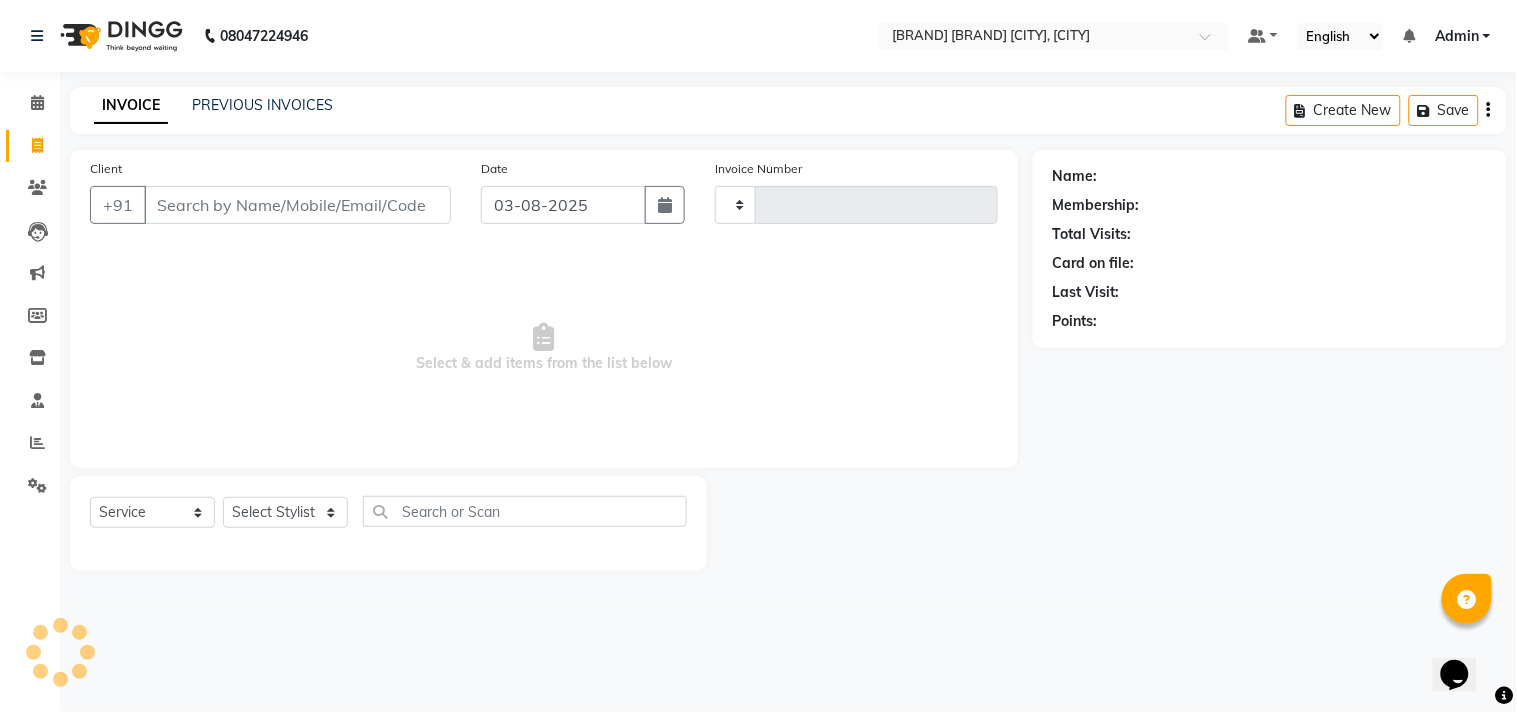type on "2675" 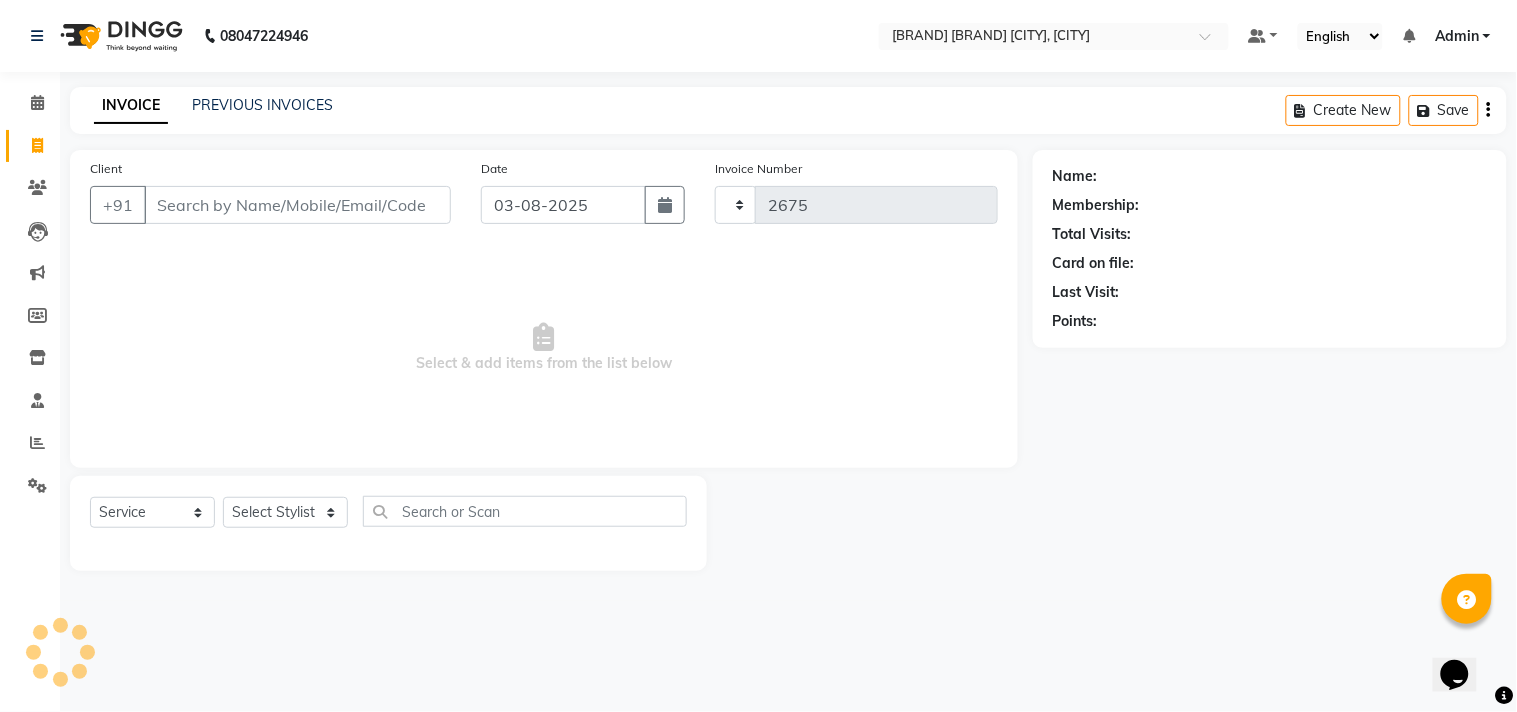 select on "8329" 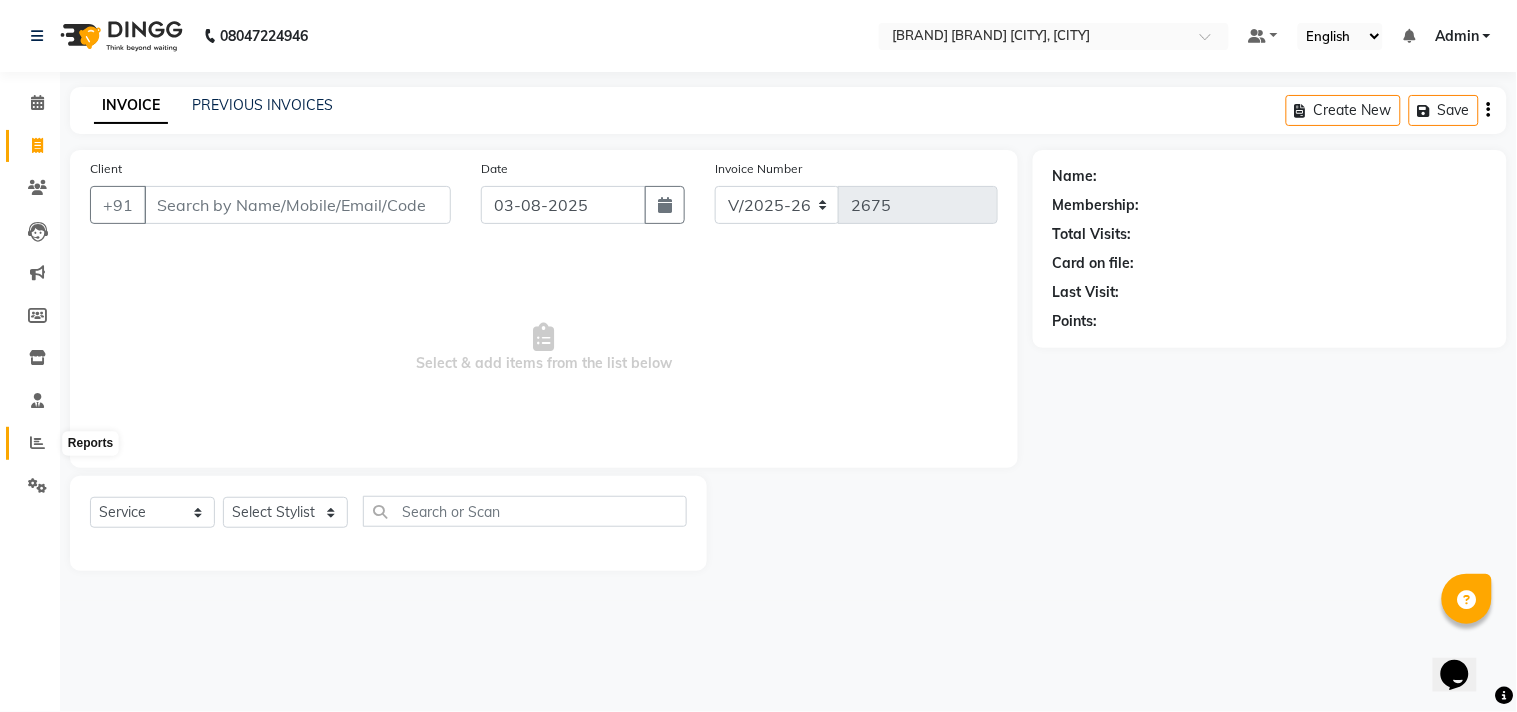click 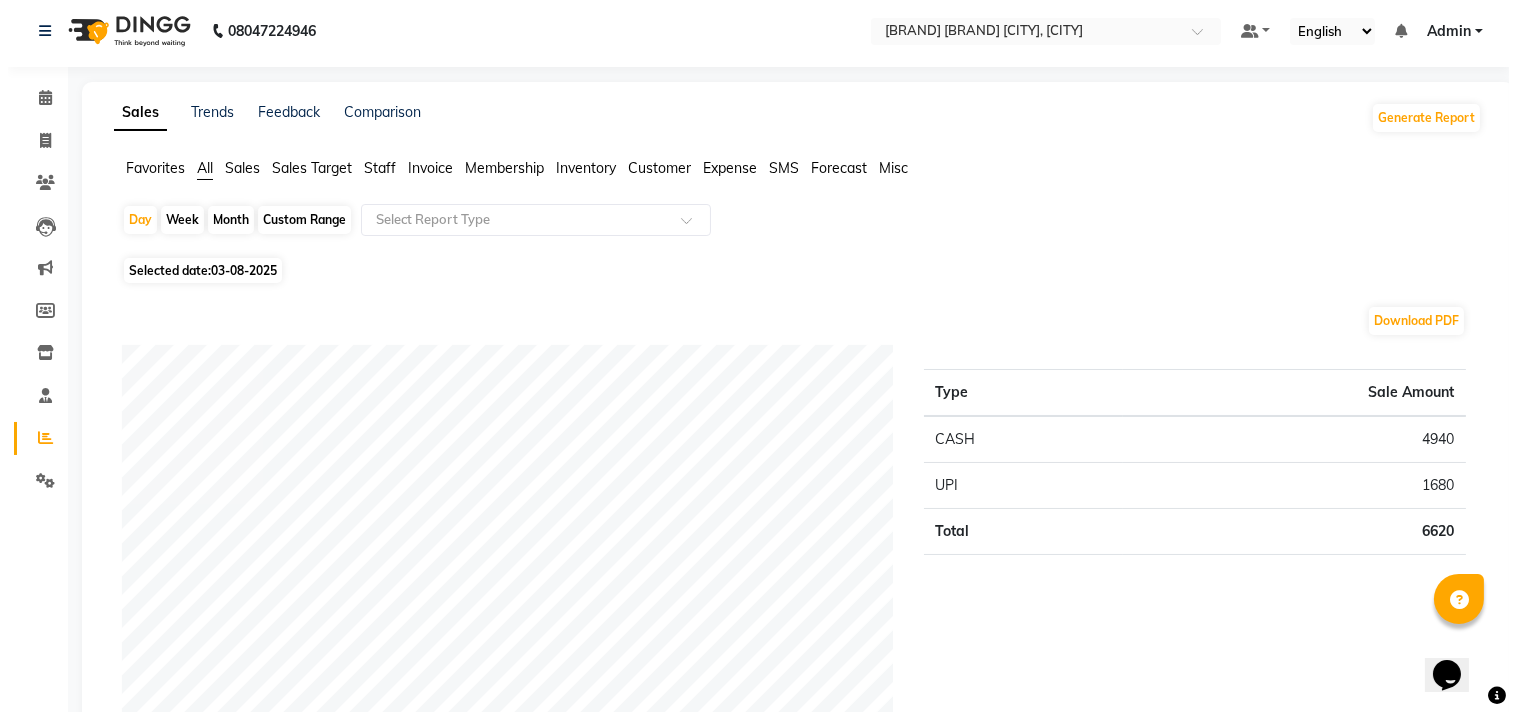 scroll, scrollTop: 0, scrollLeft: 0, axis: both 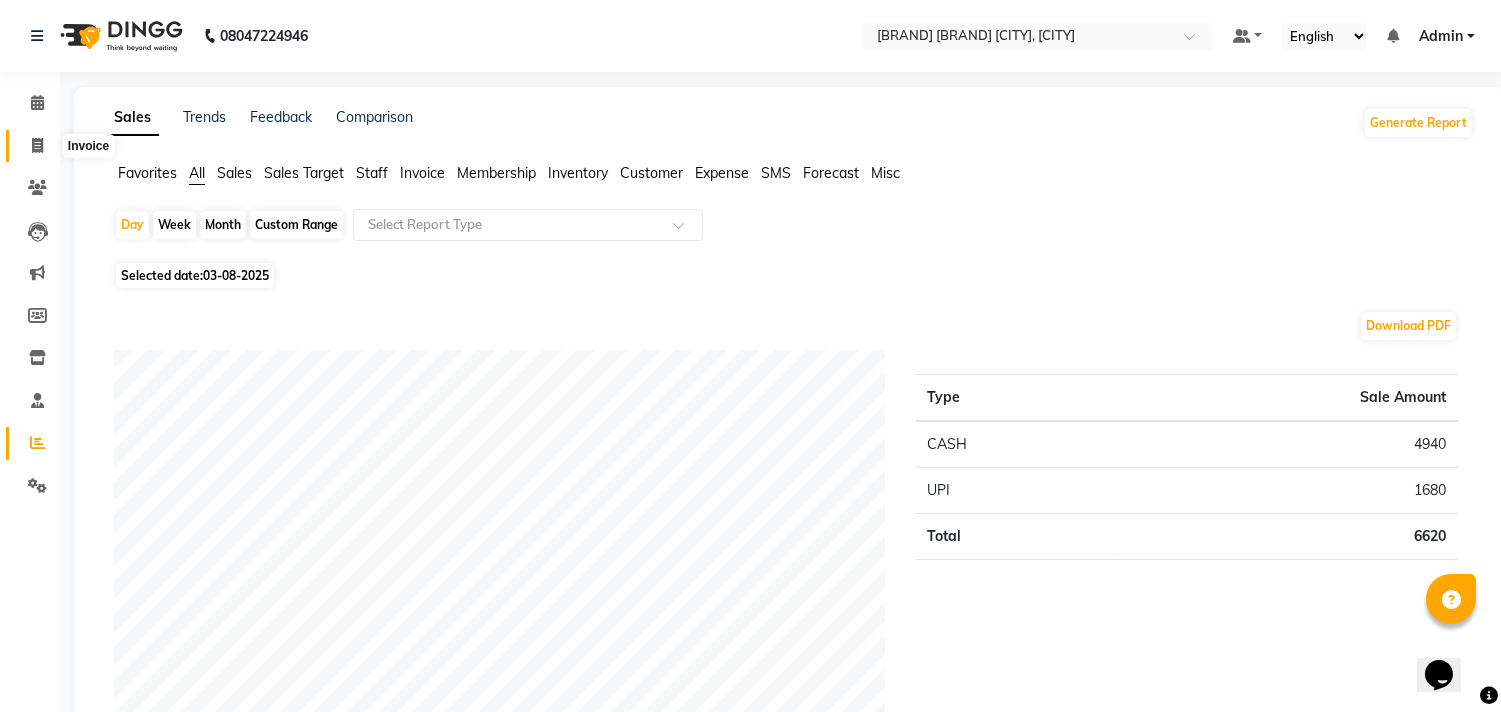 click 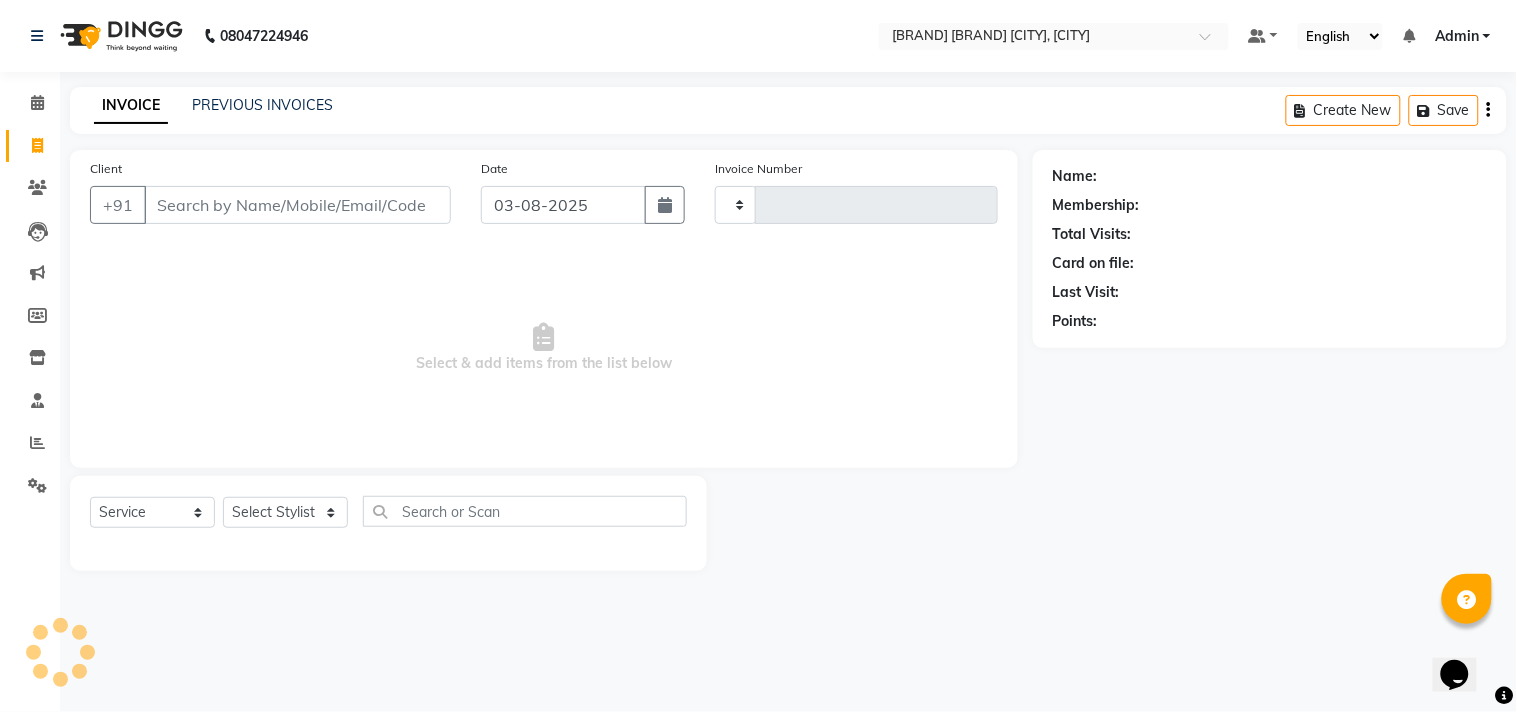type on "2675" 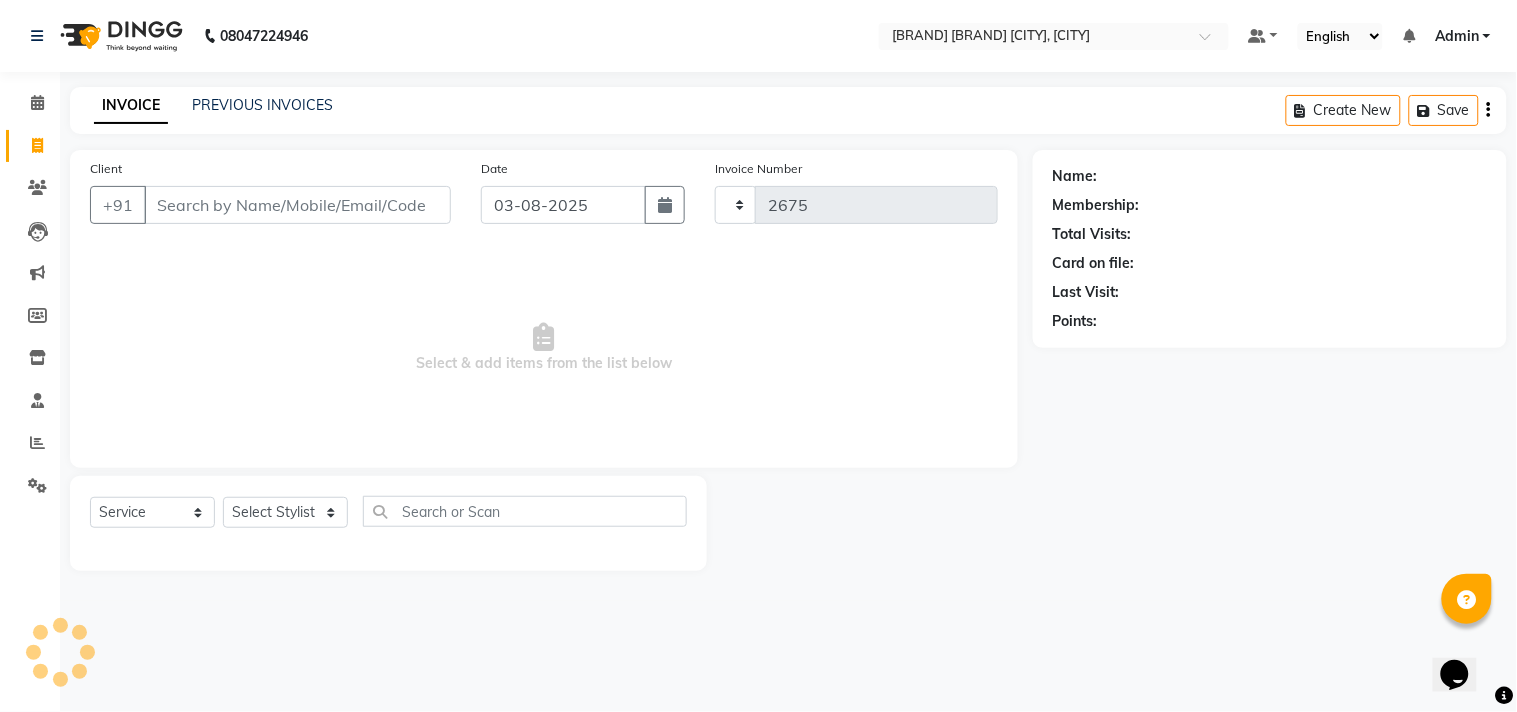 select on "8329" 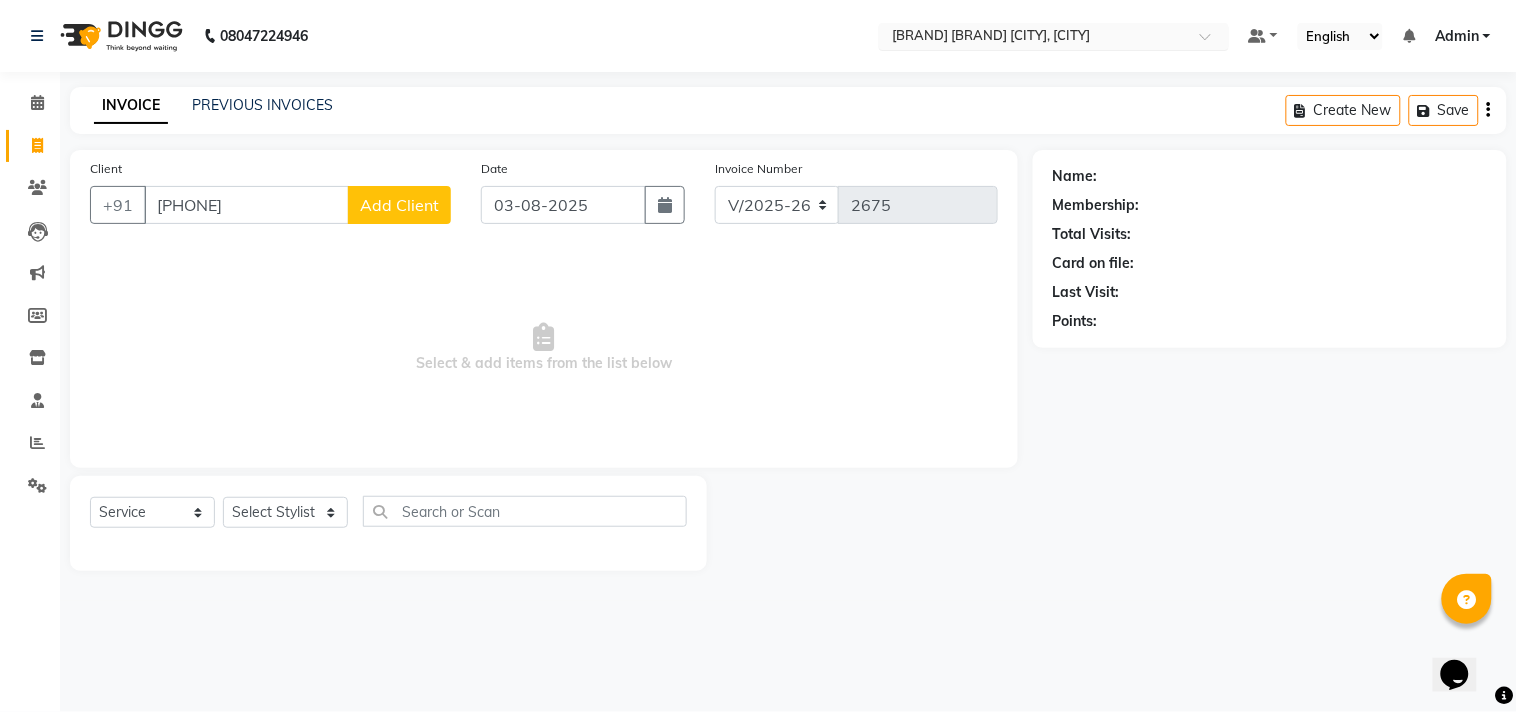 type on "[PHONE]" 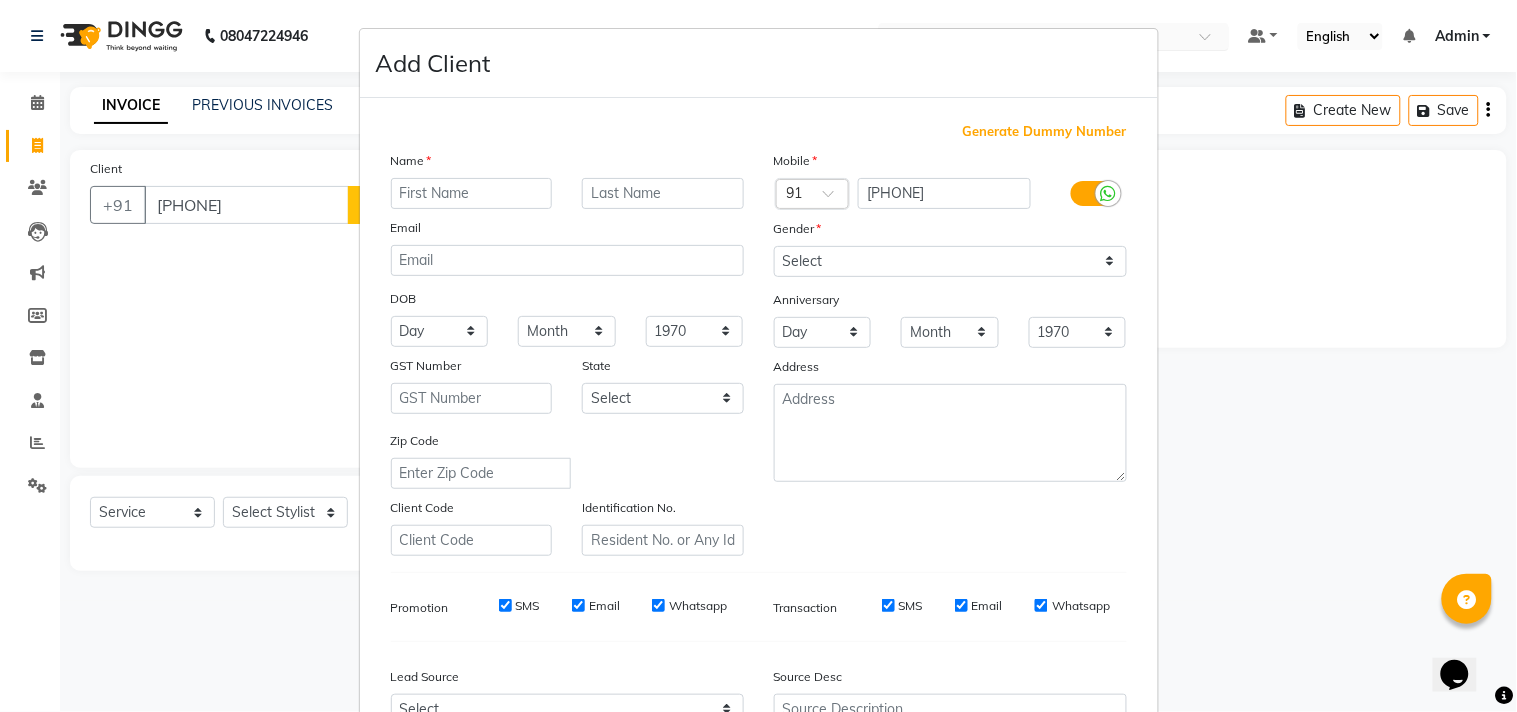 click at bounding box center [472, 193] 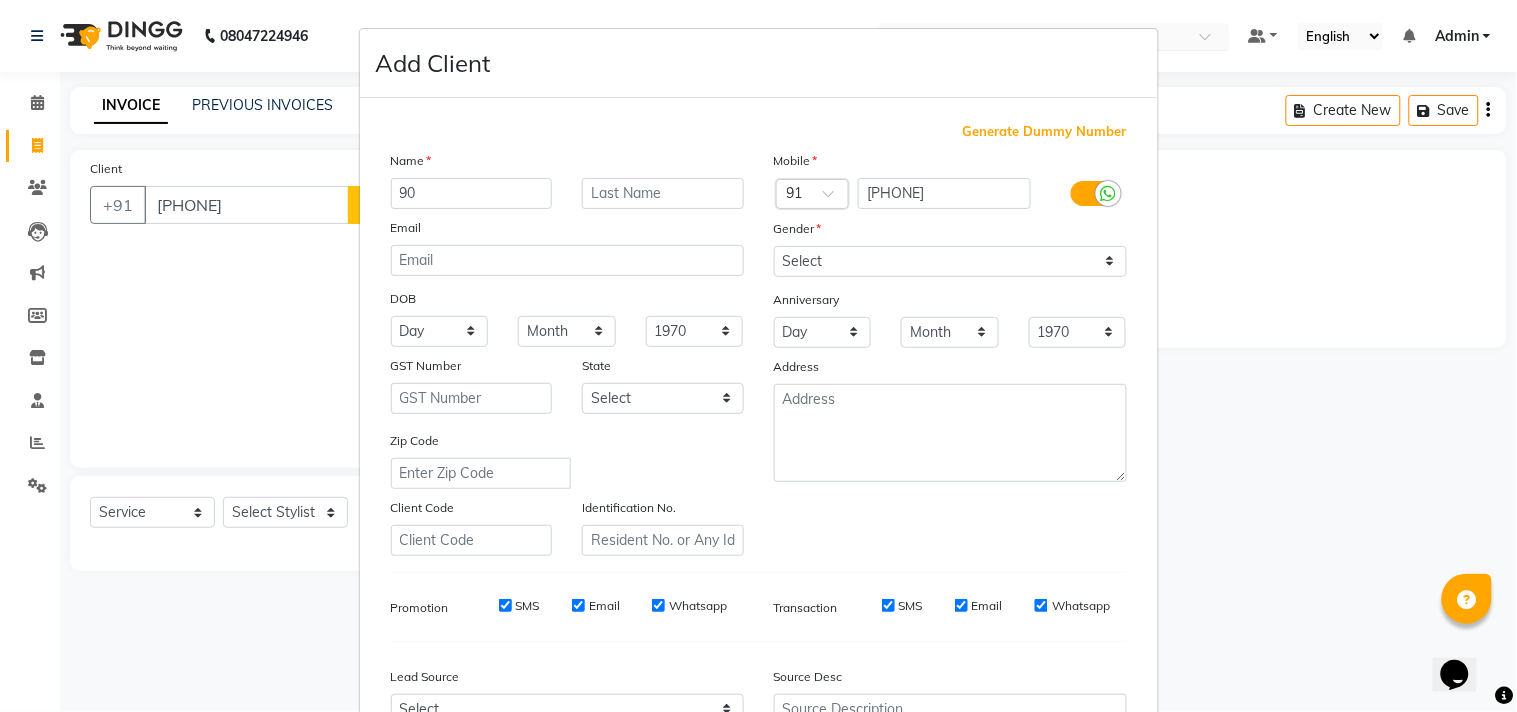 type on "9" 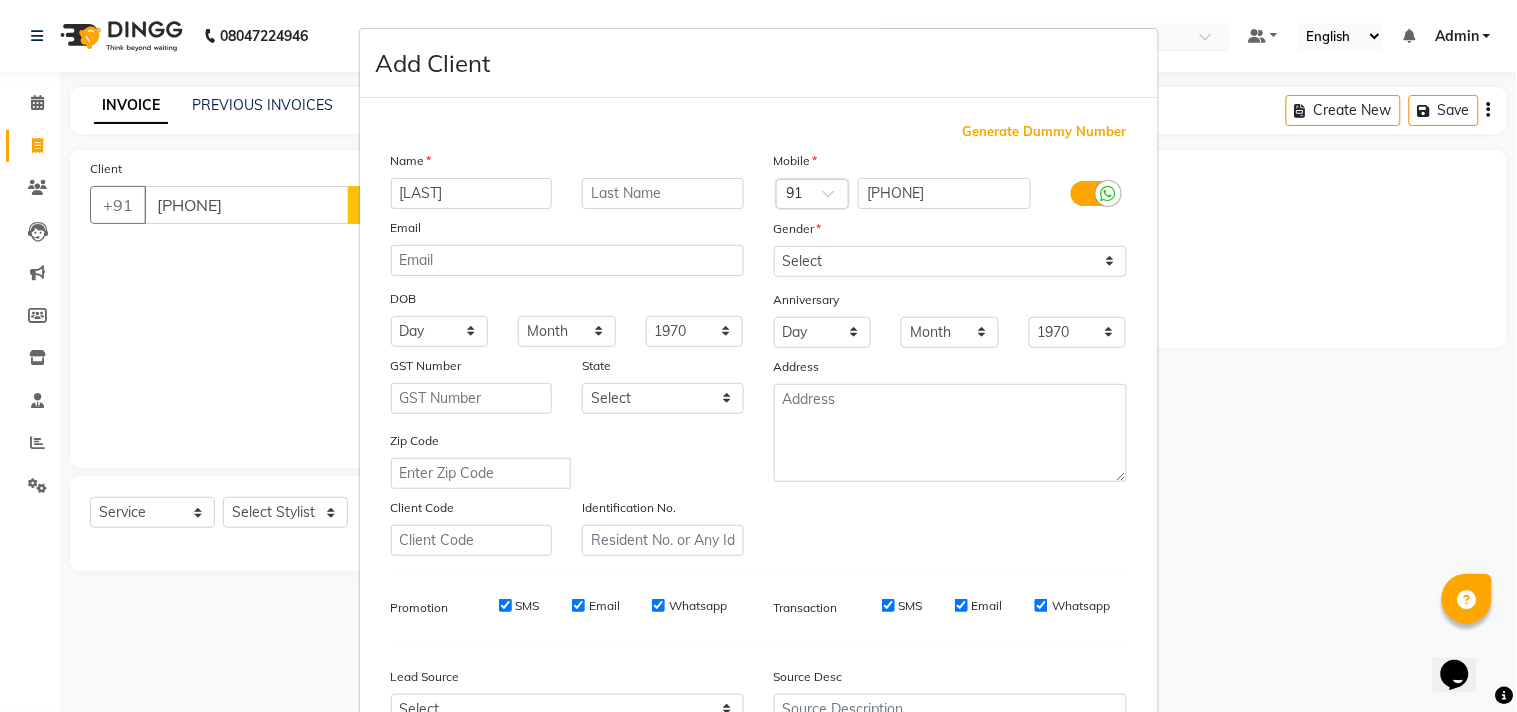 type on "[LAST]" 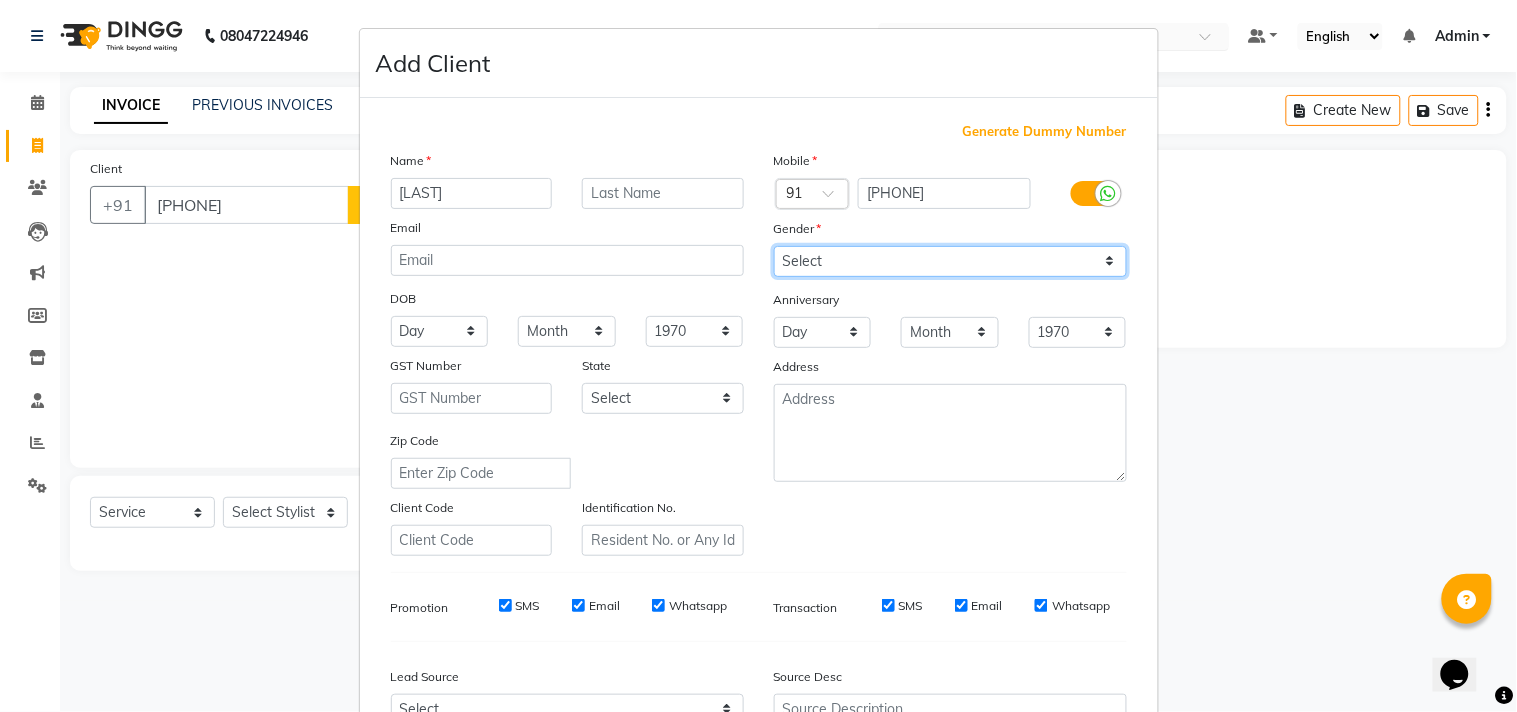 click on "Select Male Female Other Prefer Not To Say" at bounding box center [950, 261] 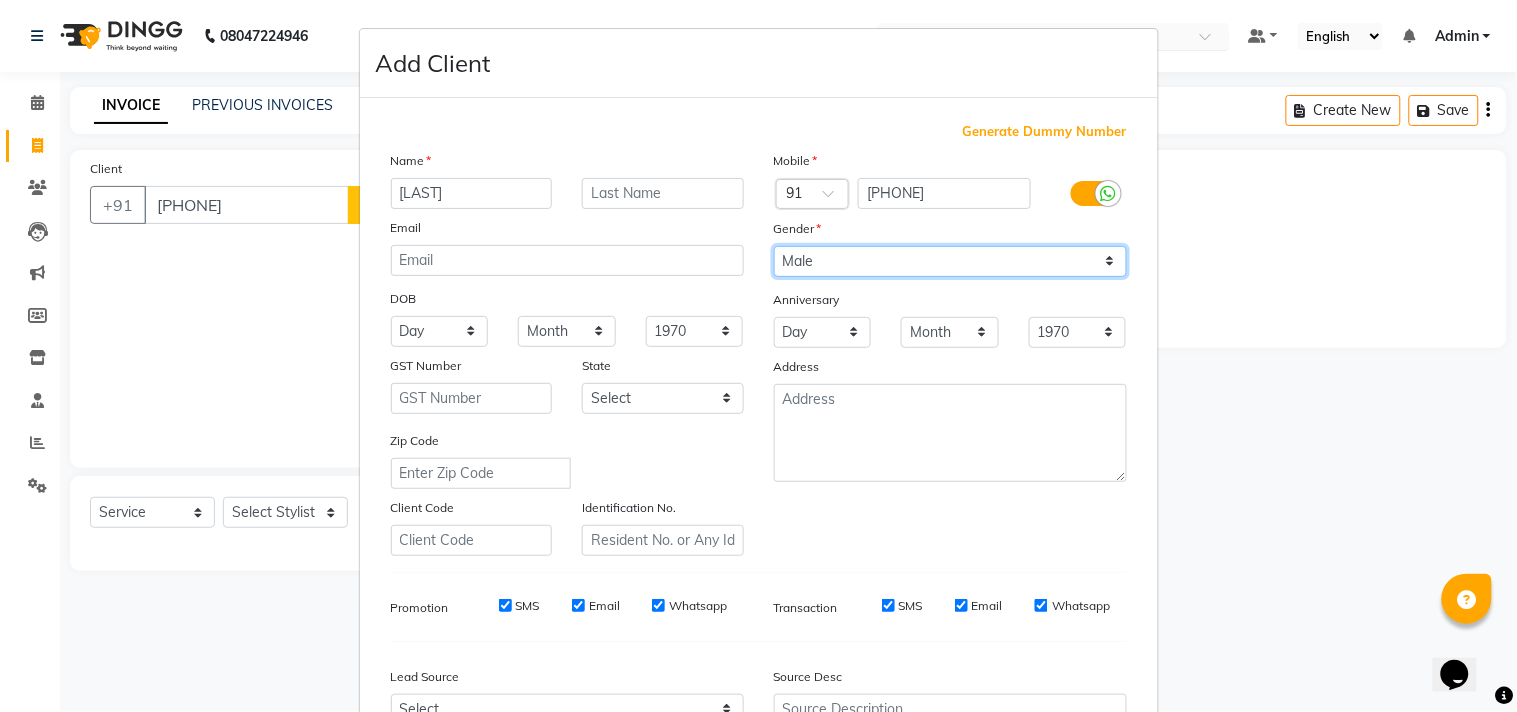 click on "Select Male Female Other Prefer Not To Say" at bounding box center [950, 261] 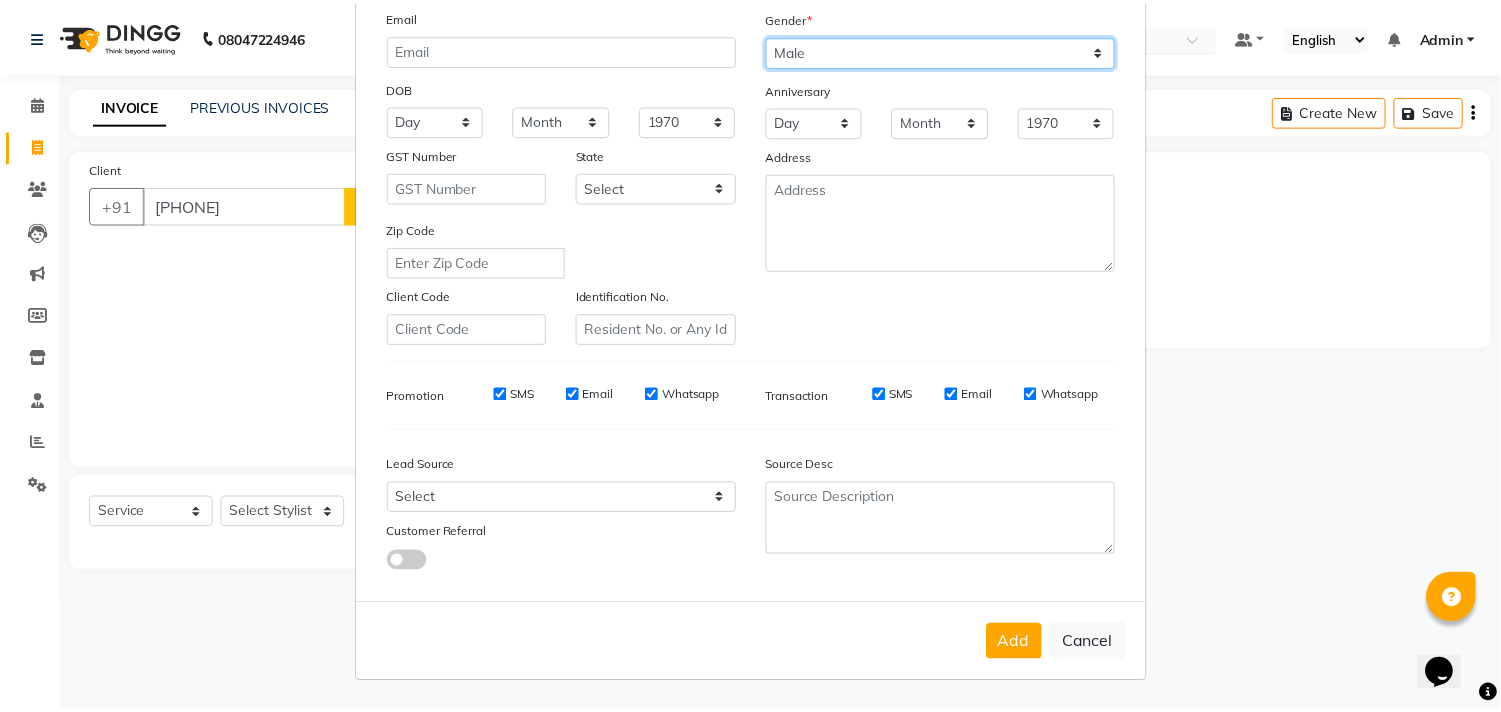 scroll, scrollTop: 212, scrollLeft: 0, axis: vertical 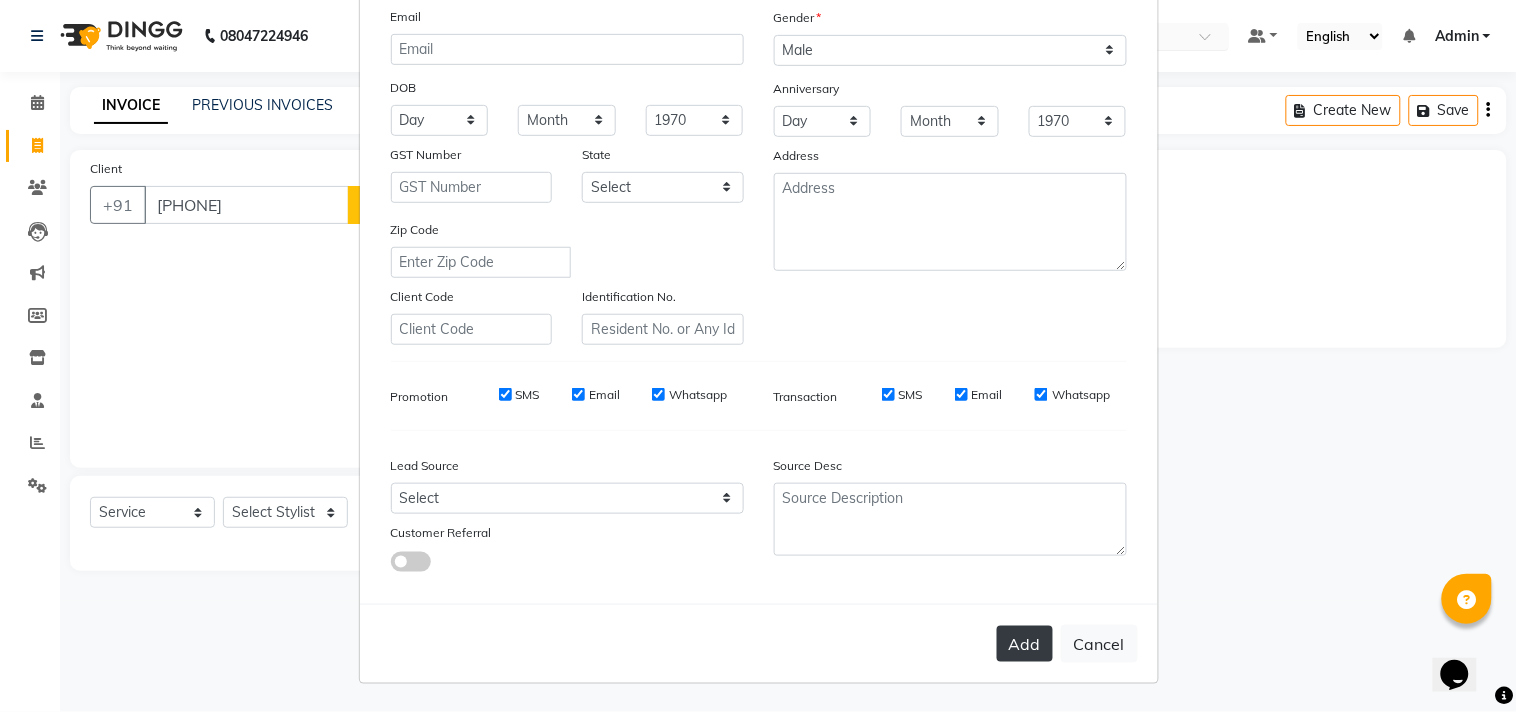 click on "Add" at bounding box center (1025, 644) 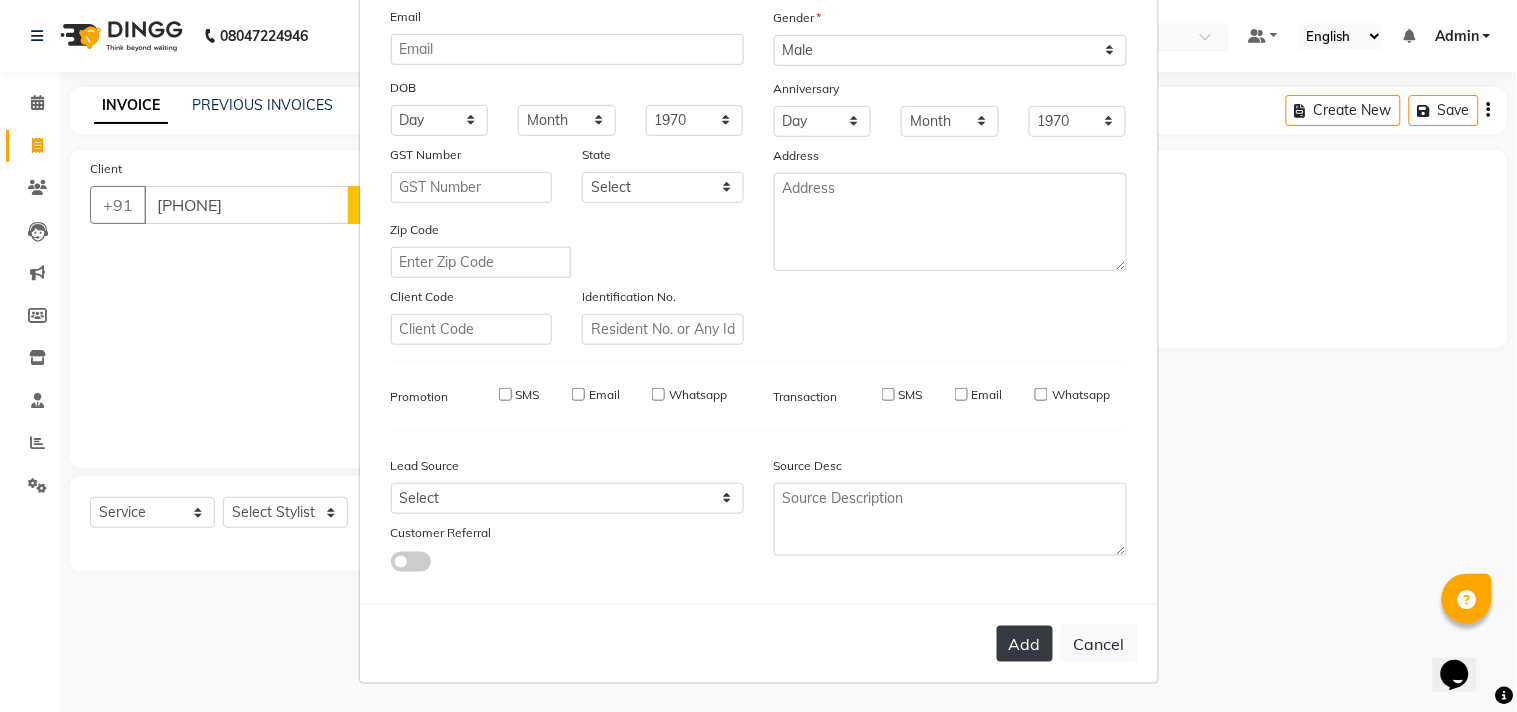 type 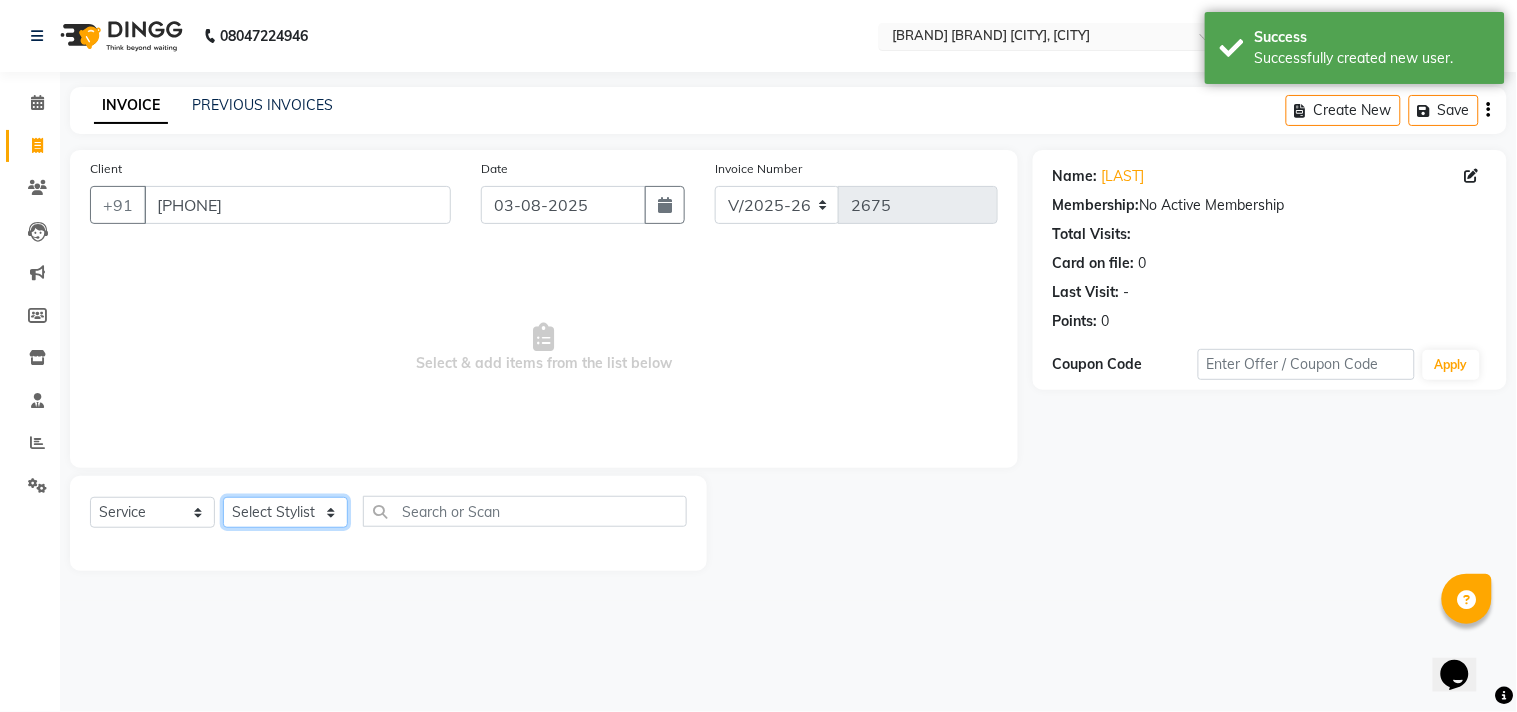 click on "Select Stylist Admin [LAST] [LAST] [LAST] [LAST] [LAST] [LAST] [LAST] [LAST]" 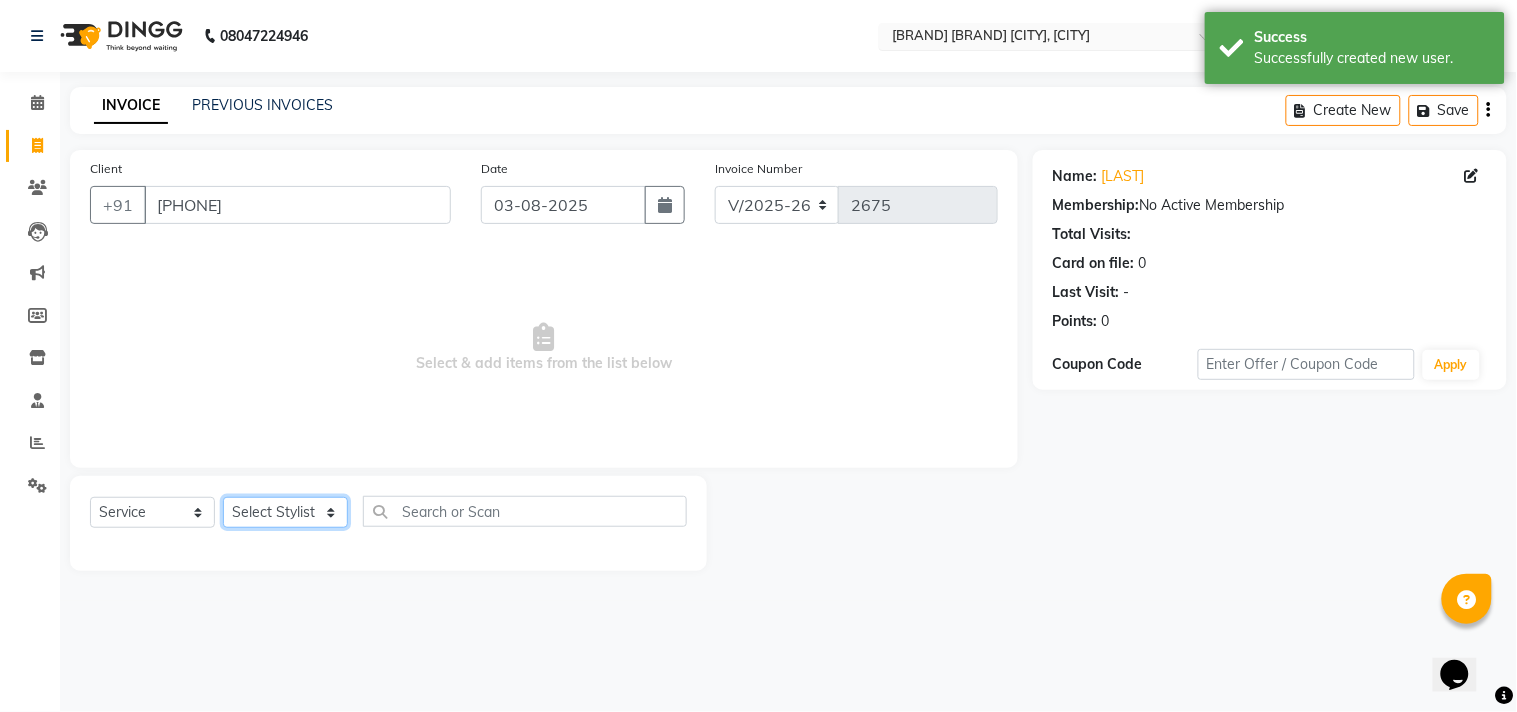 select on "86683" 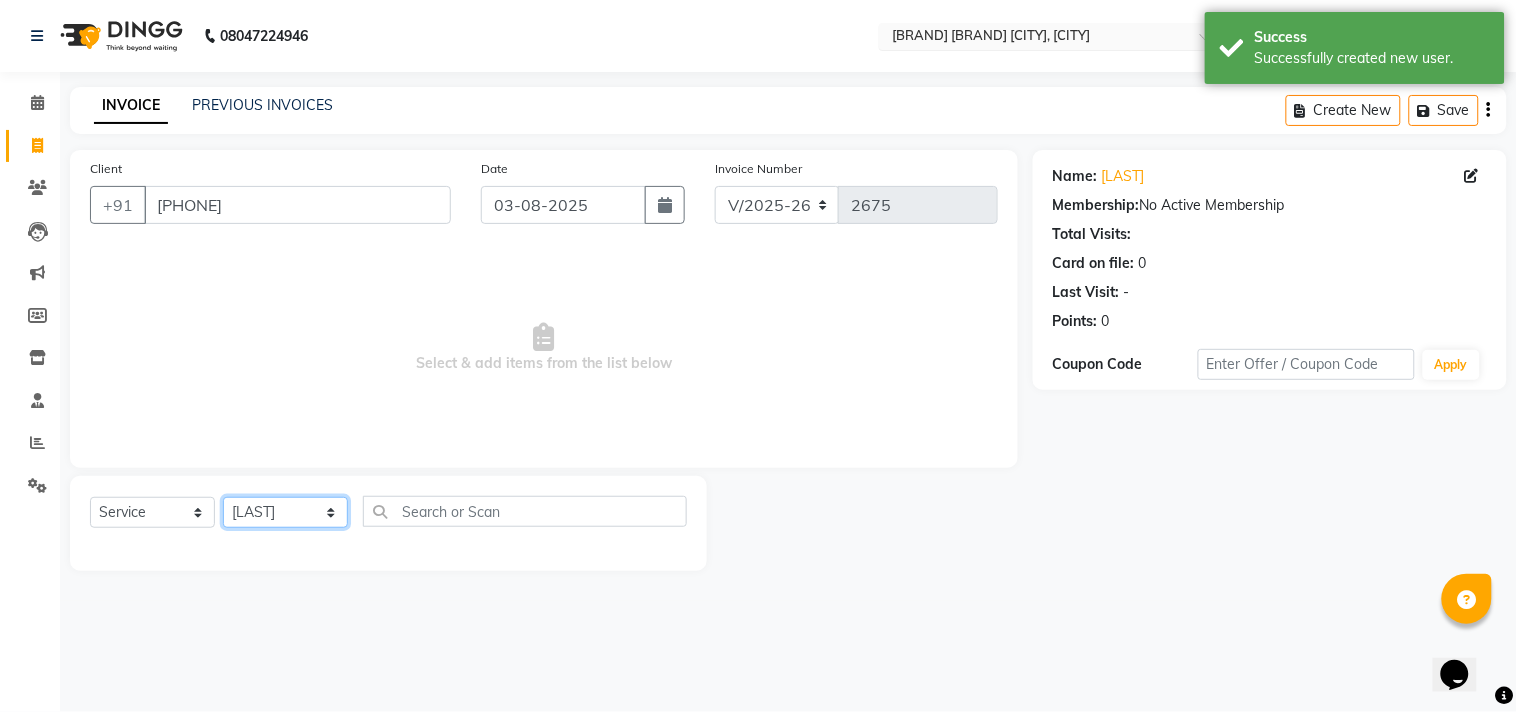click on "Select Stylist Admin [LAST] [LAST] [LAST] [LAST] [LAST] [LAST] [LAST] [LAST]" 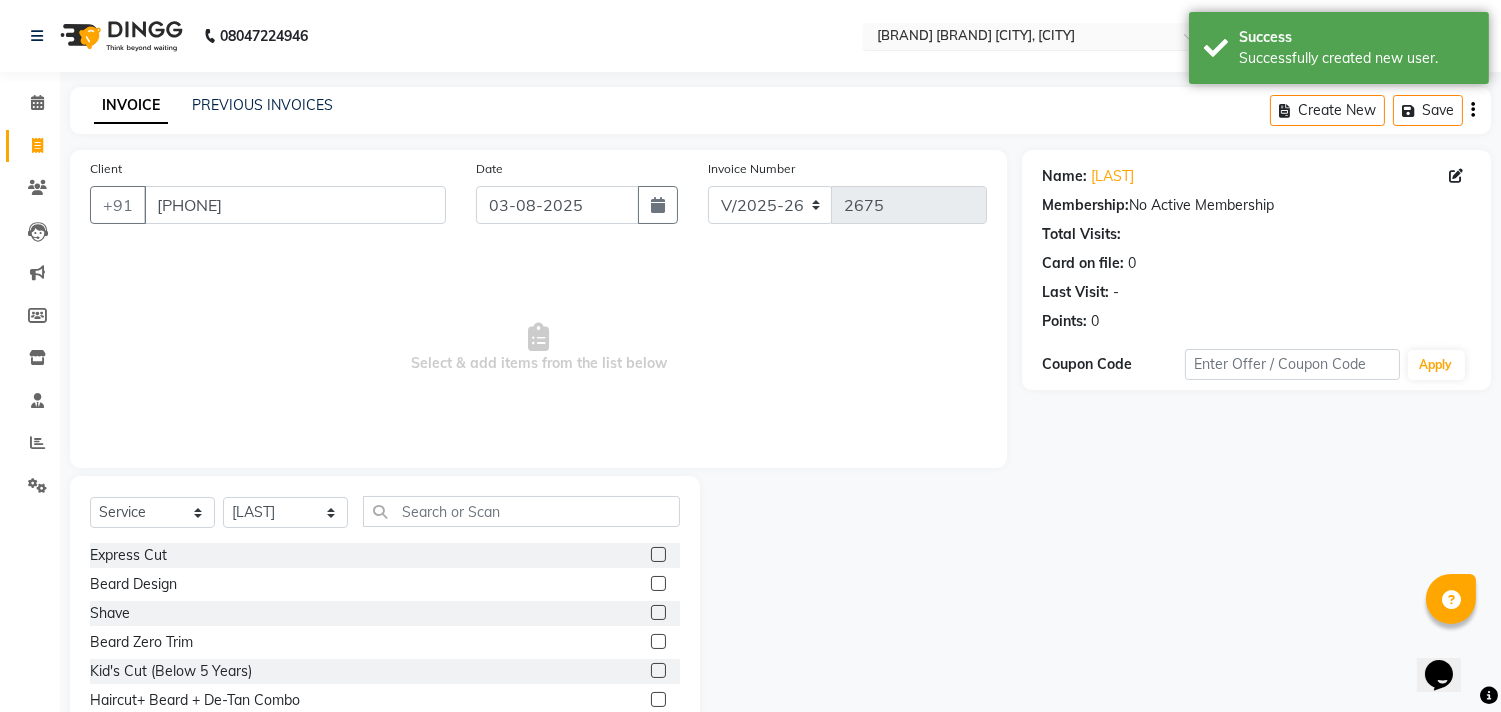 click 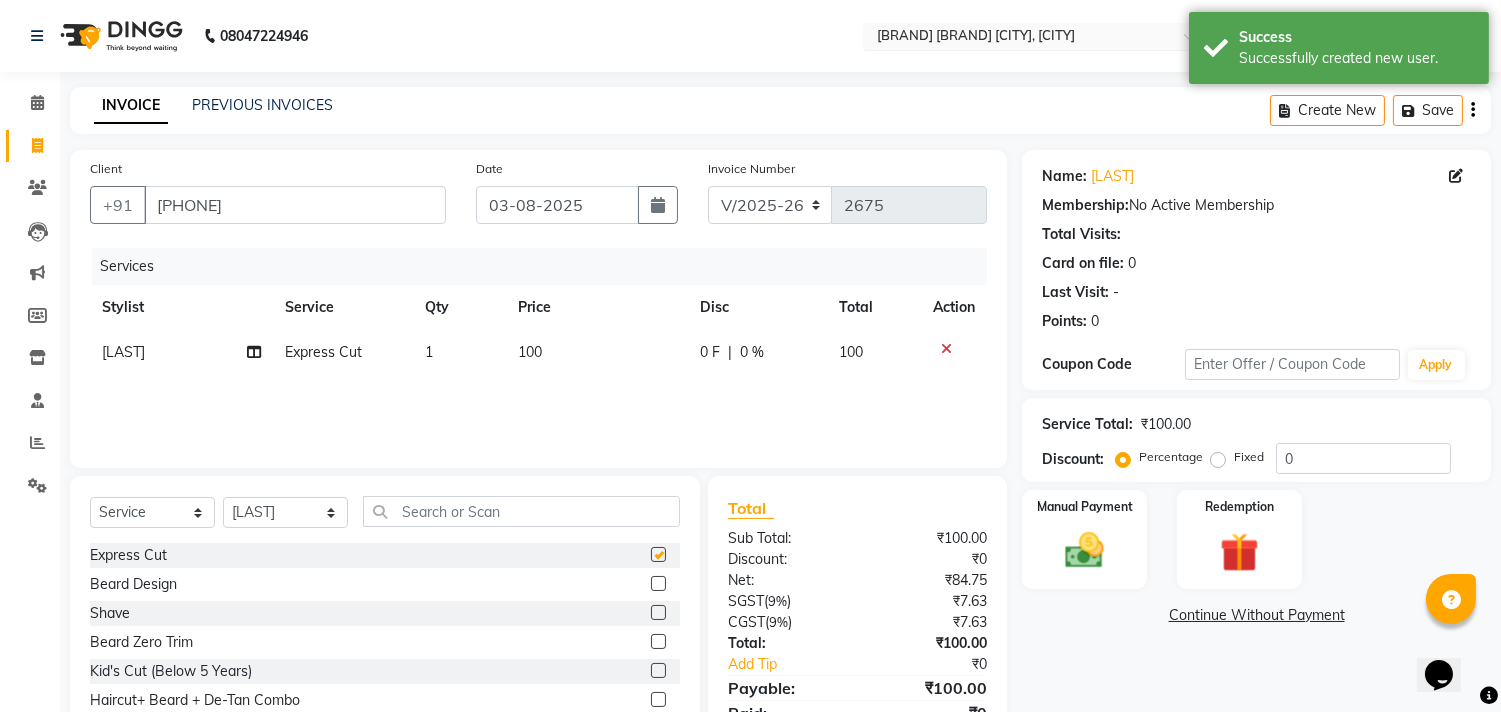 checkbox on "false" 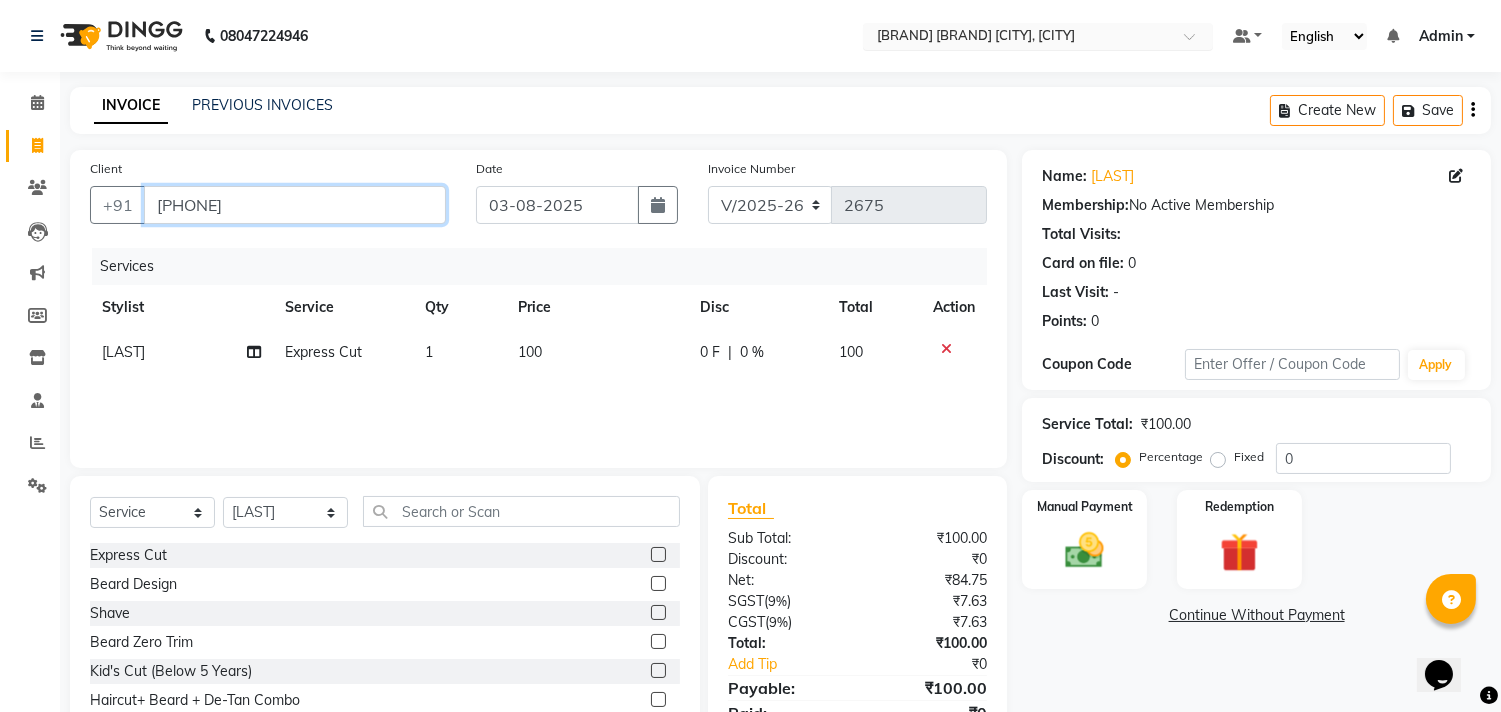 drag, startPoint x: 266, startPoint y: 195, endPoint x: 127, endPoint y: 164, distance: 142.41489 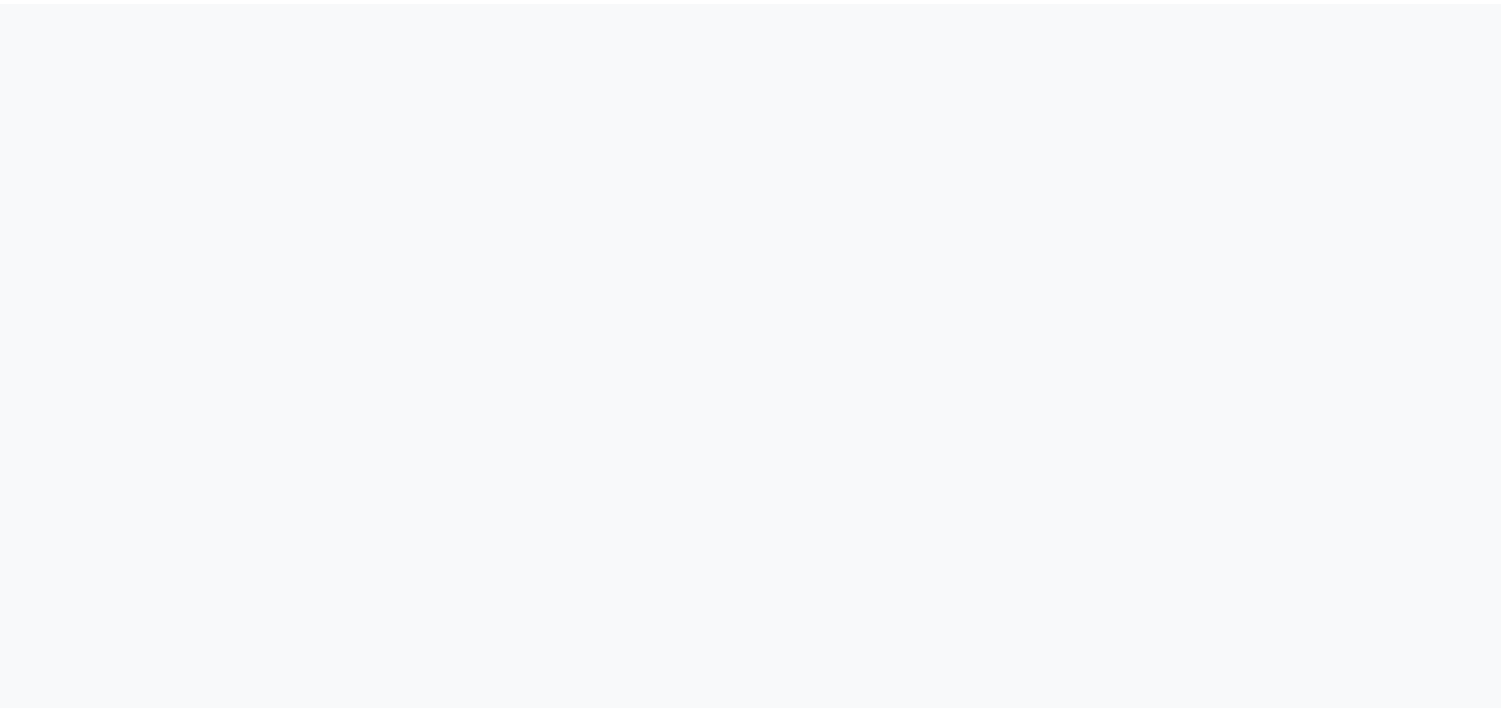 scroll, scrollTop: 0, scrollLeft: 0, axis: both 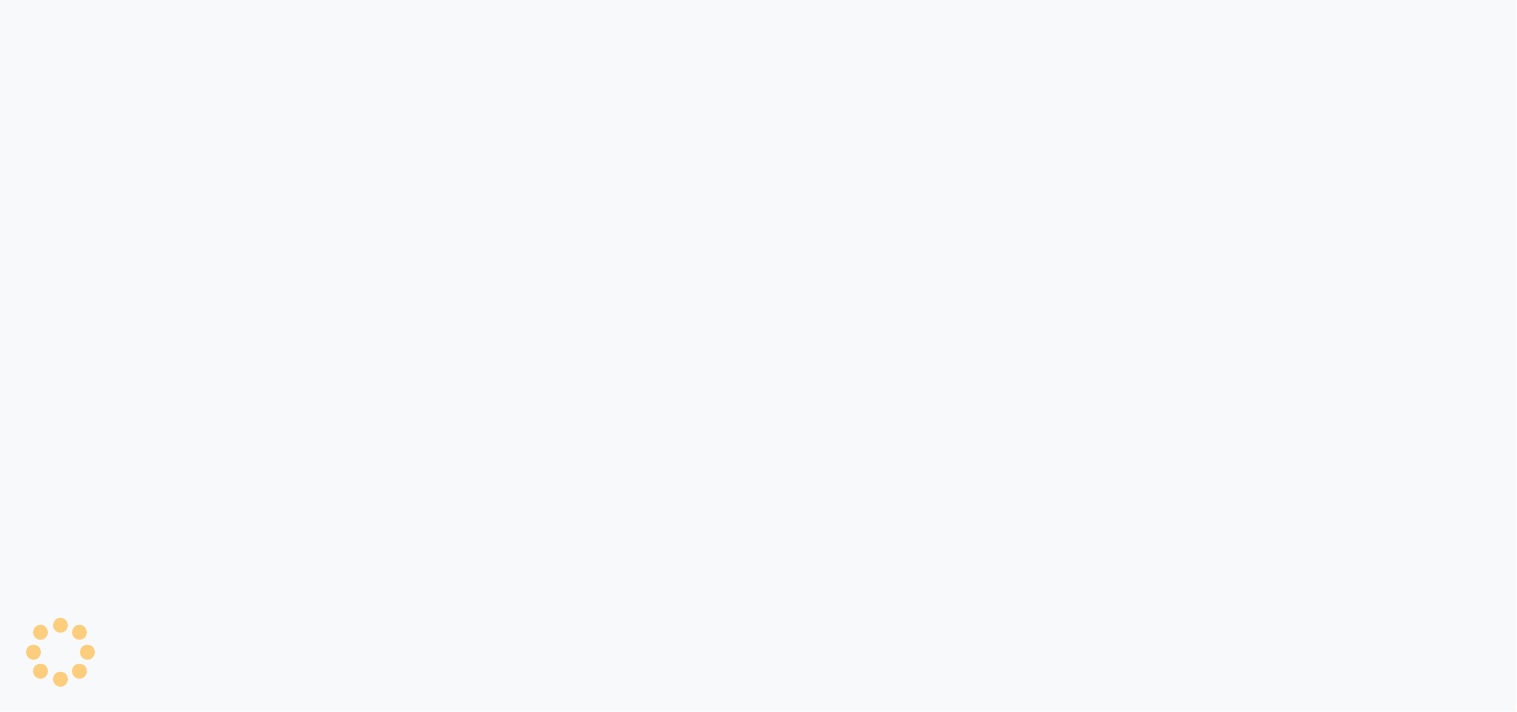 select on "service" 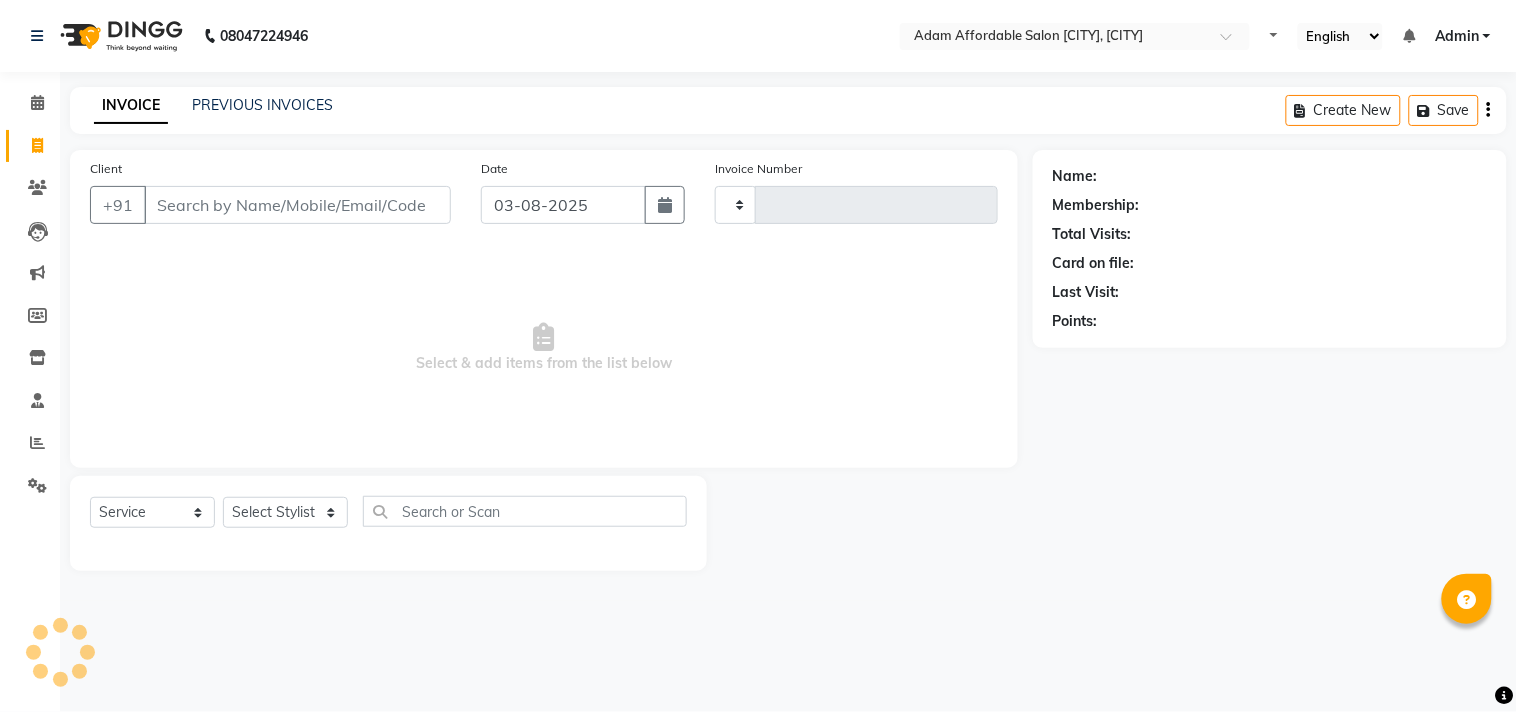 type on "2675" 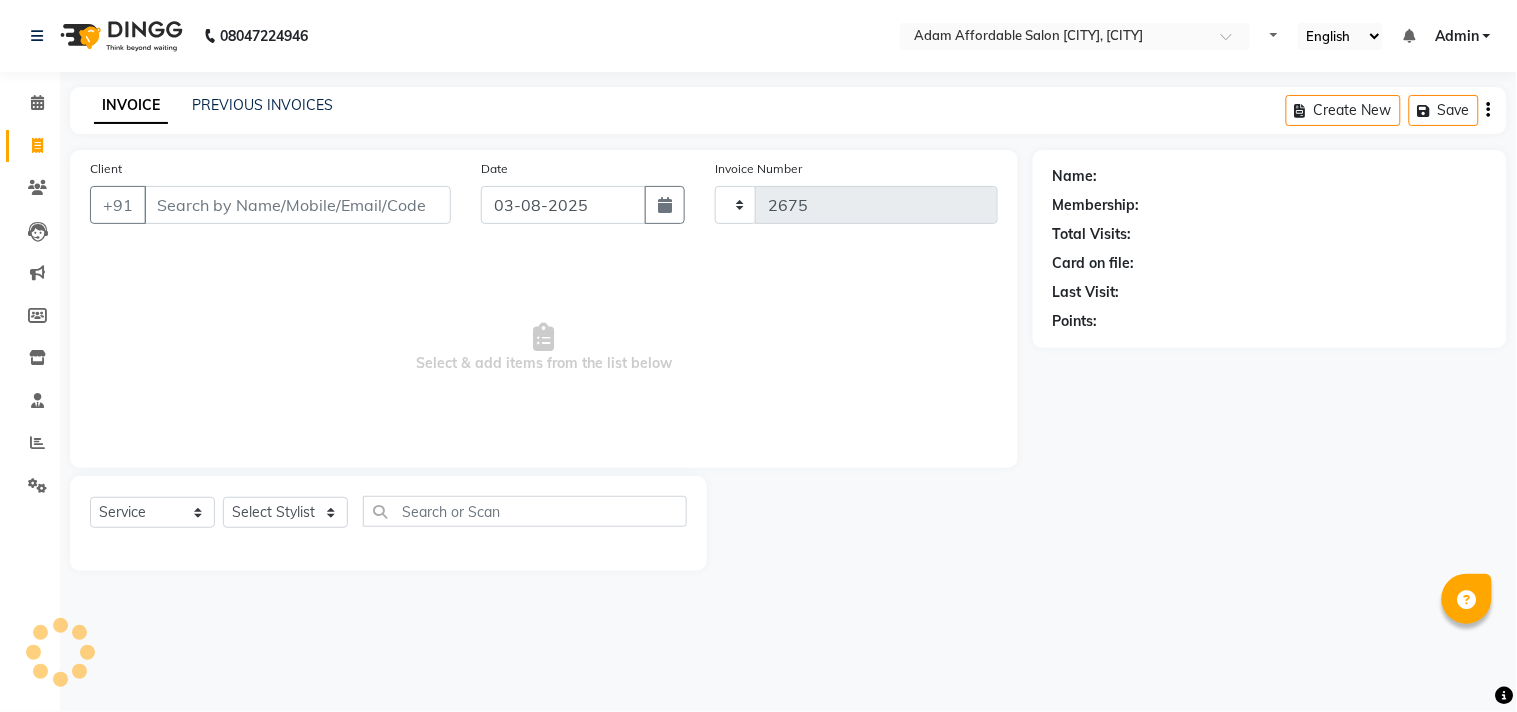 select on "8329" 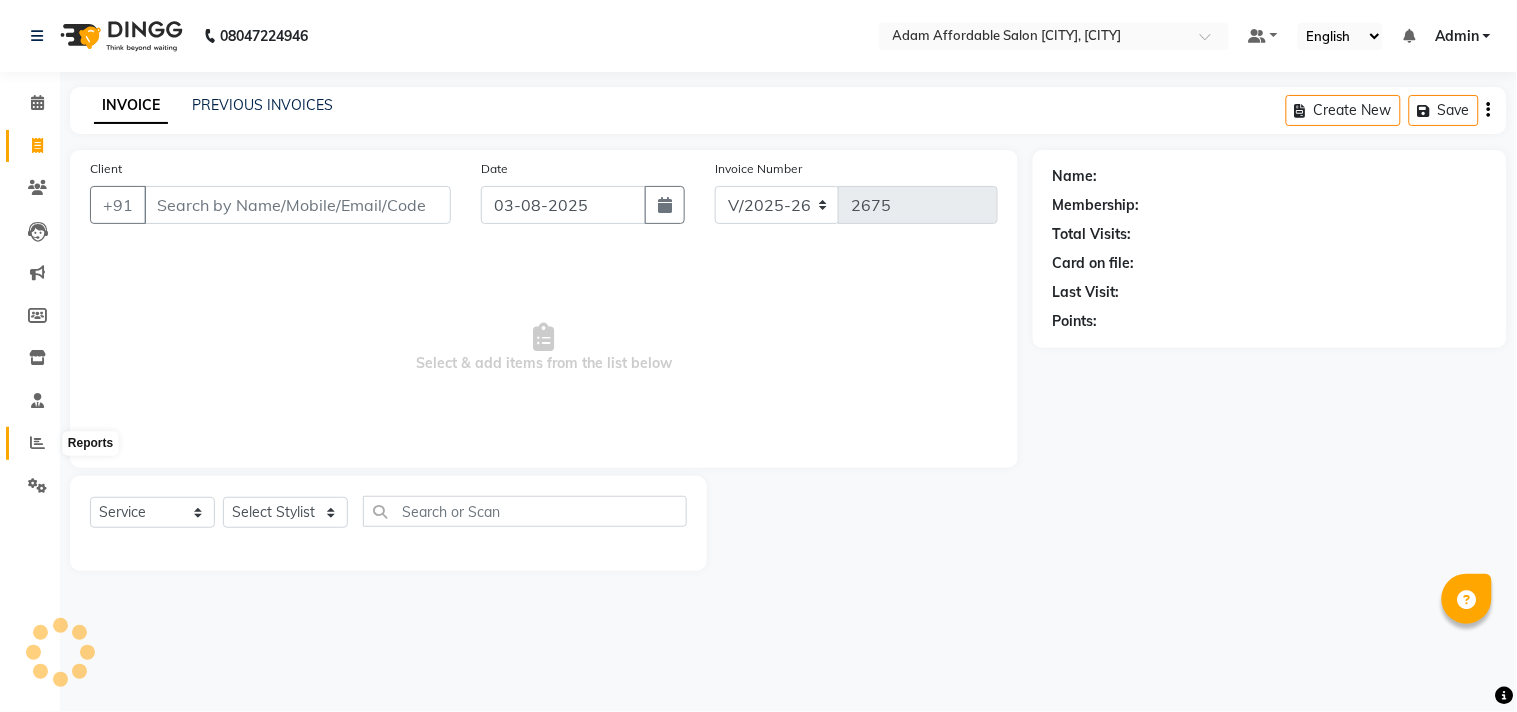 click 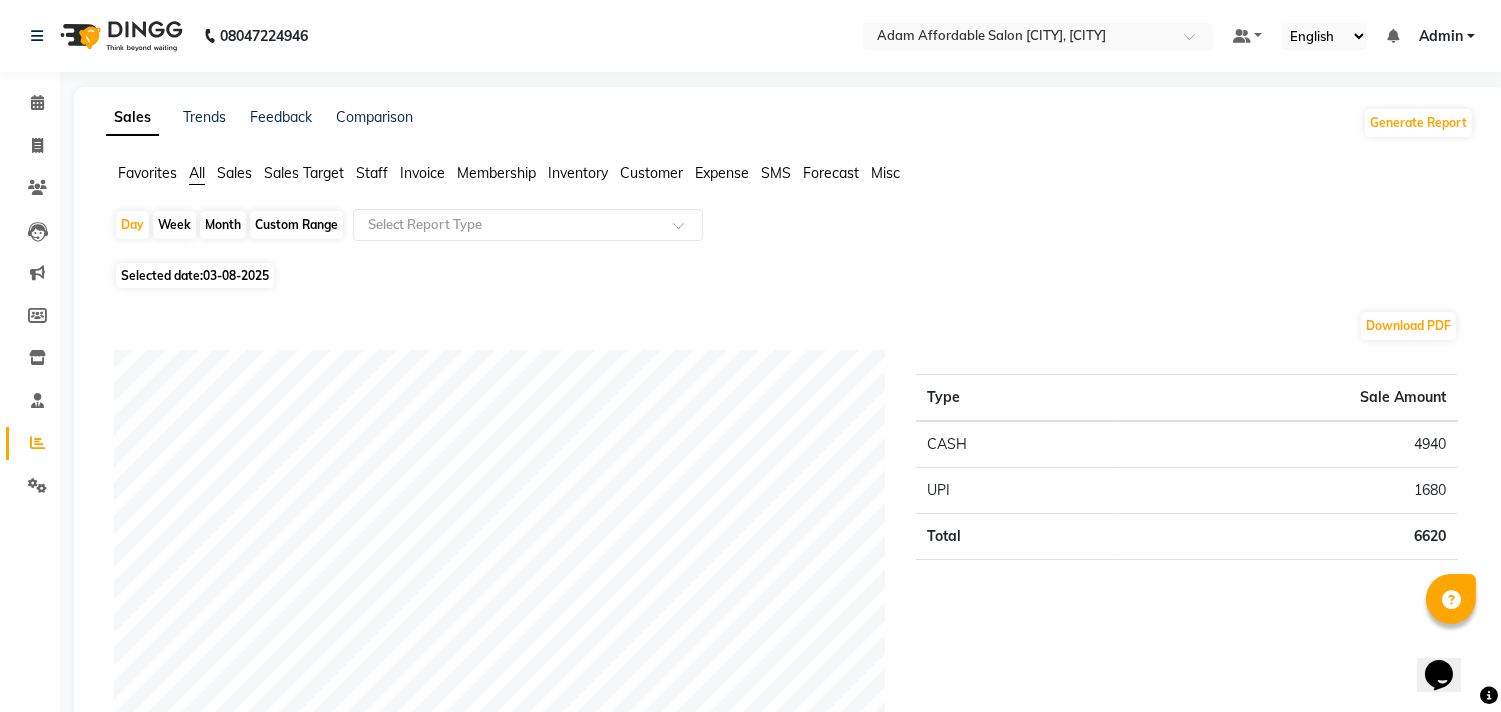 scroll, scrollTop: 0, scrollLeft: 0, axis: both 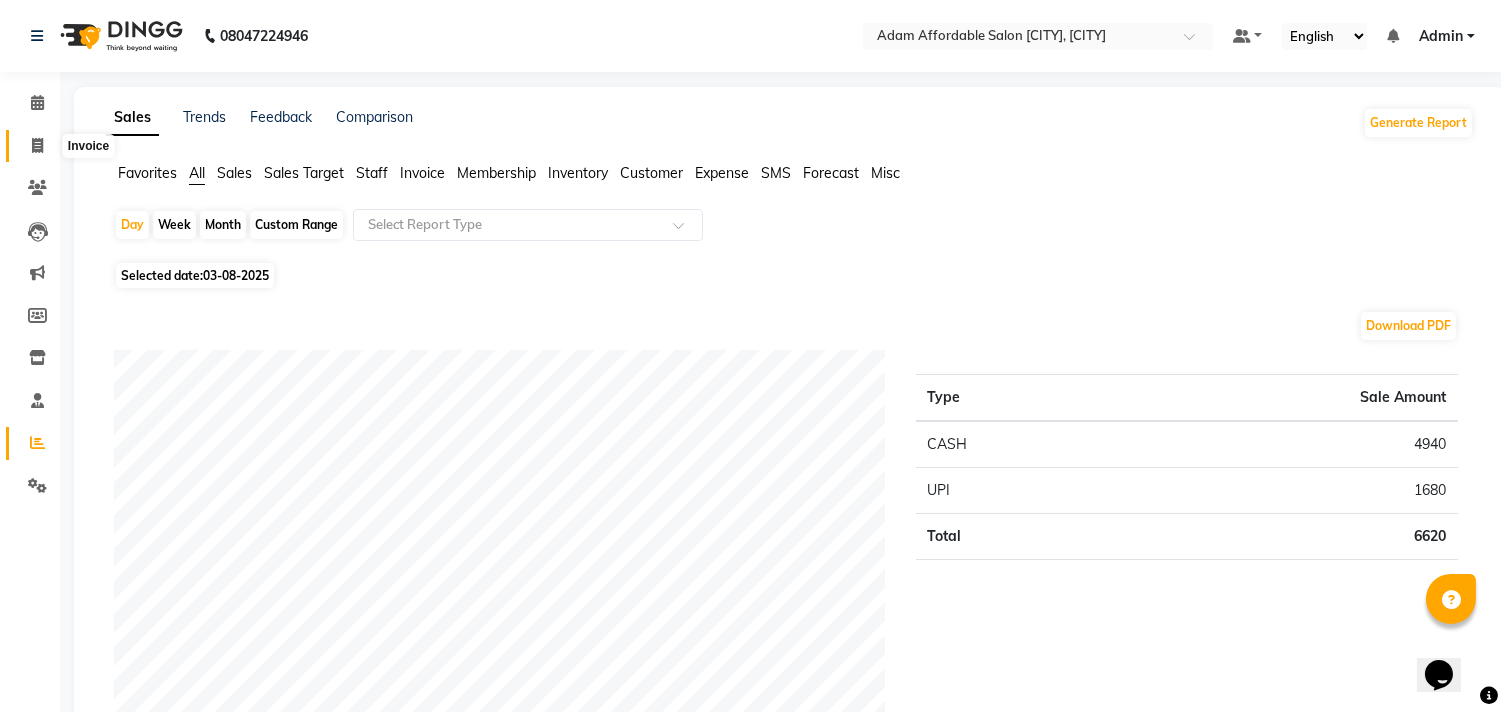 click 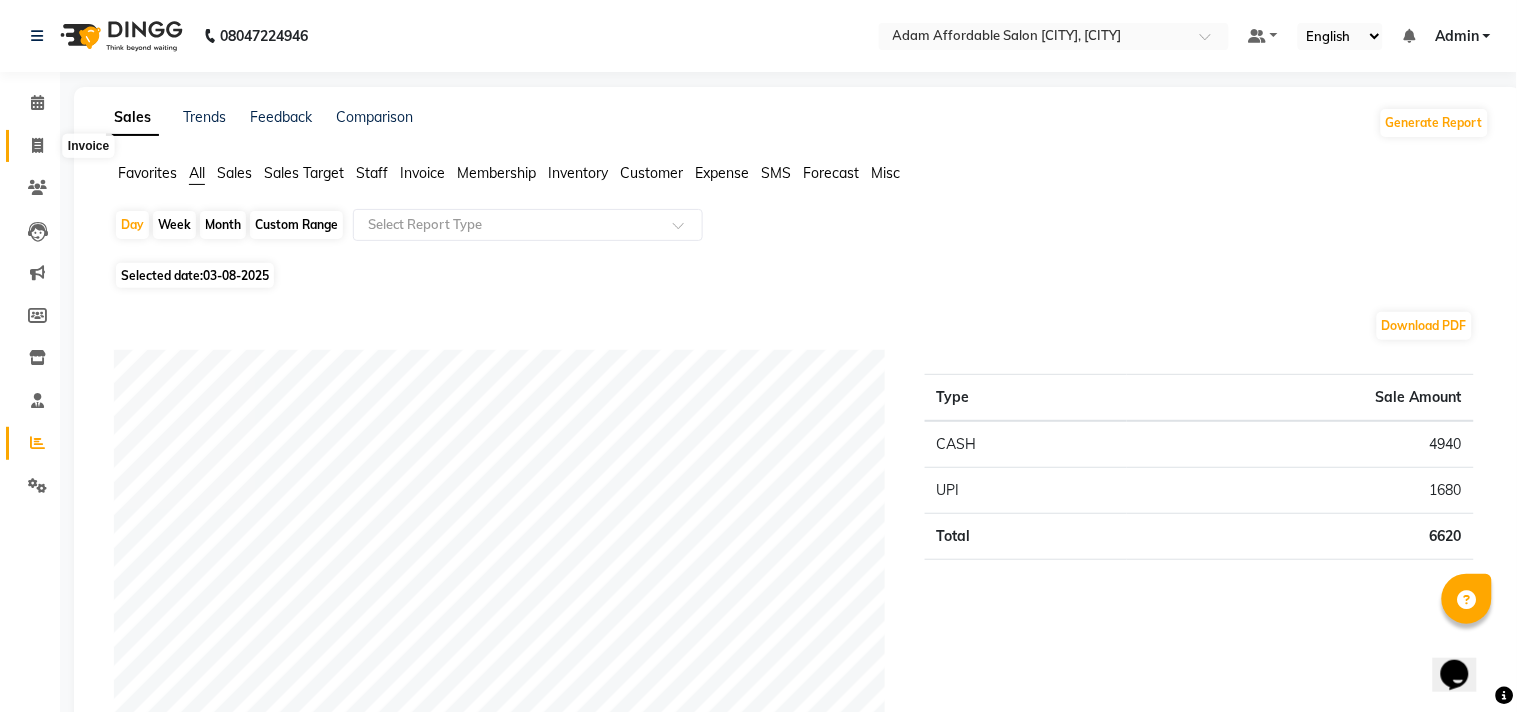 select on "8329" 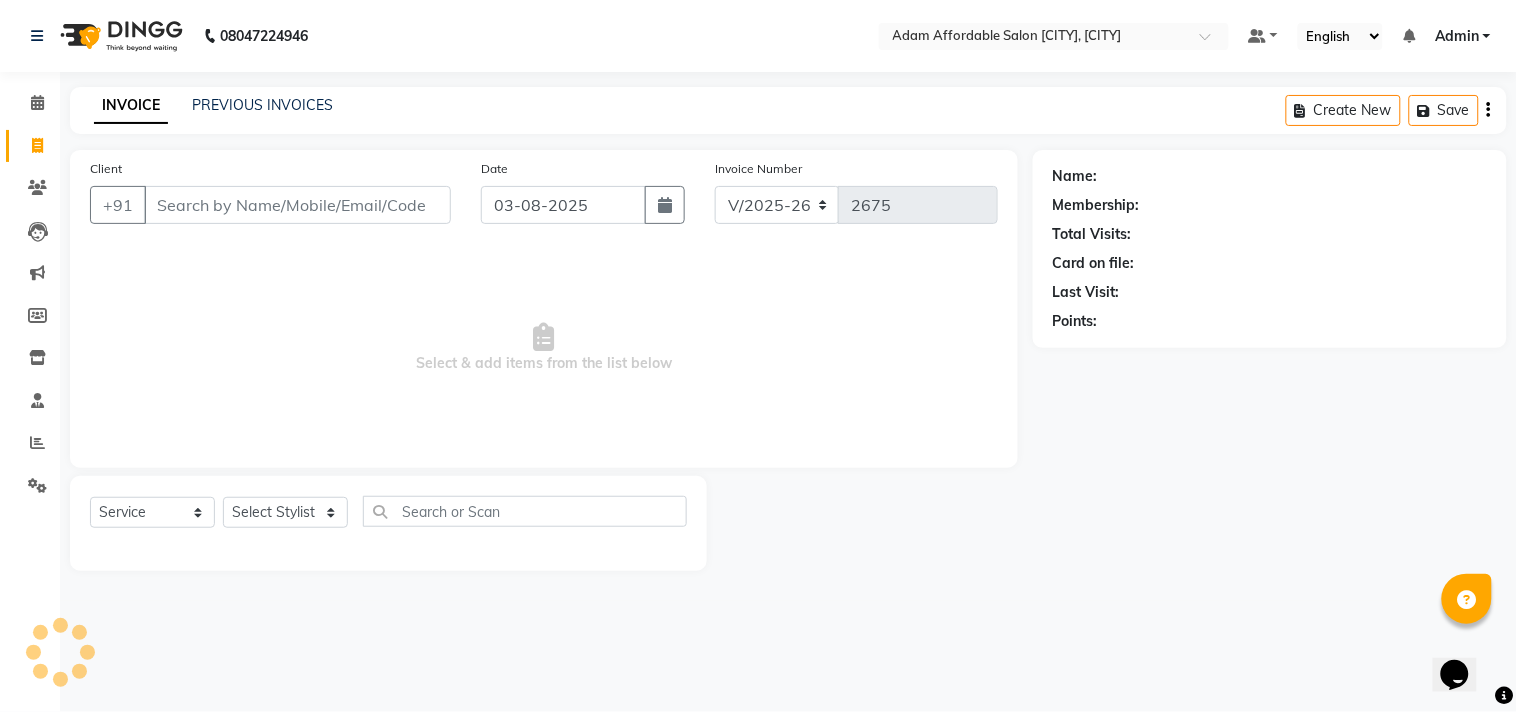 click on "Client" at bounding box center [297, 205] 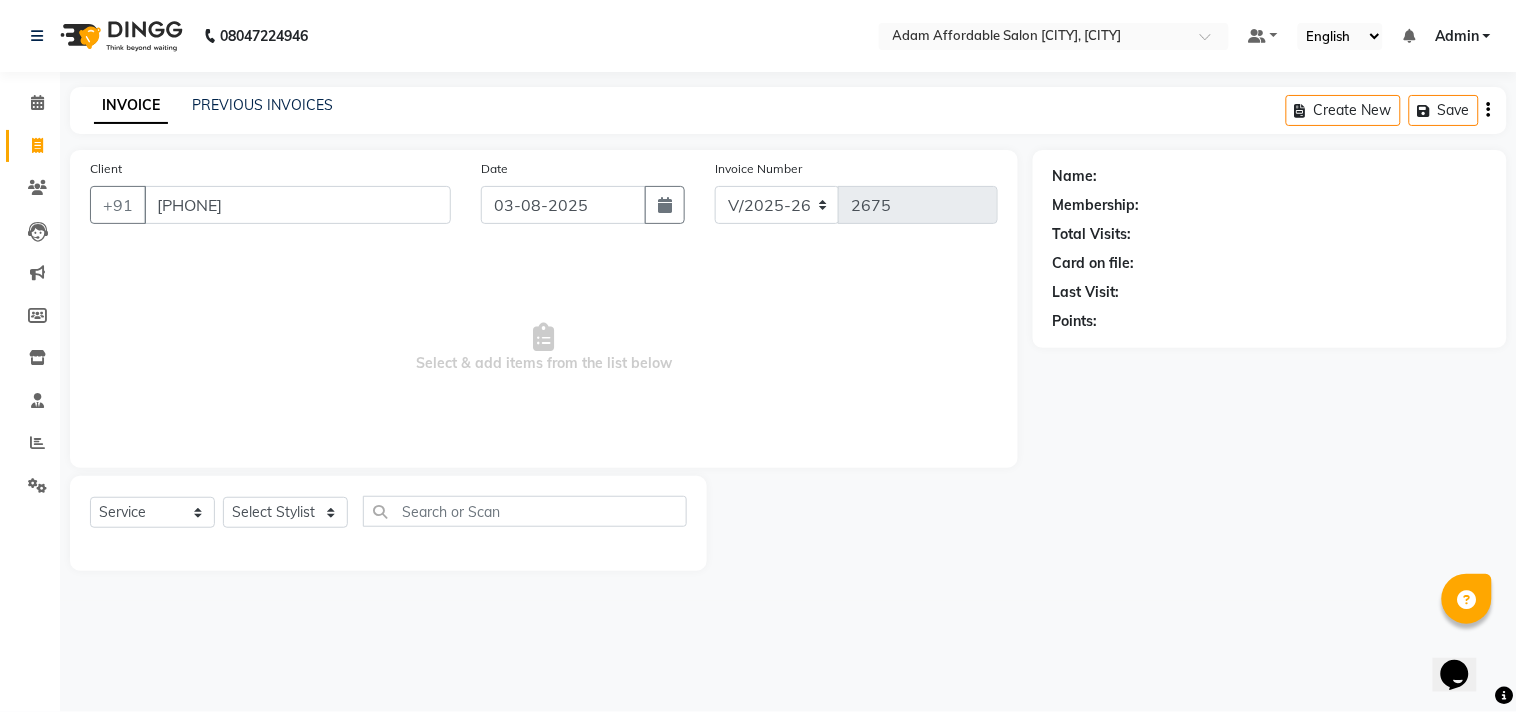 type on "[PHONE]" 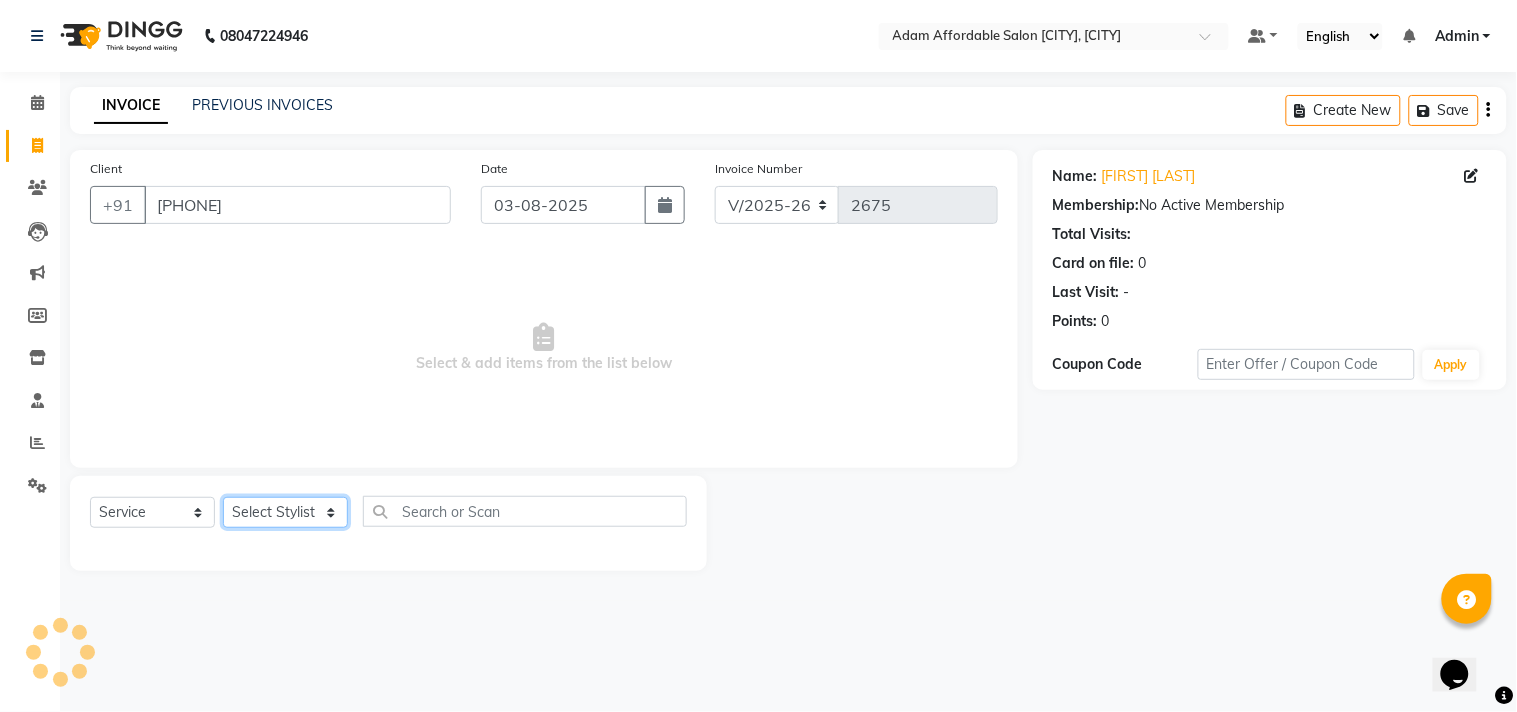 click on "Select Stylist Admin [LAST] [LAST] [LAST] [LAST] [LAST] [LAST] [LAST] [LAST]" 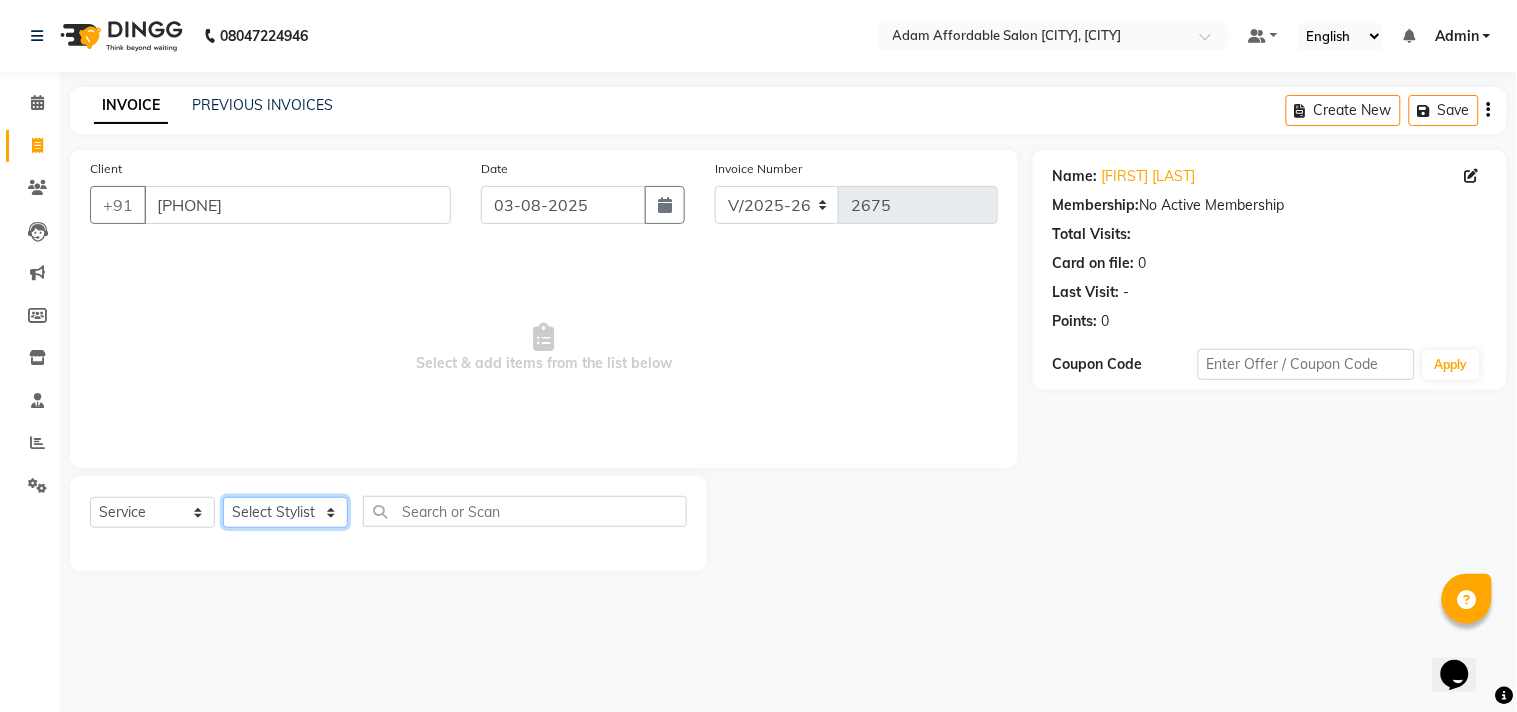 select on "86683" 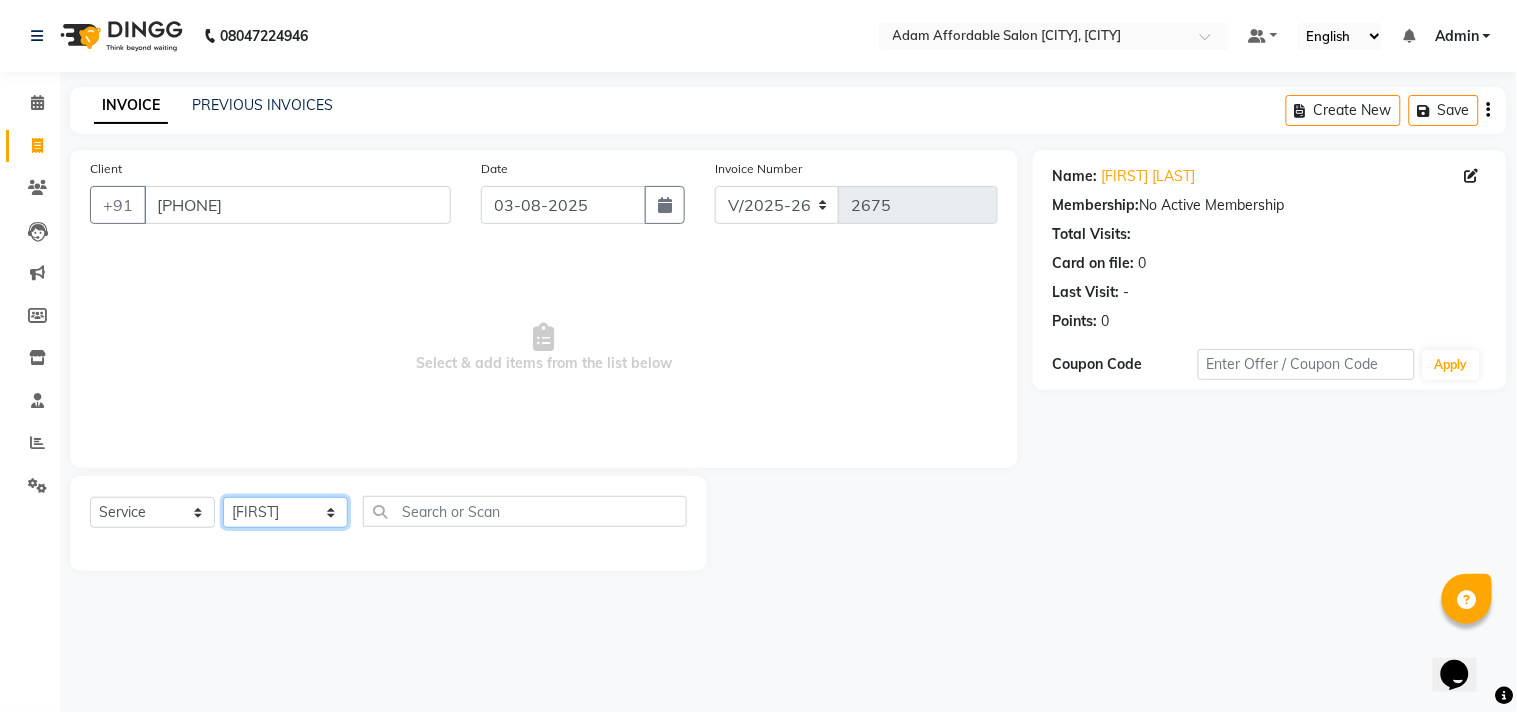 click on "Select Stylist Admin [LAST] [LAST] [LAST] [LAST] [LAST] [LAST] [LAST] [LAST]" 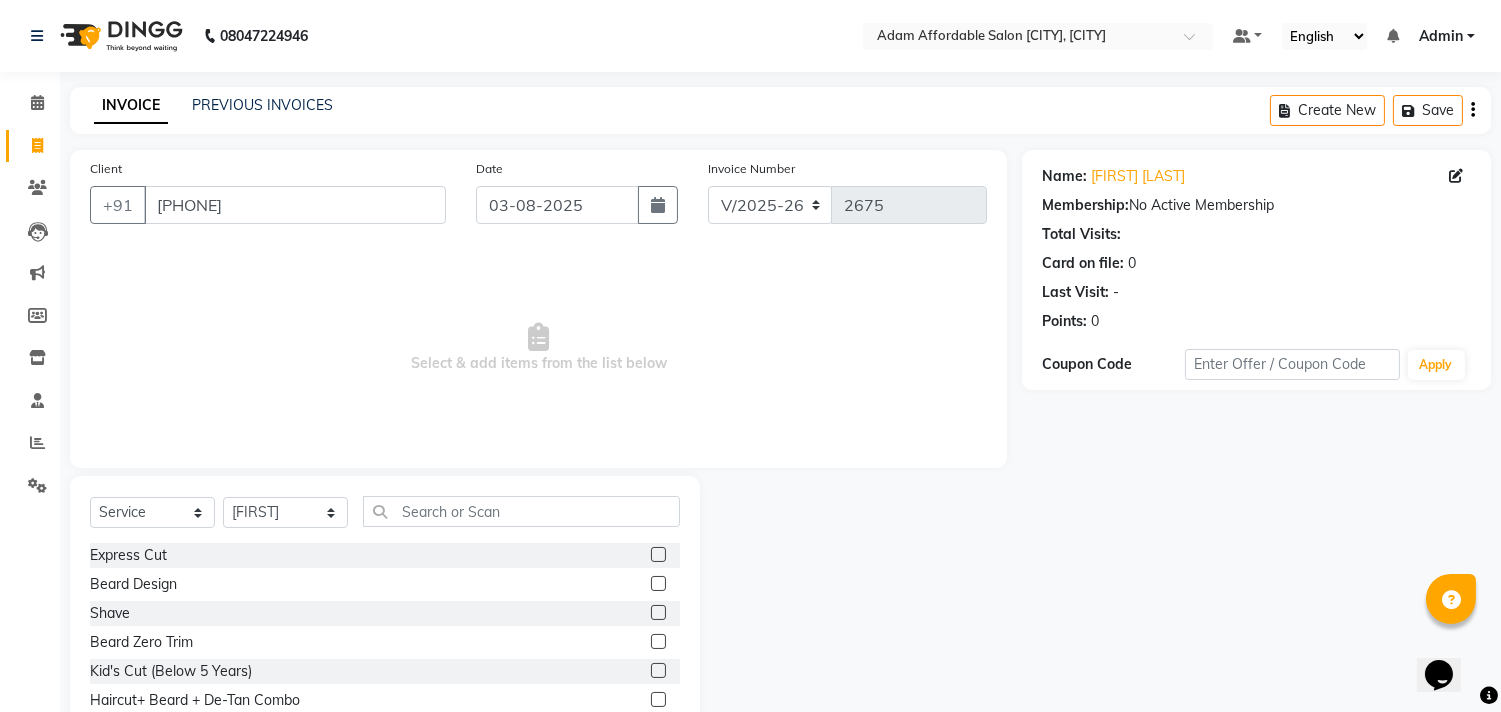 click 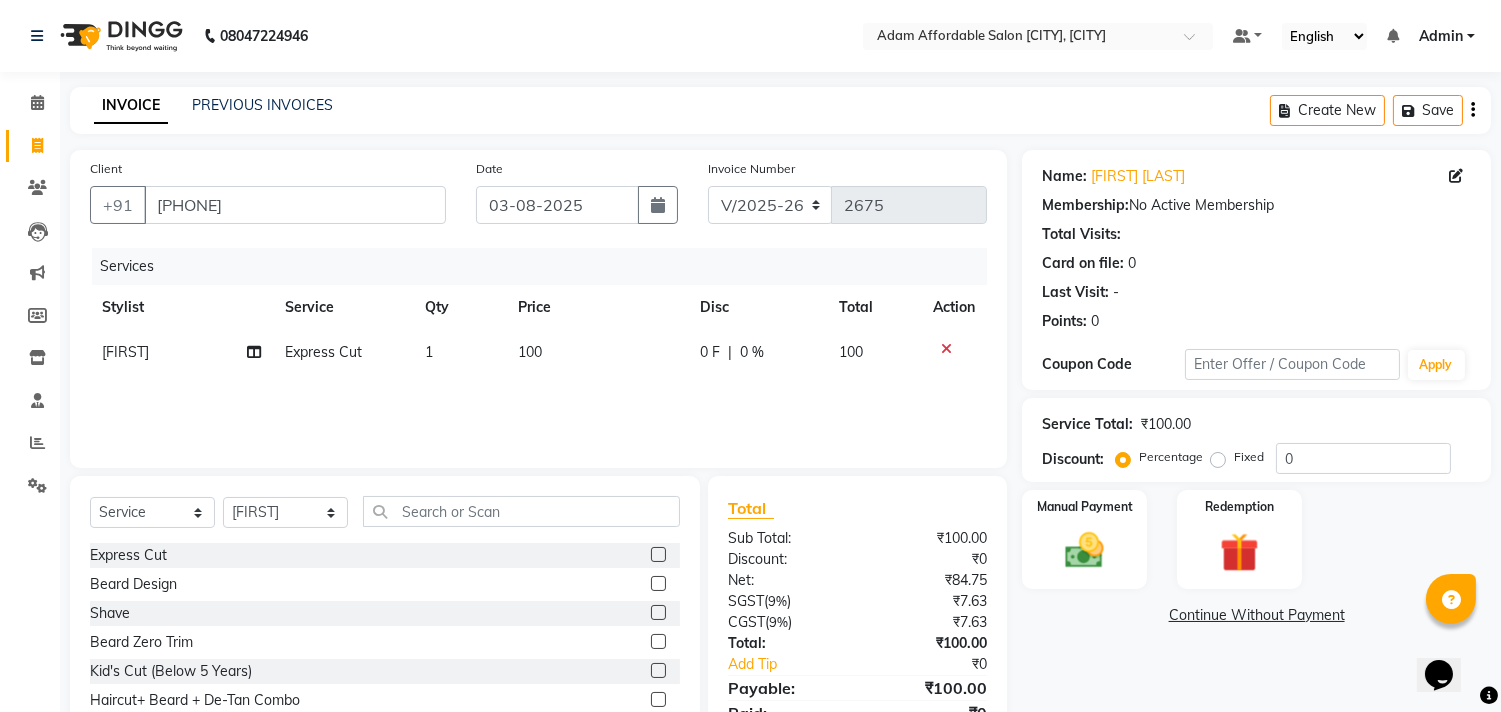checkbox on "false" 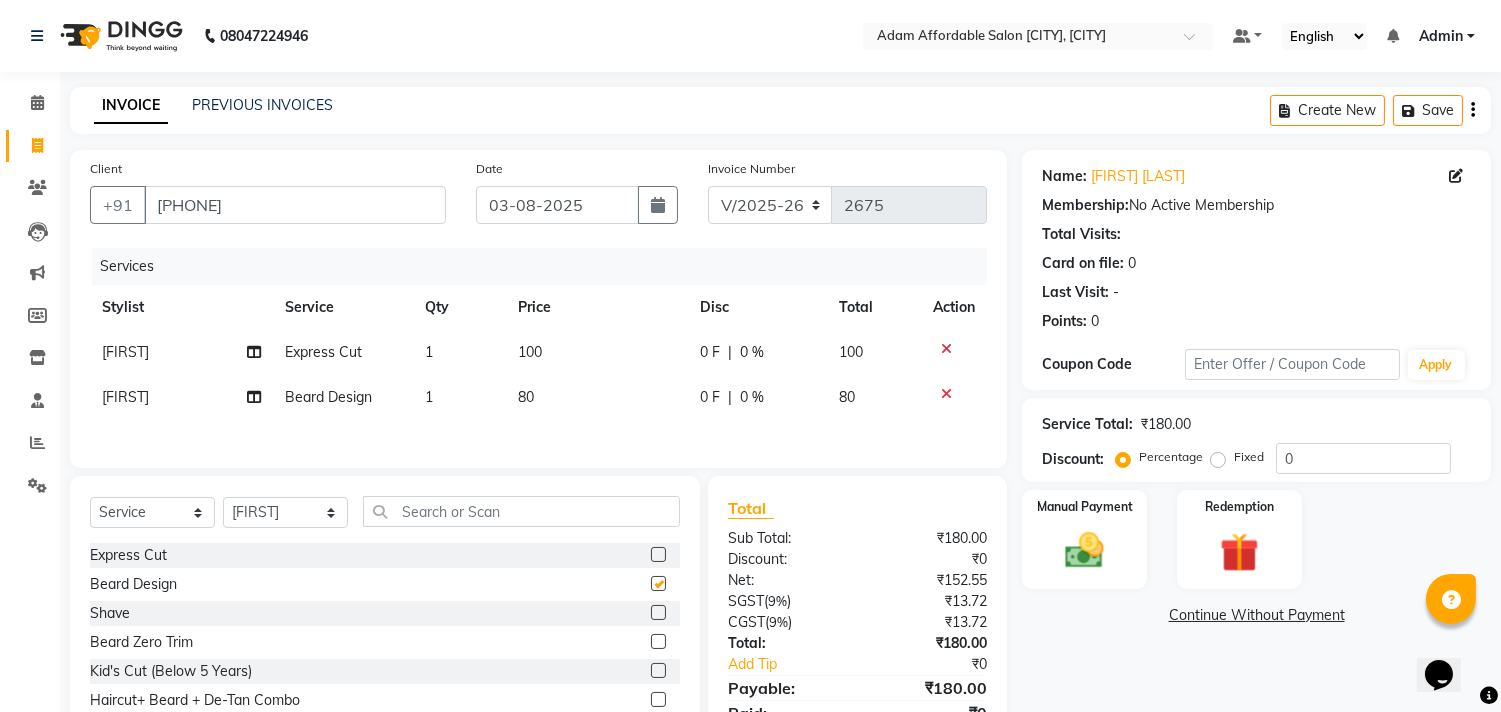 checkbox on "false" 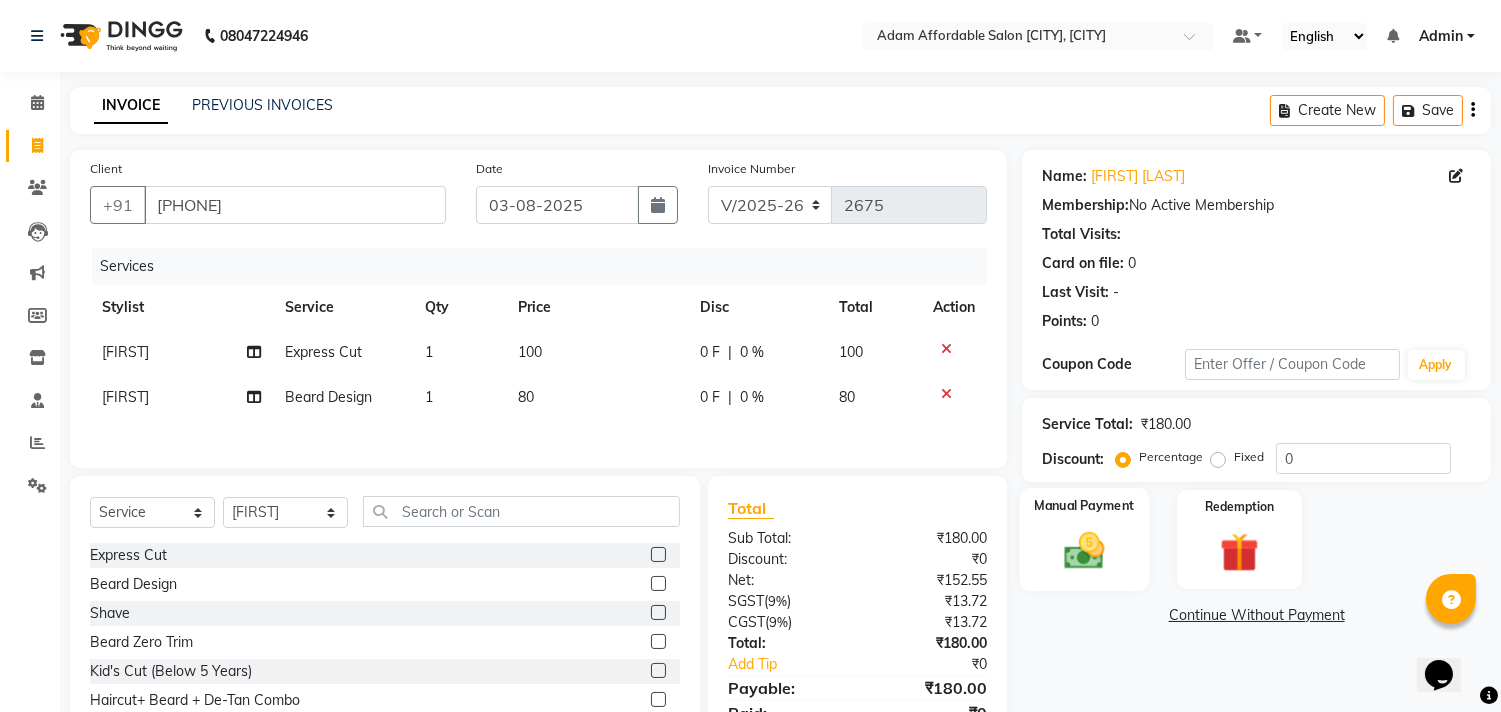click 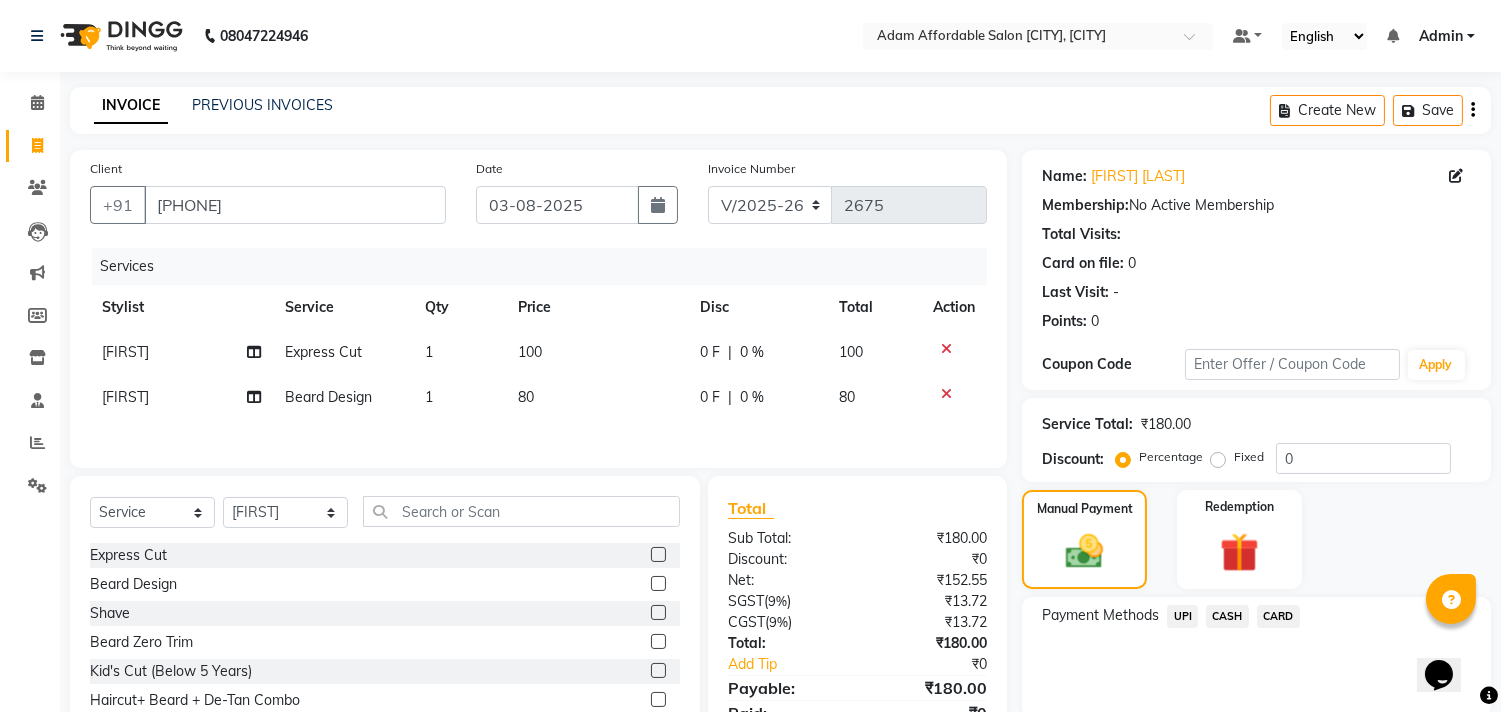 click on "UPI" 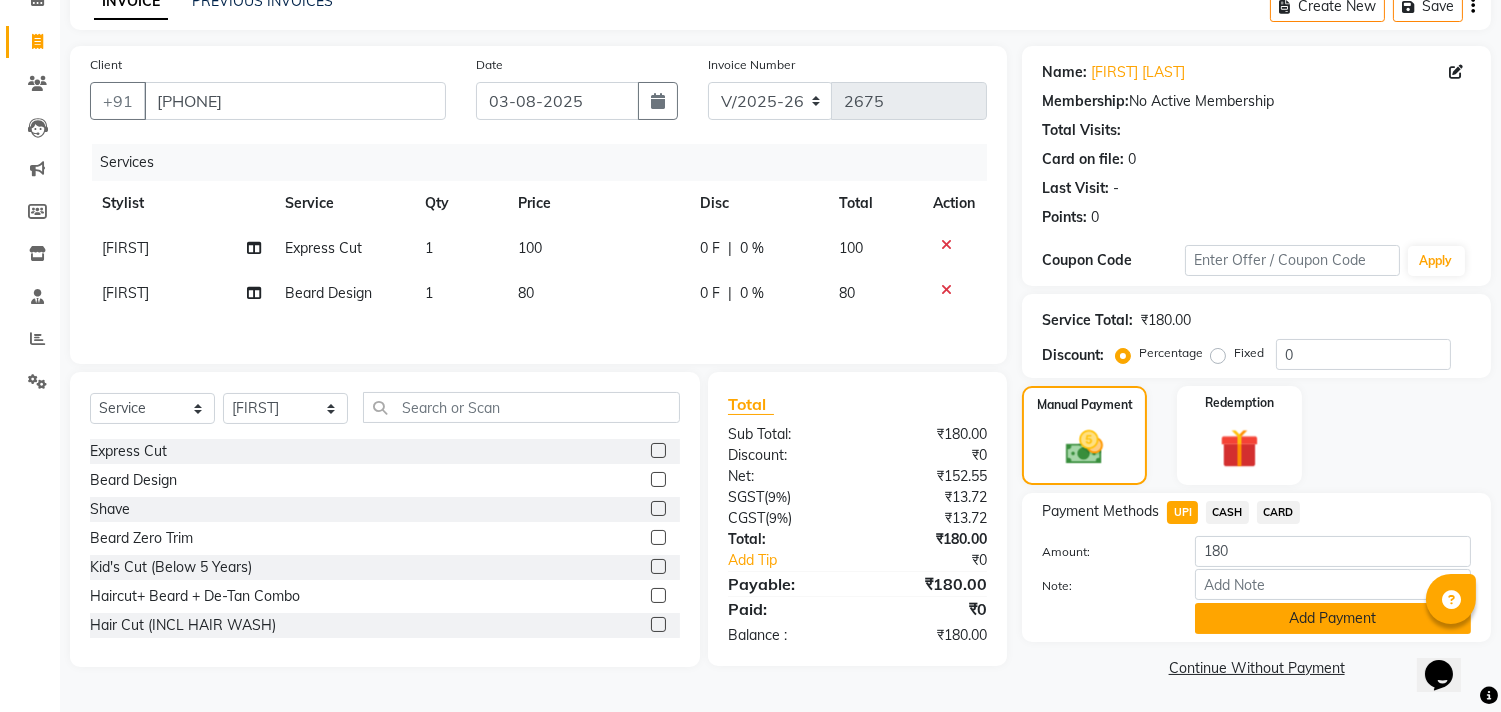 click on "Add Payment" 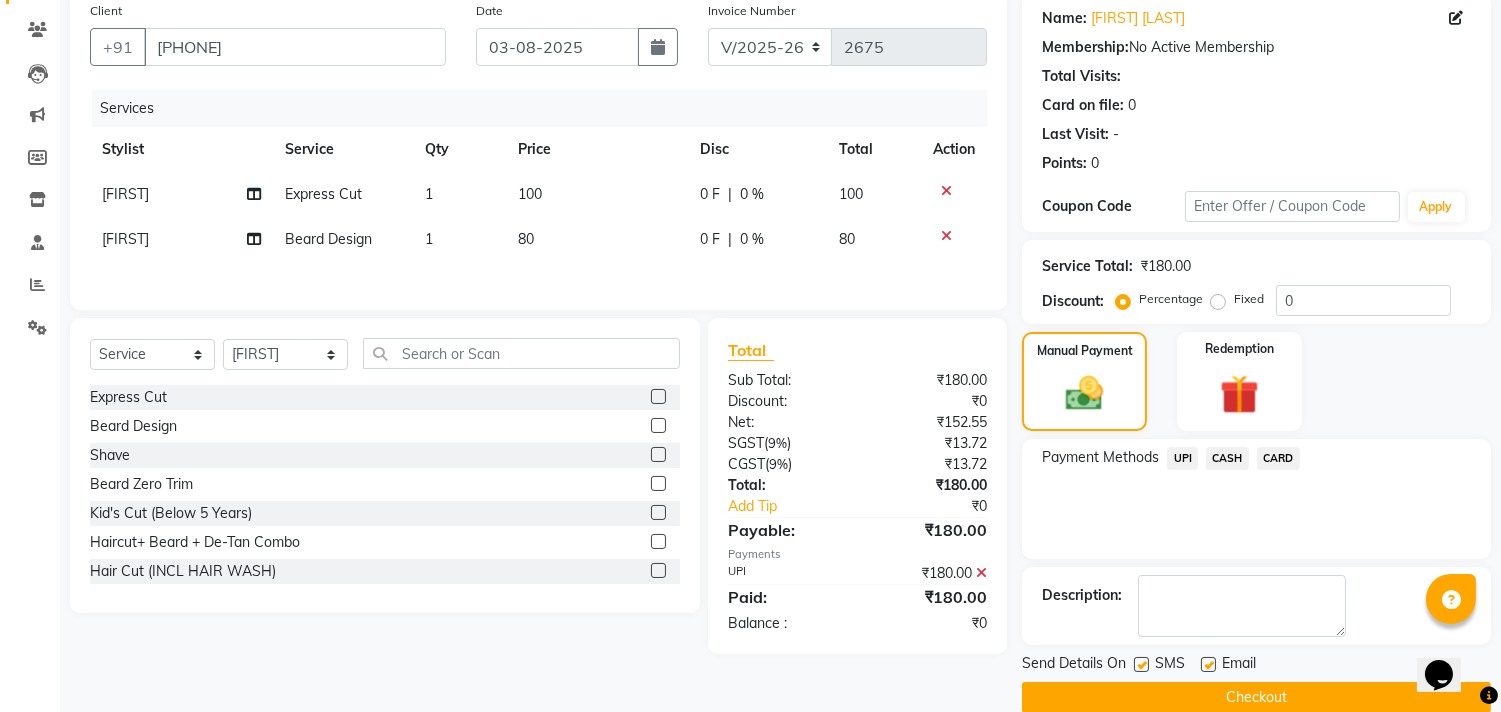 scroll, scrollTop: 187, scrollLeft: 0, axis: vertical 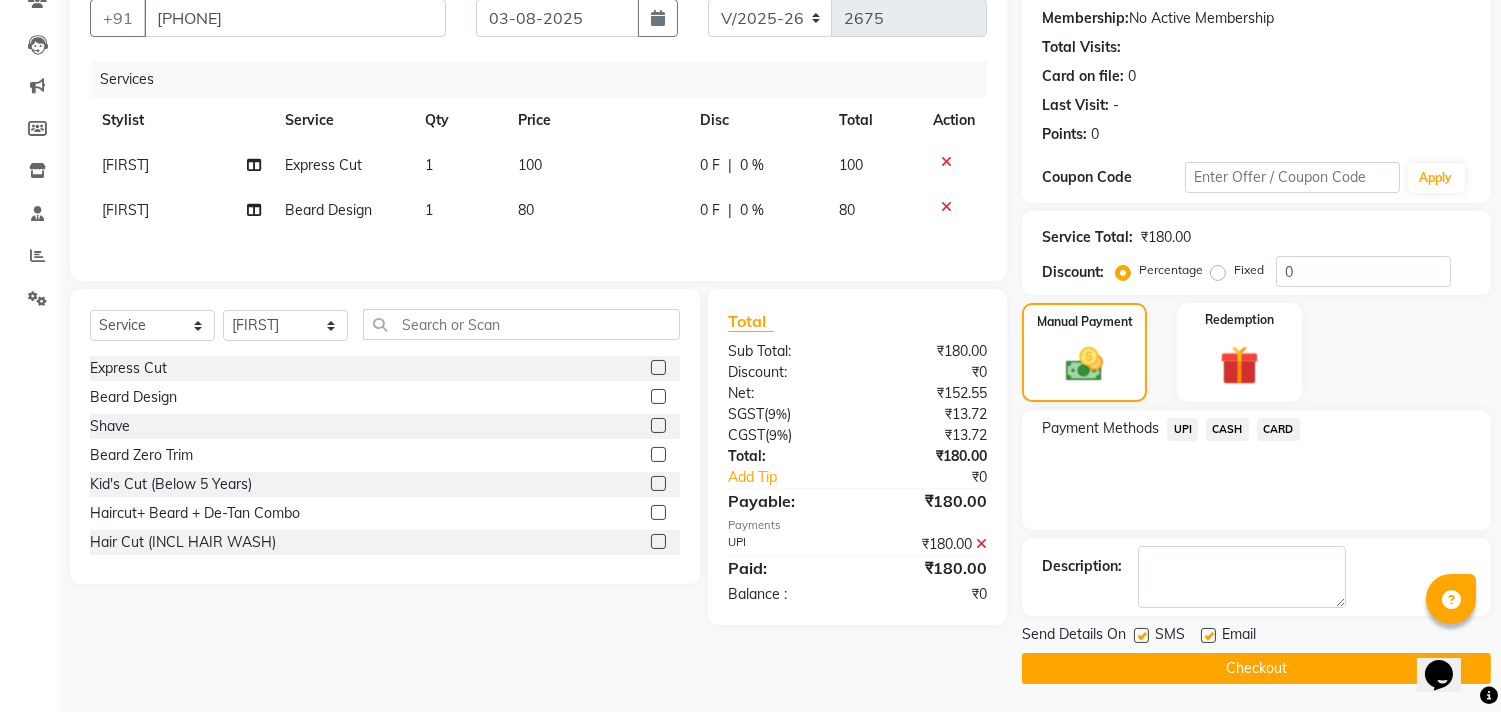 click on "Checkout" 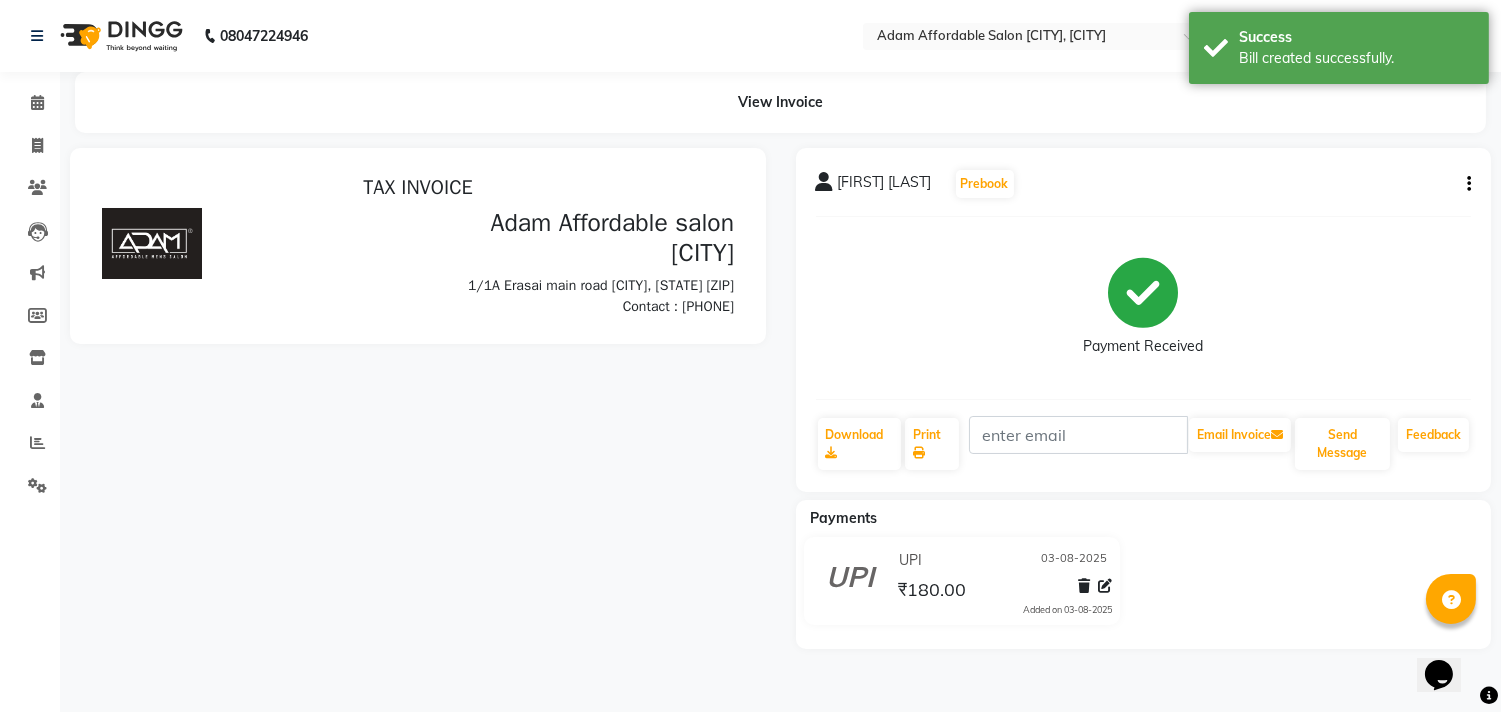 scroll, scrollTop: 0, scrollLeft: 0, axis: both 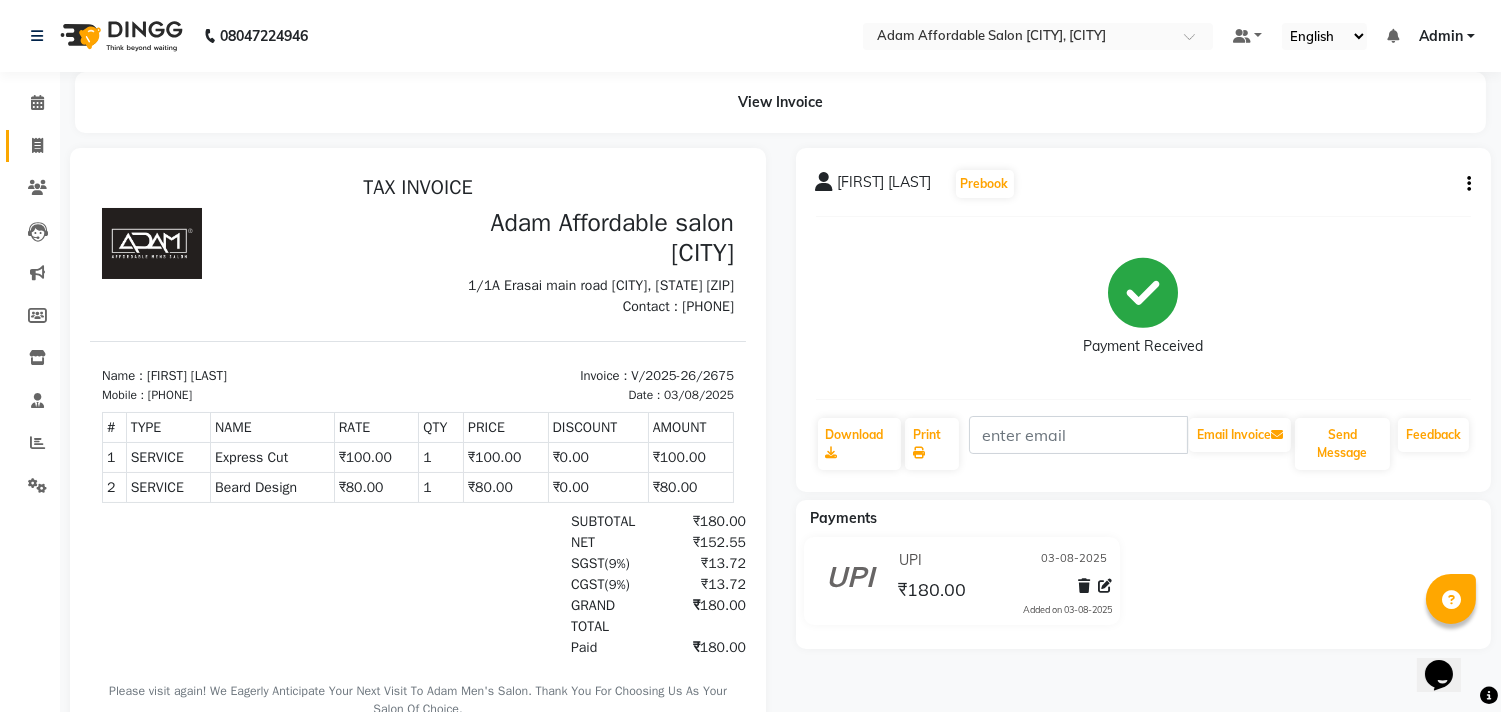click on "Invoice" 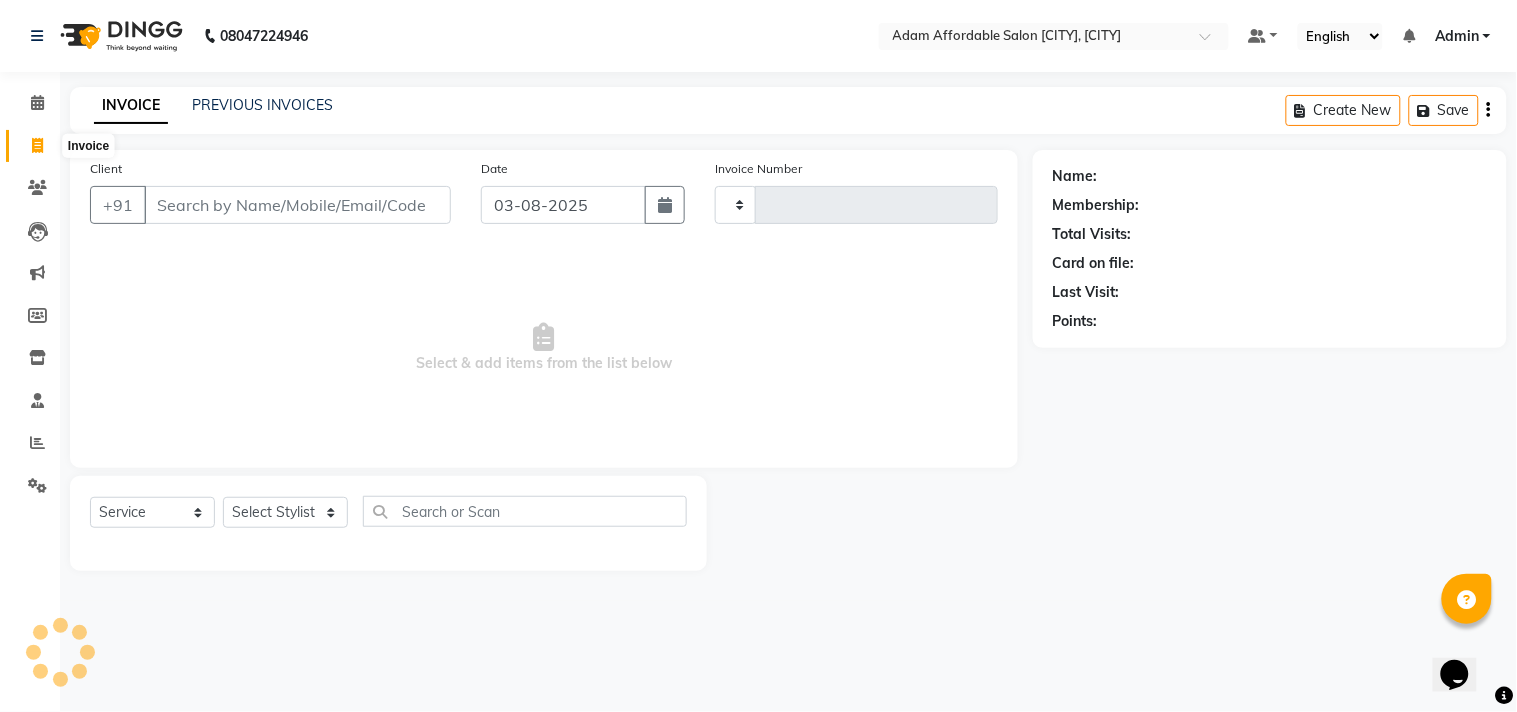 type on "2676" 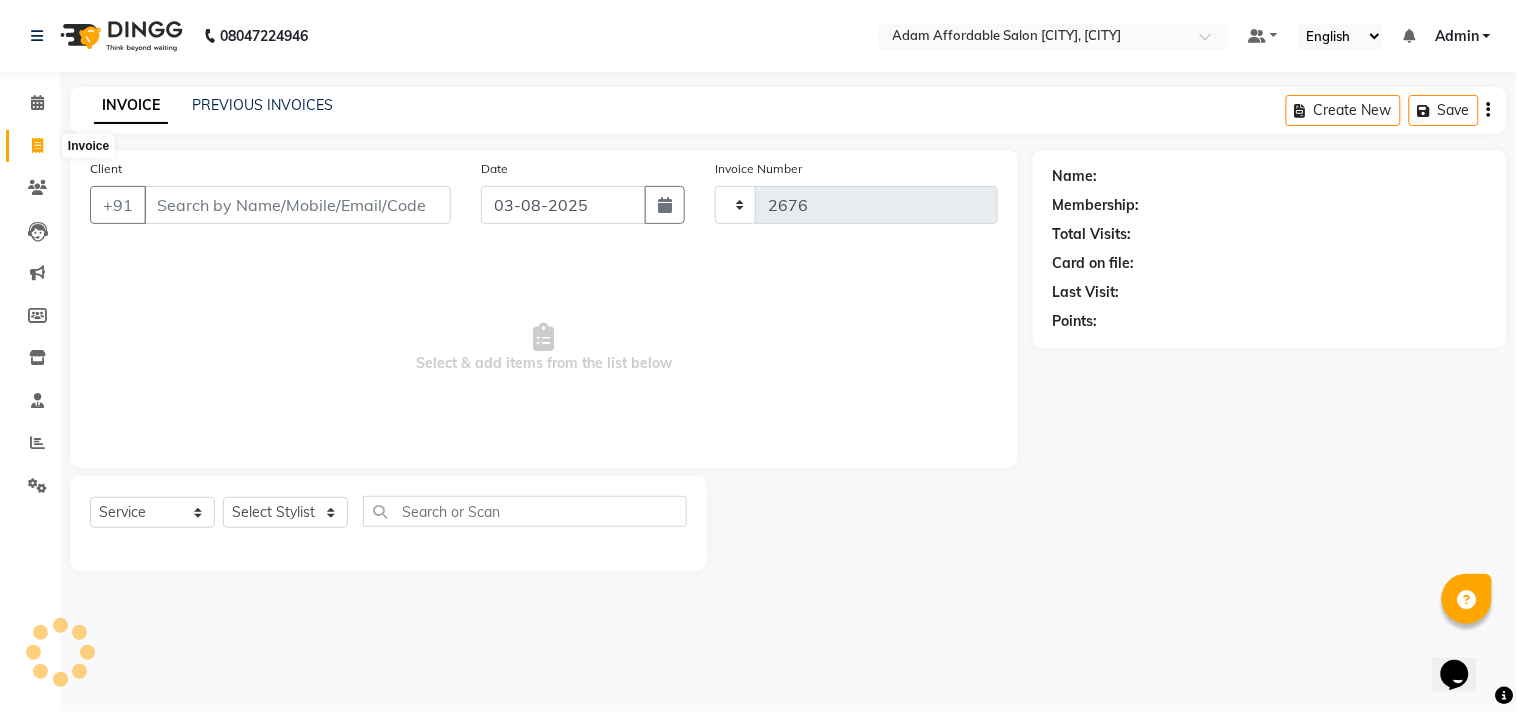 select on "8329" 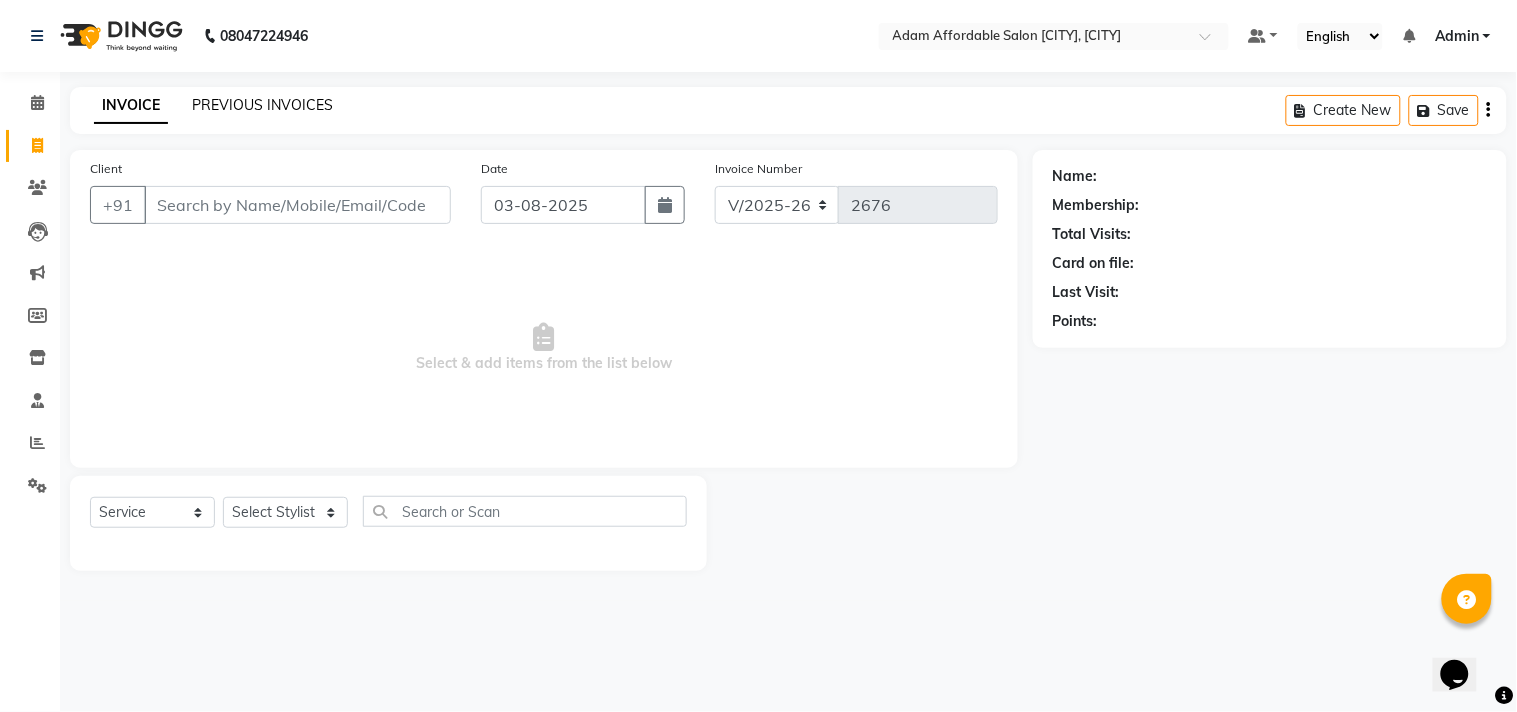 click on "PREVIOUS INVOICES" 